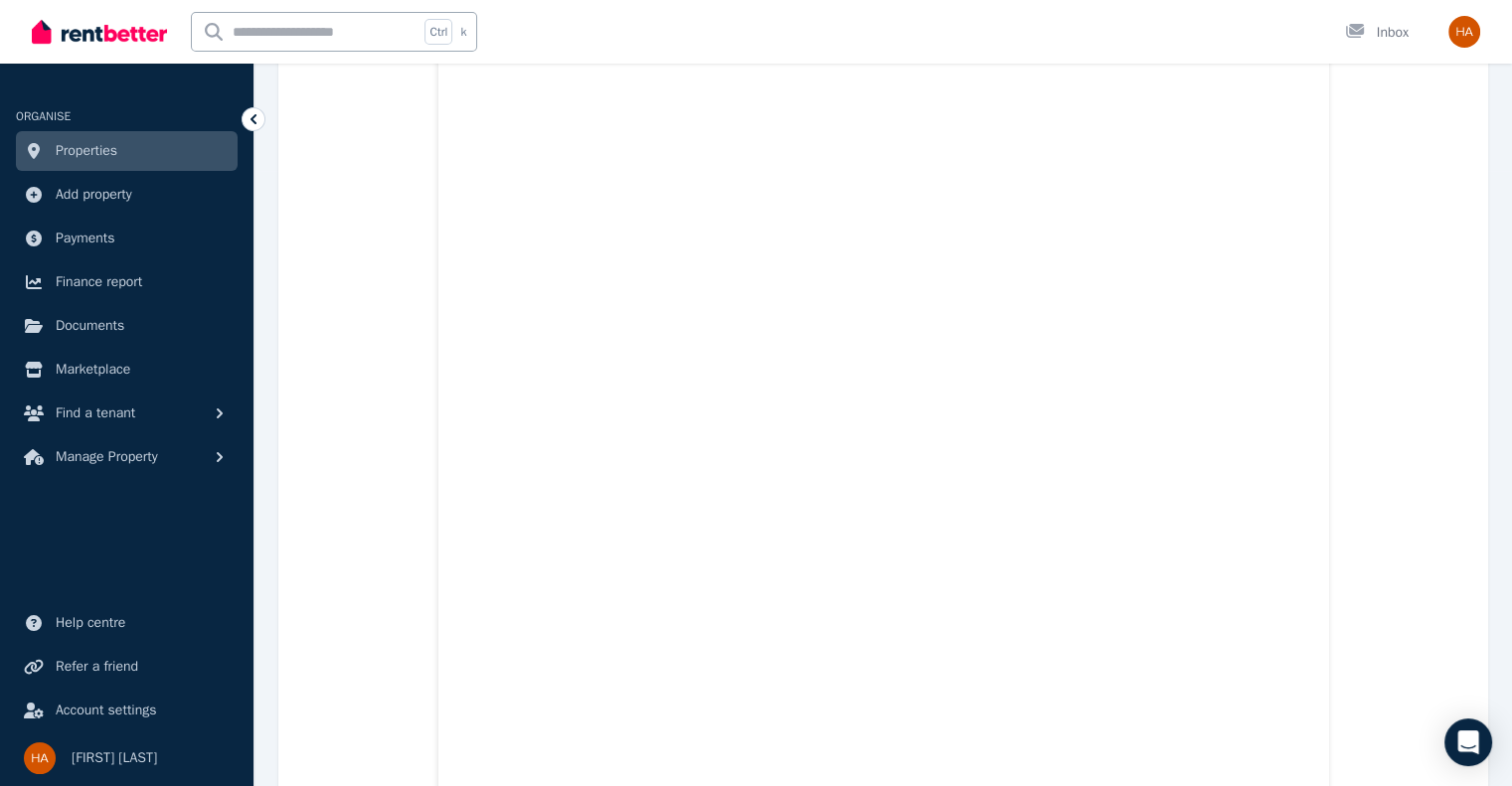scroll, scrollTop: 0, scrollLeft: 0, axis: both 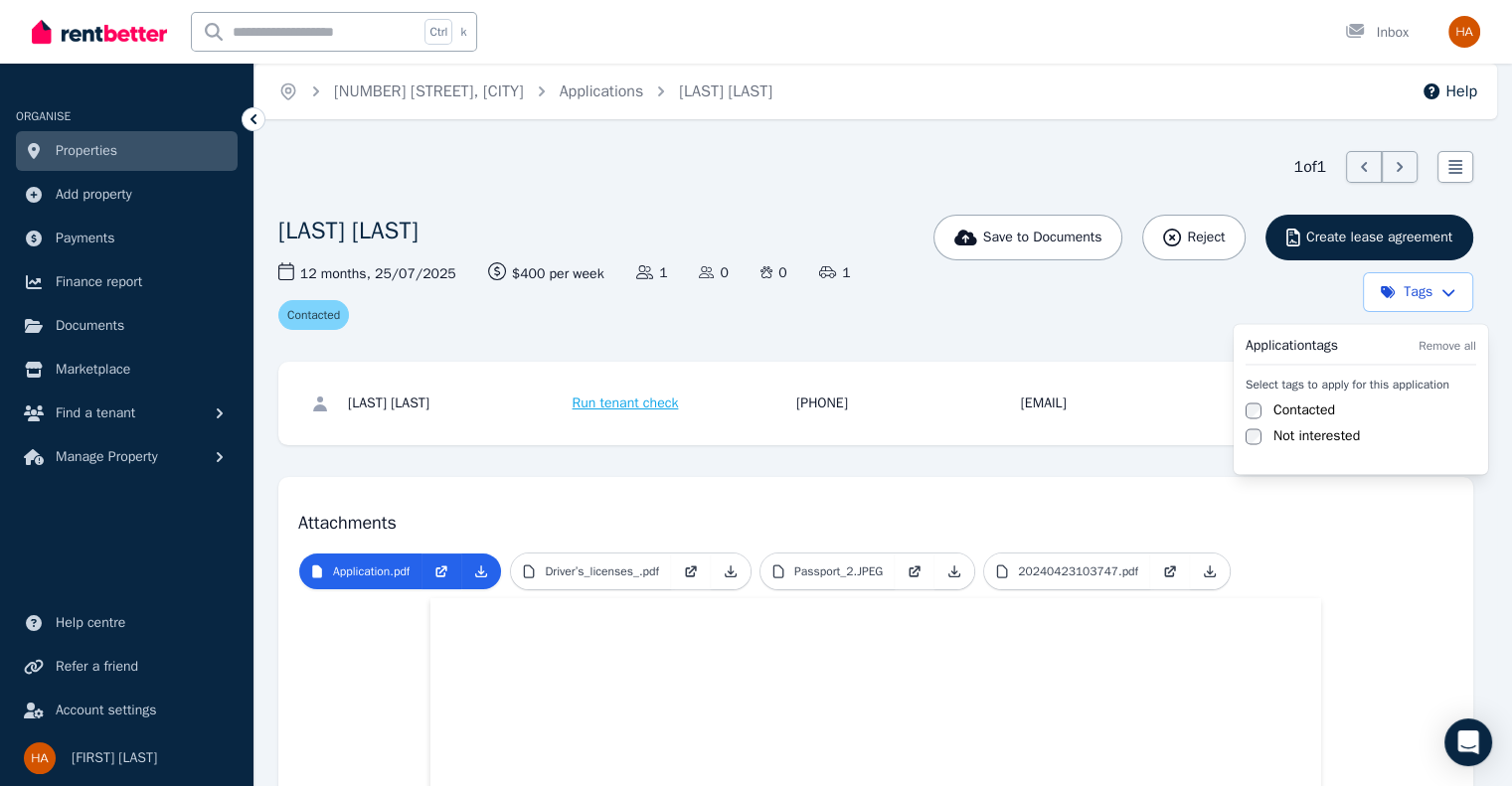 click on "Open main menu Ctrl k Inbox Open user menu ORGANISE Properties Add property Payments Finance report Documents Marketplace Find a tenant Manage Property Help centre Refer a friend Account settings Your profile [FIRST] [LAST] Home [NUMBER] [STREET], [CITY] Applications [FIRST] [LAST] [LAST] Help 1  of  1 List view [FIRST] [LAST] [LAST] Save to Documents Reject Create lease agreement Tags 12 months ,   [DATE] Lease term and start date $[PRICE] per week Rental amount offered Applicants 1 Dependents 0 Pets 0 Vehicles 1 Contacted [FIRST] [LAST] [LAST] Run tenant check [PHONE] [EMAIL] Attachments  Application.pdf Driver’s_licenses_.pdf Passport_2.JPEG 20240423103747.pdf /portal/properties/f2ef7a01-62c6-4f25-80e6-9f07b8b53a4f/applications/fab42d7c-a19c-4397-9324-5e8a2da2e468
Application  tags Remove all Select tags to apply for this   application Contacted Not interested" at bounding box center (756, 393) 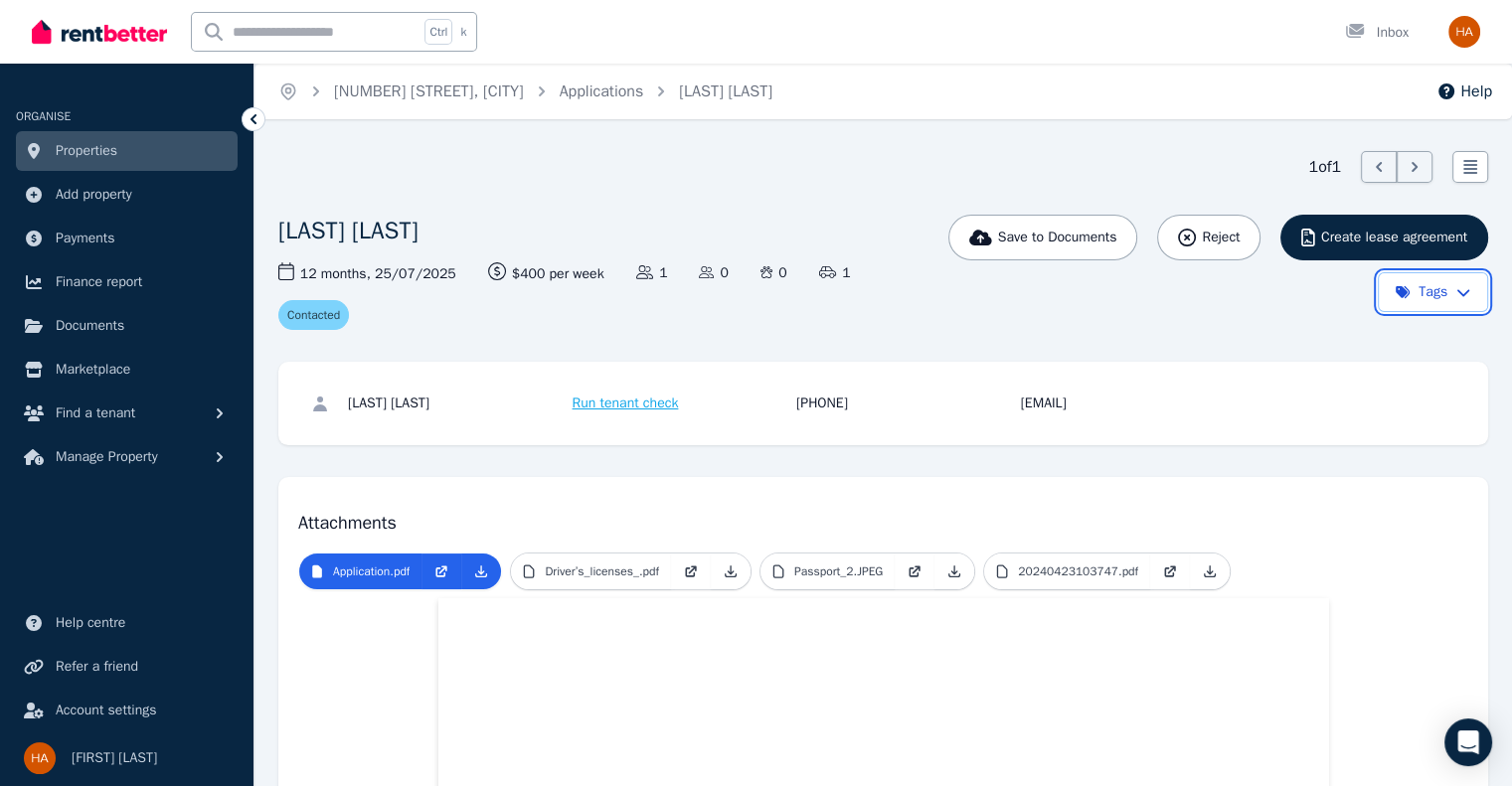 click on "Open main menu Ctrl k Inbox Open user menu ORGANISE Properties Add property Payments Finance report Documents Marketplace Find a tenant Manage Property Help centre Refer a friend Account settings Your profile [FIRST] [LAST] Home [NUMBER] [STREET], [CITY] Applications [FIRST] [LAST] [LAST] Help 1  of  1 List view [FIRST] [LAST] [LAST] Save to Documents Reject Create lease agreement Tags 12 months ,   [DATE] Lease term and start date $[PRICE] per week Rental amount offered Applicants 1 Dependents 0 Pets 0 Vehicles 1 Contacted [FIRST] [LAST] [LAST] Run tenant check [PHONE] [EMAIL] Attachments  Application.pdf Driver’s_licenses_.pdf Passport_2.JPEG 20240423103747.pdf /portal/properties/f2ef7a01-62c6-4f25-80e6-9f07b8b53a4f/applications/fab42d7c-a19c-4397-9324-5e8a2da2e468" at bounding box center [756, 393] 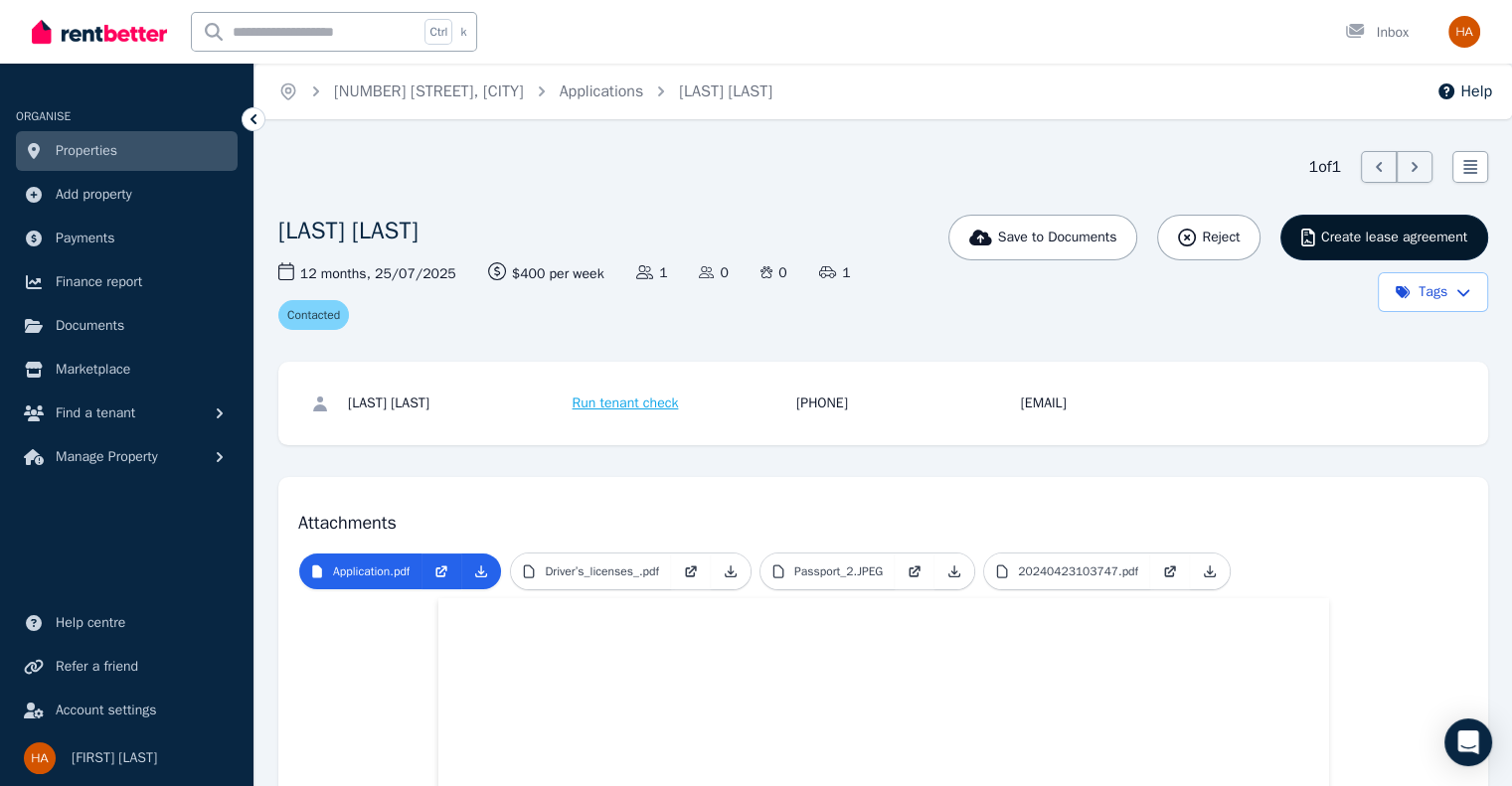 click on "Create lease agreement" at bounding box center [1394, 237] 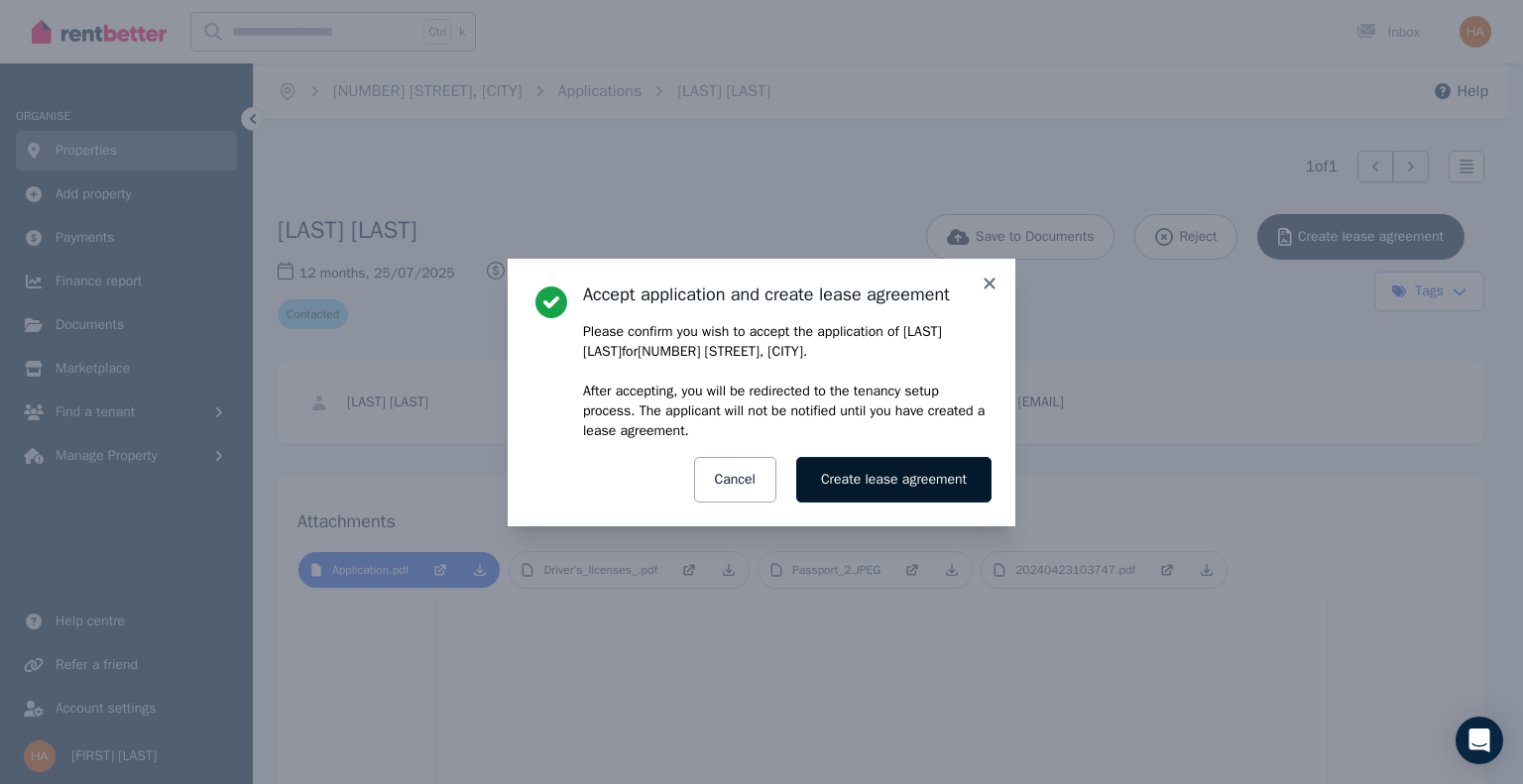 click on "Create lease agreement" at bounding box center (893, 480) 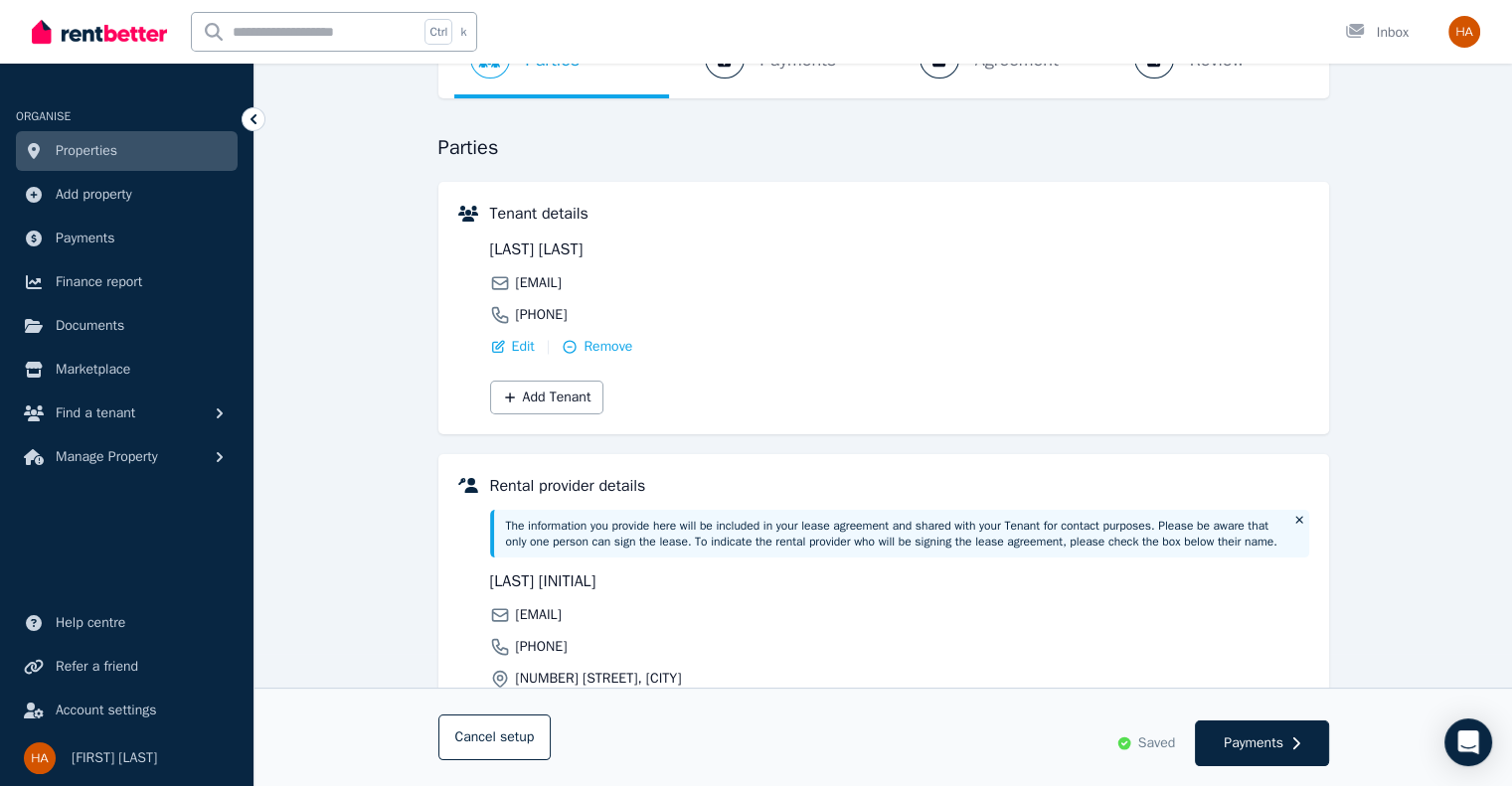 scroll, scrollTop: 195, scrollLeft: 0, axis: vertical 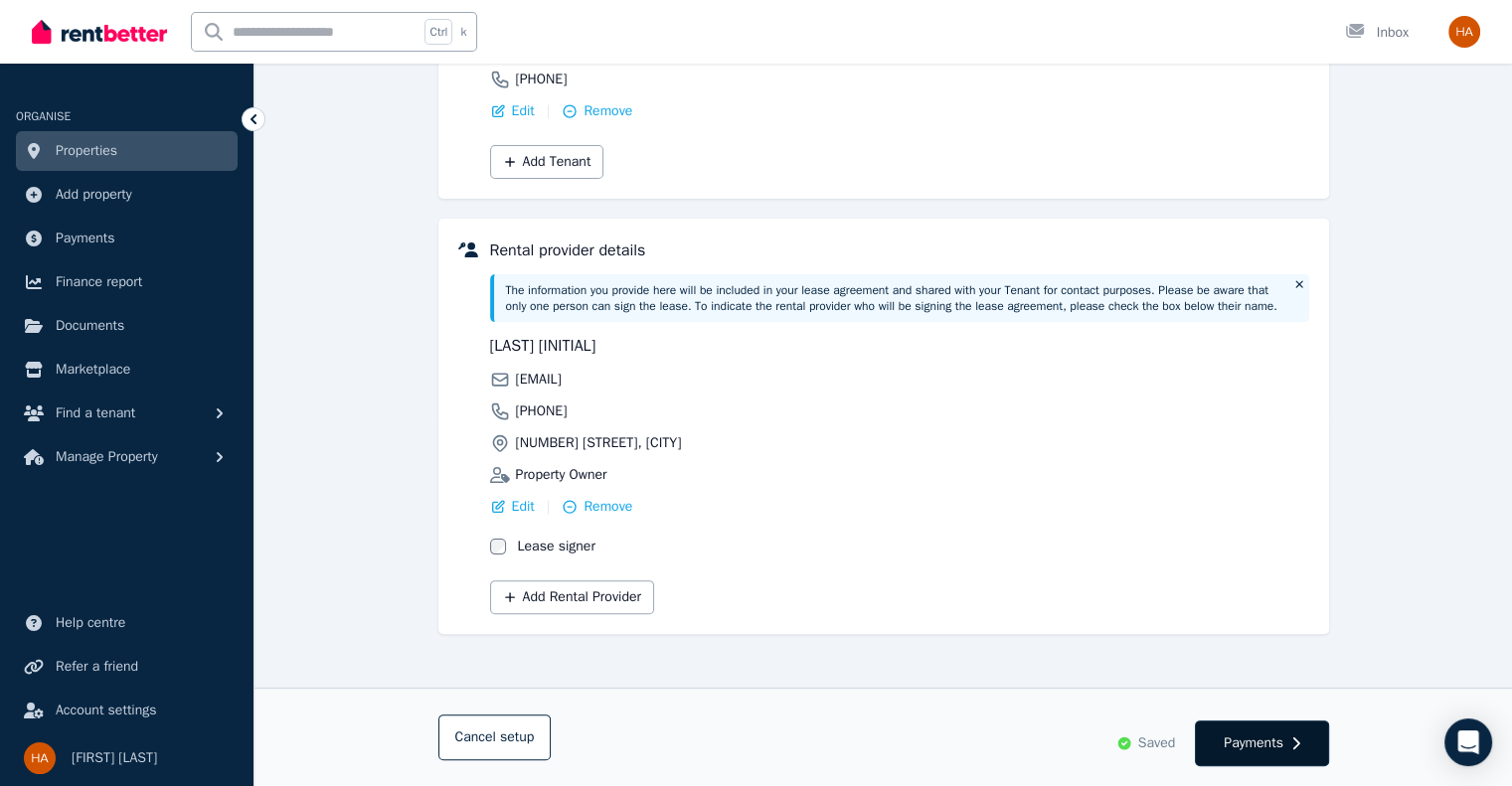 click on "Payments" at bounding box center (1254, 743) 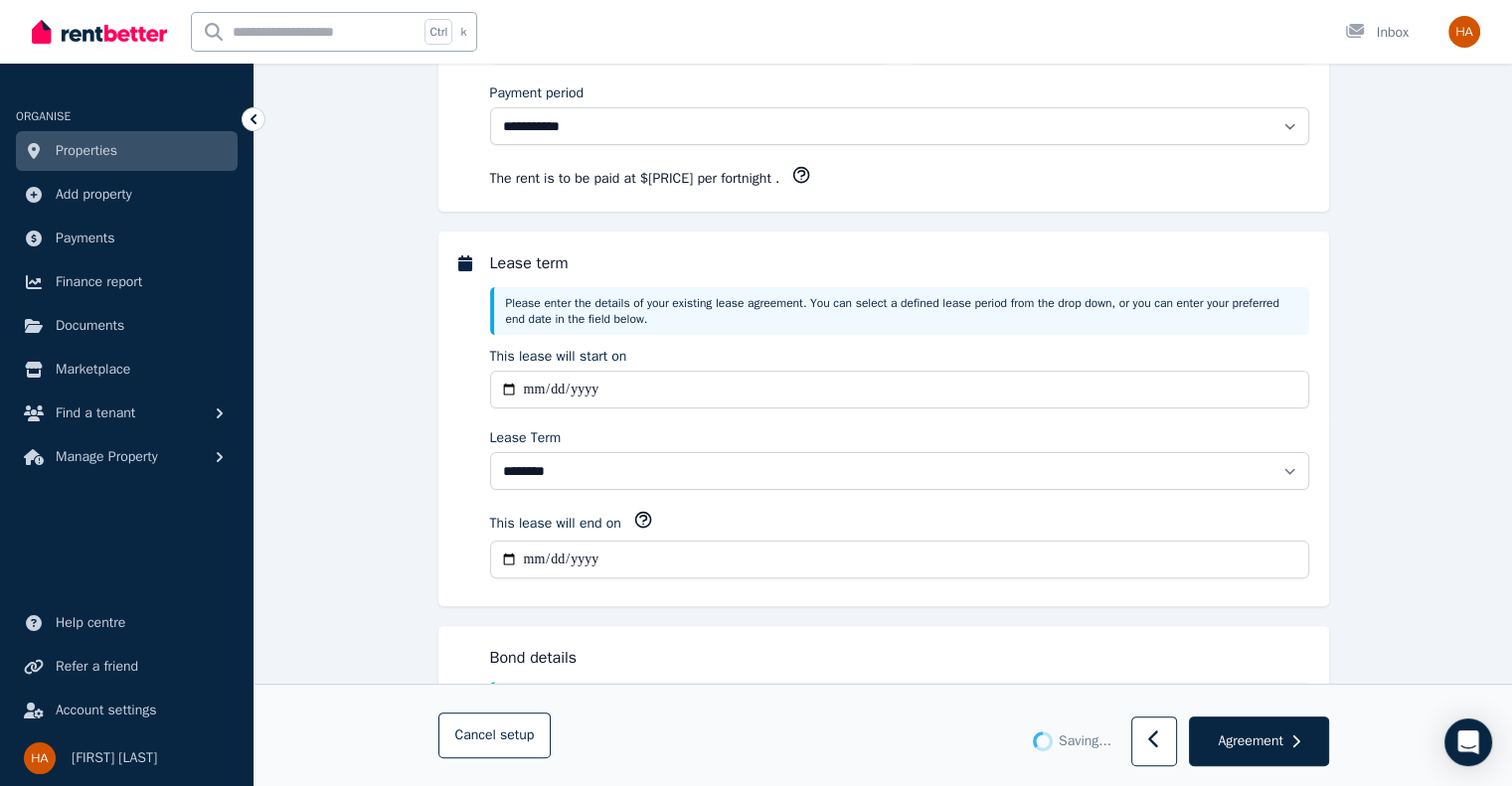 scroll, scrollTop: 0, scrollLeft: 0, axis: both 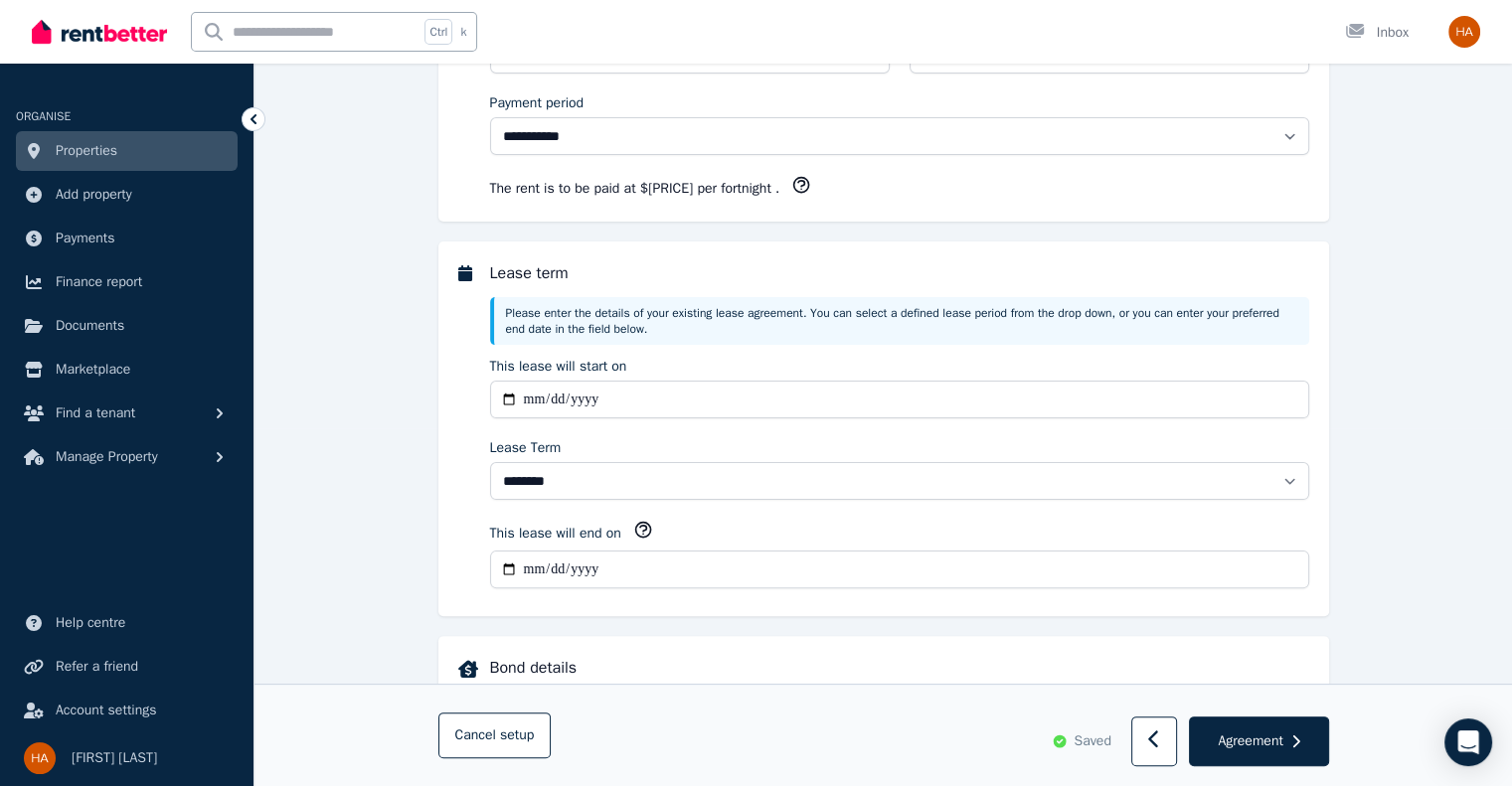 click on "**********" at bounding box center [883, 926] 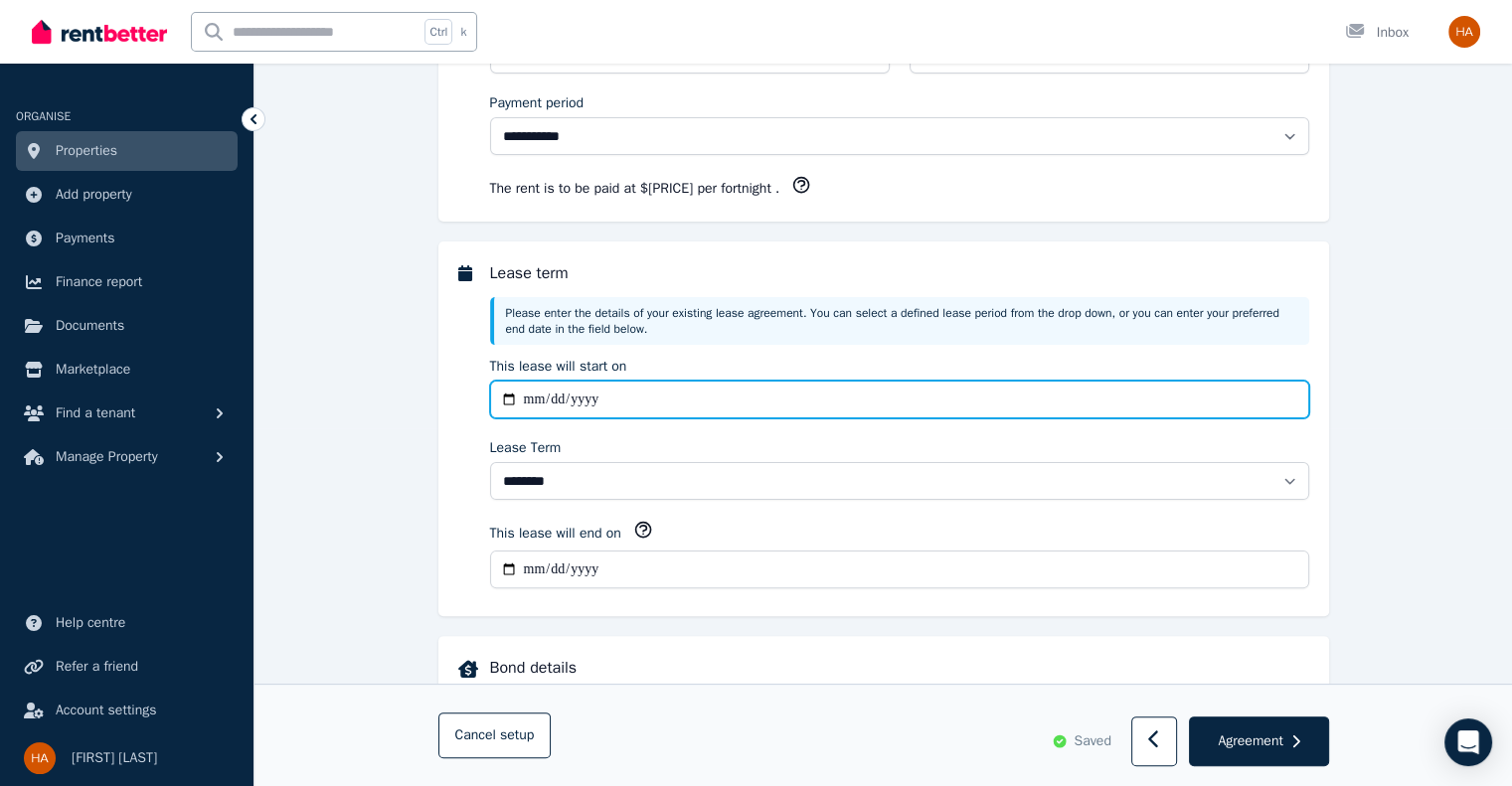 click on "**********" at bounding box center (900, 399) 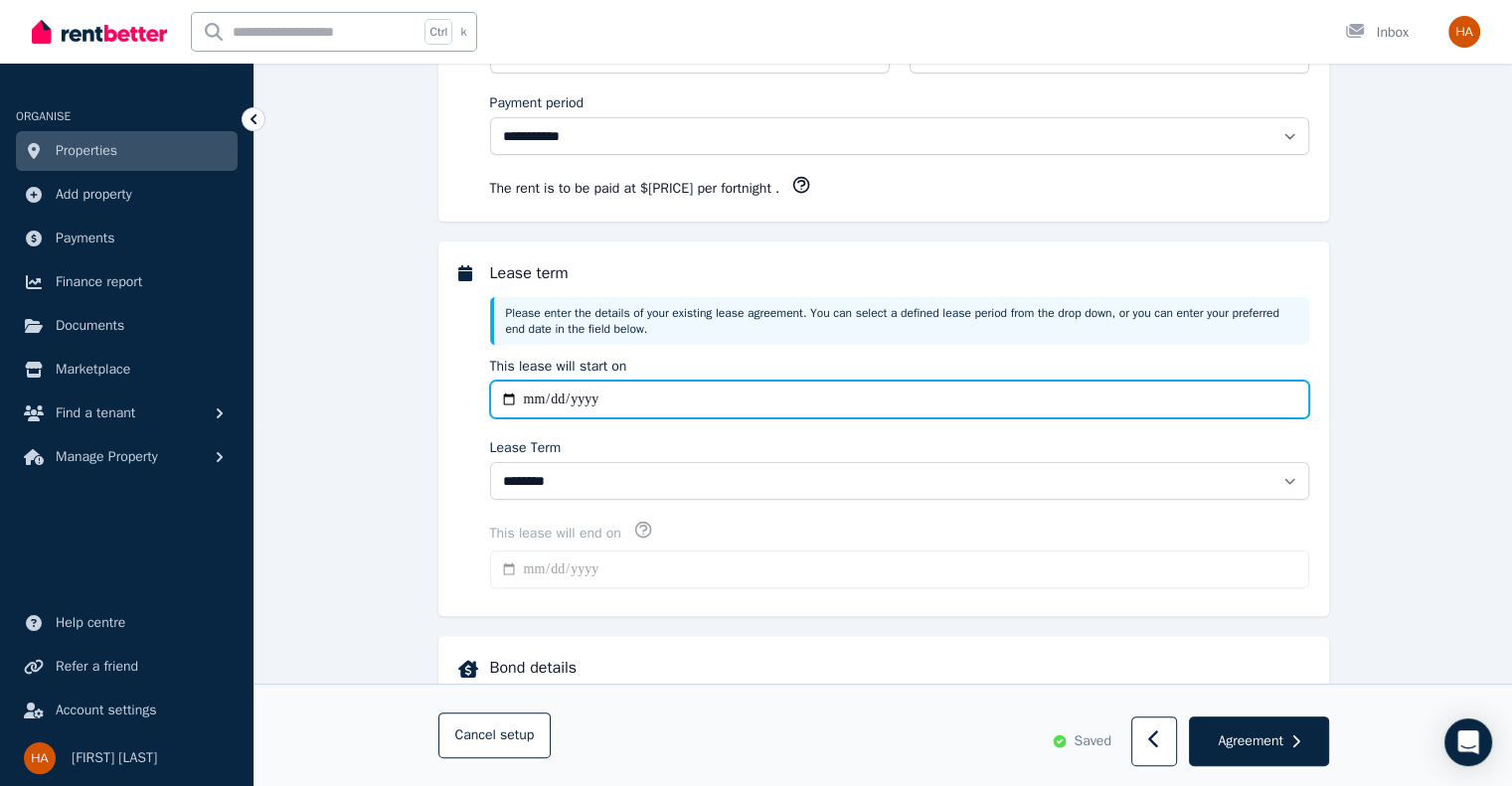 type on "**********" 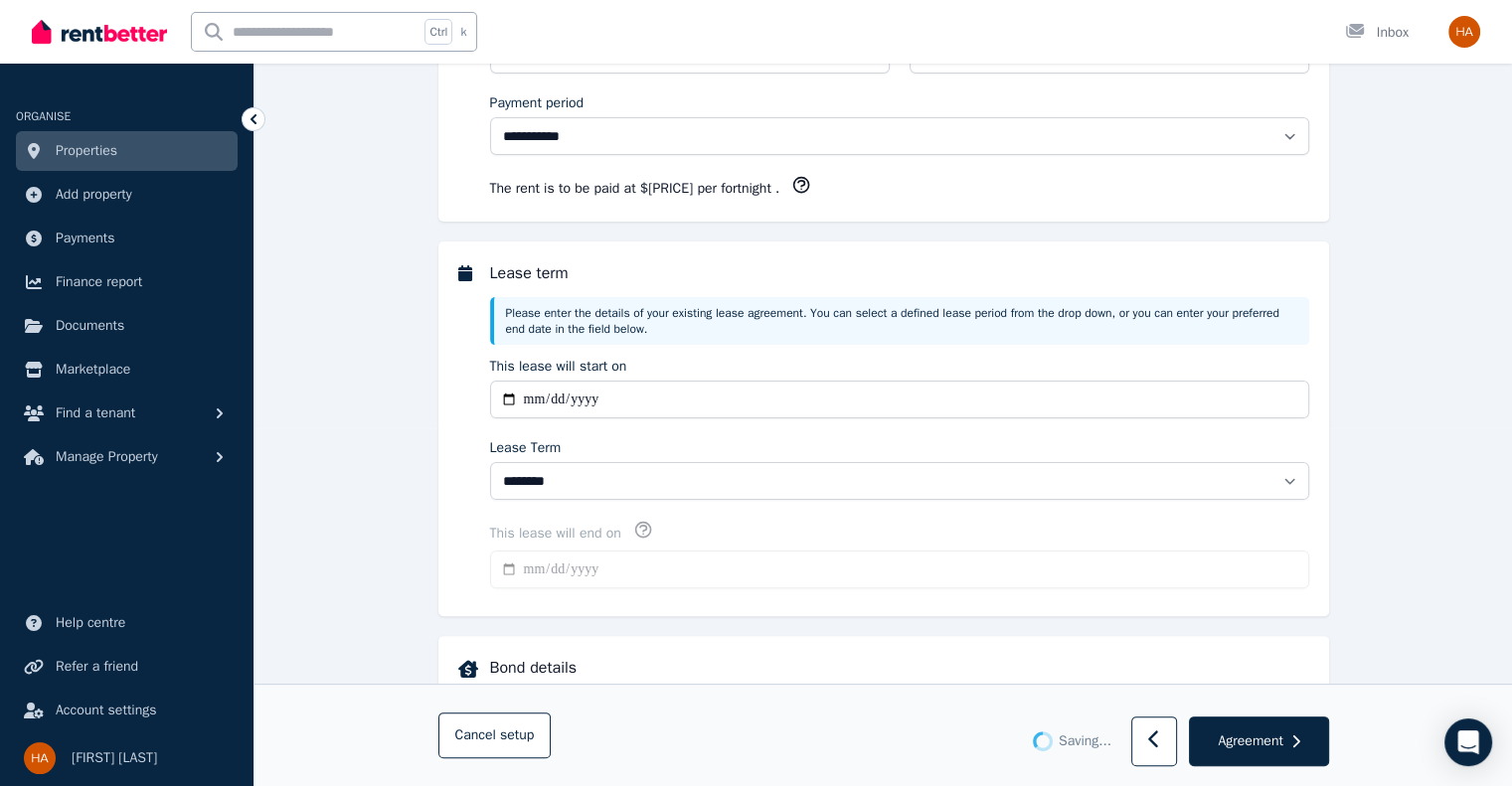 type on "**********" 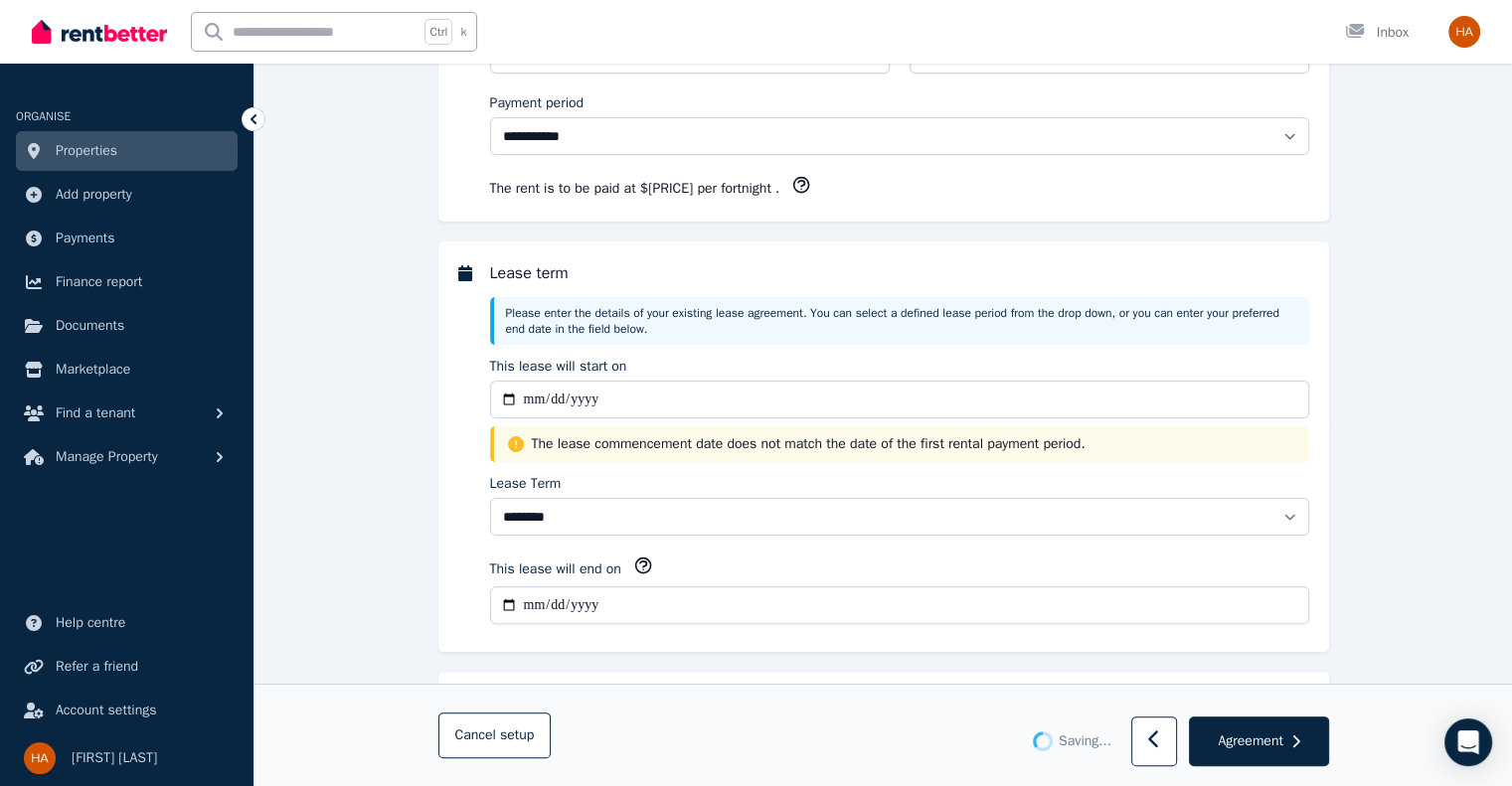click on "The   lease commencement date   does not match the date of the   first rental payment period ." at bounding box center (915, 444) 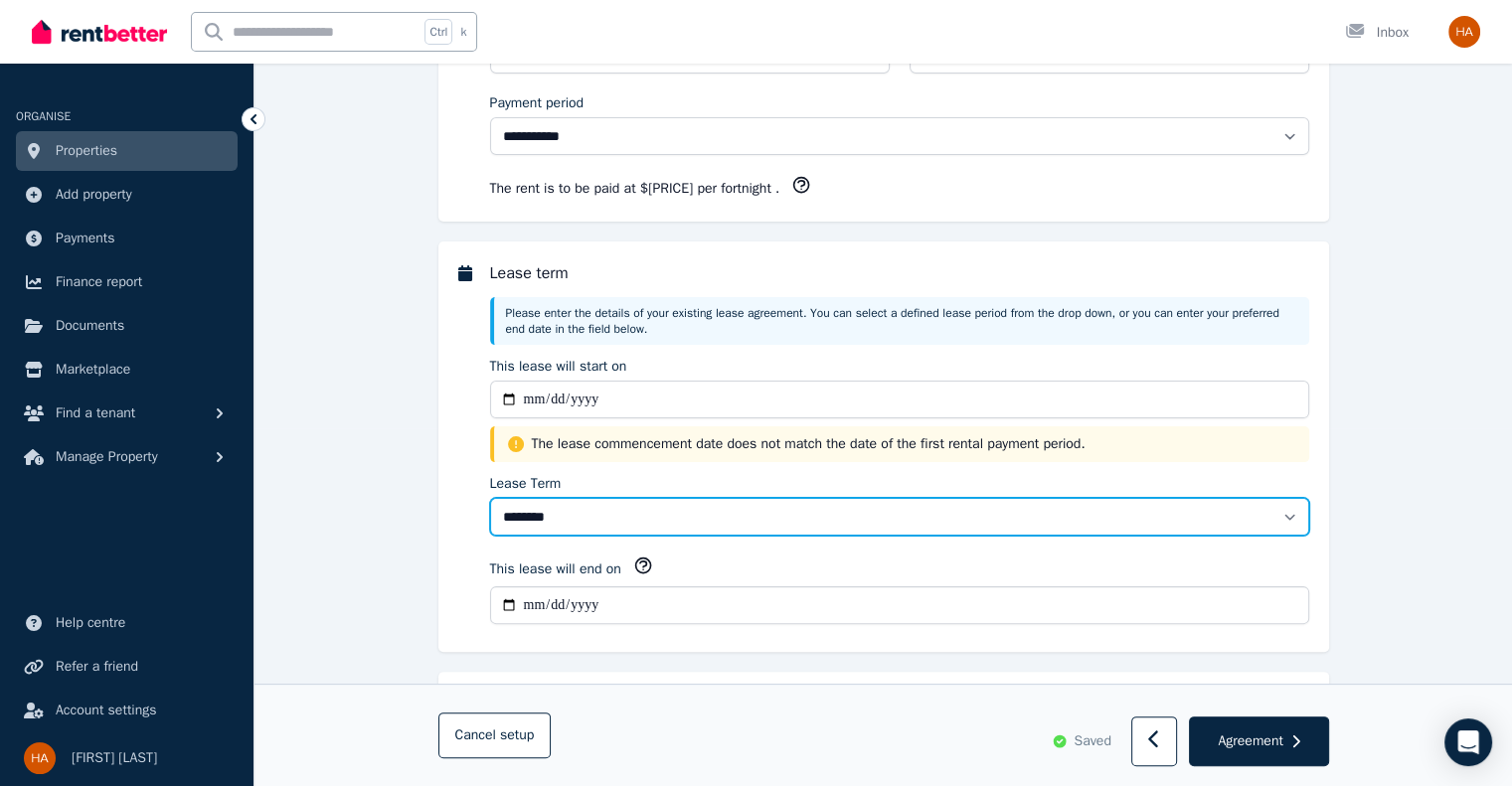 click on "******** ******** ********* ******* ******* ******* ******* ***** ********" at bounding box center (900, 517) 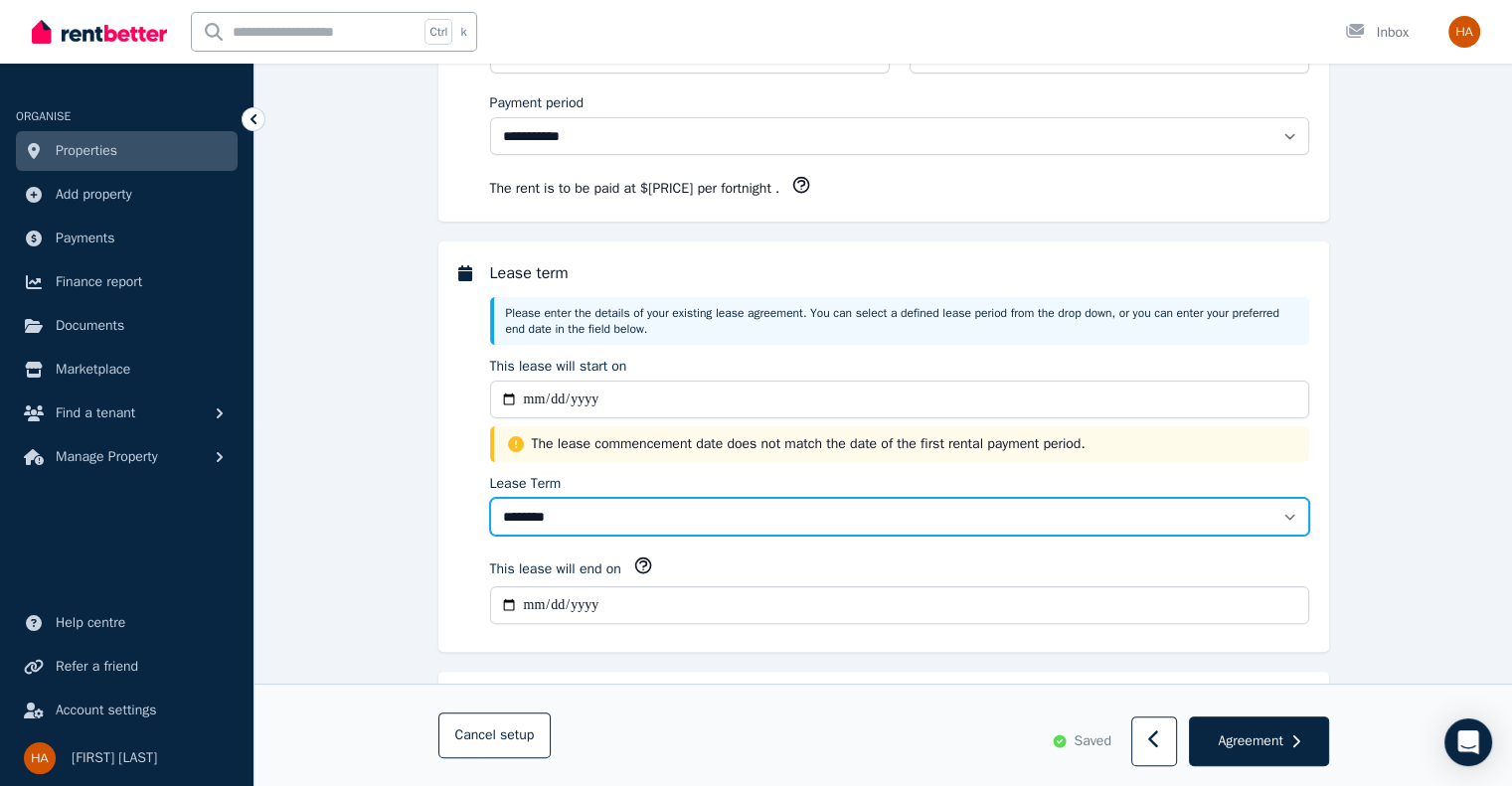 select on "**********" 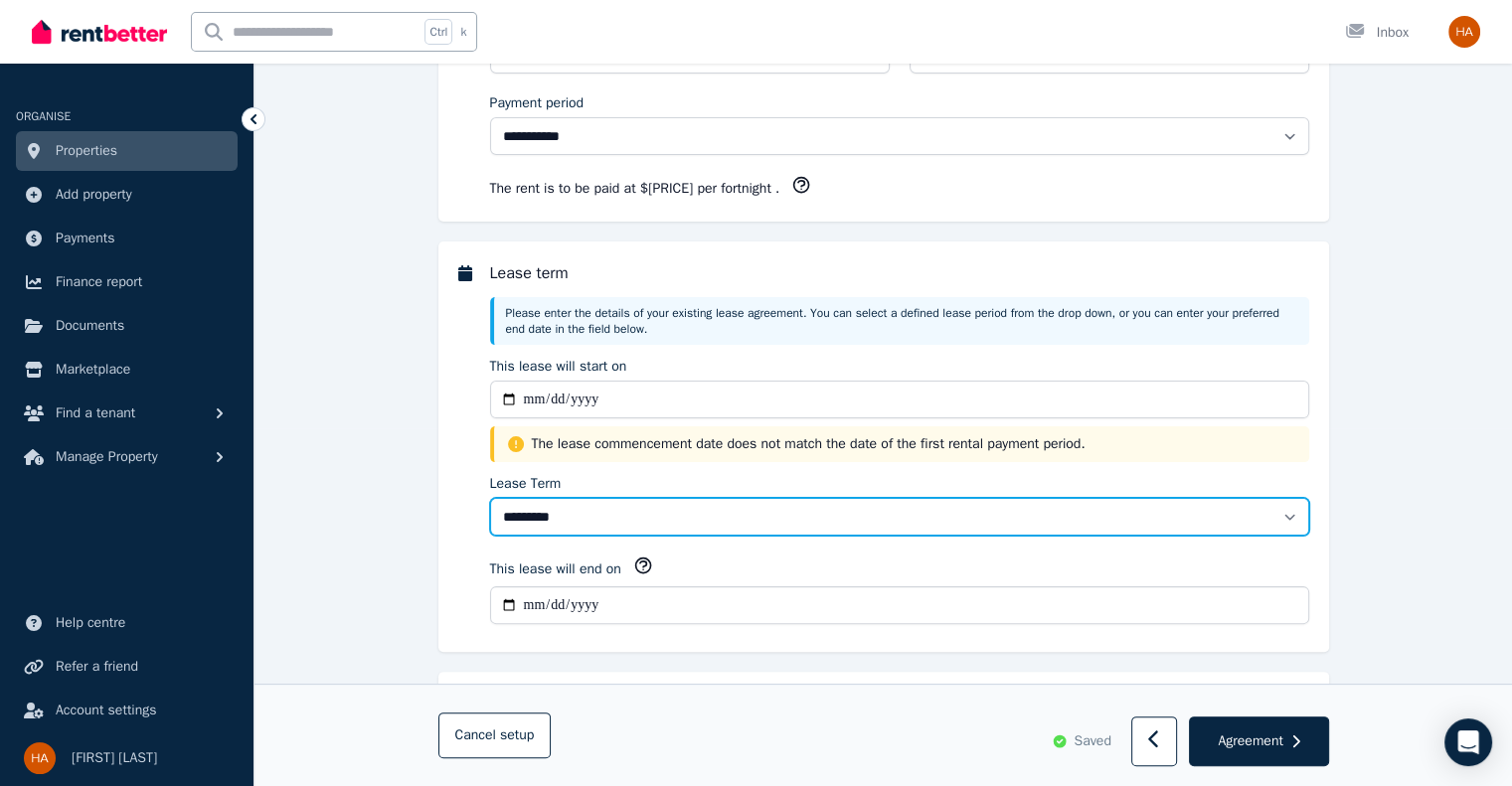 click on "******** ******** ********* ******* ******* ******* ******* ***** ********" at bounding box center (900, 517) 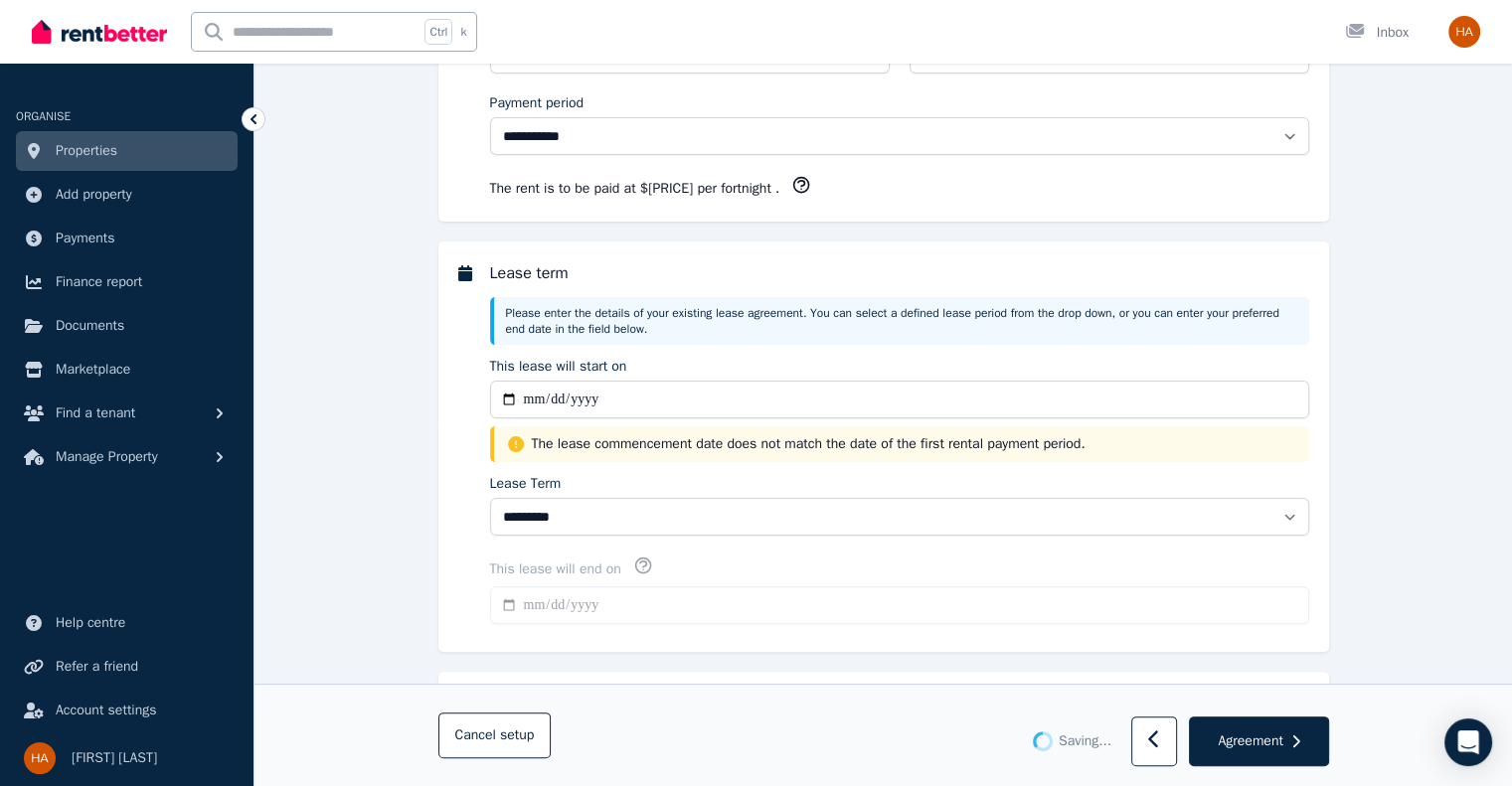 click on "**********" at bounding box center (883, 1000) 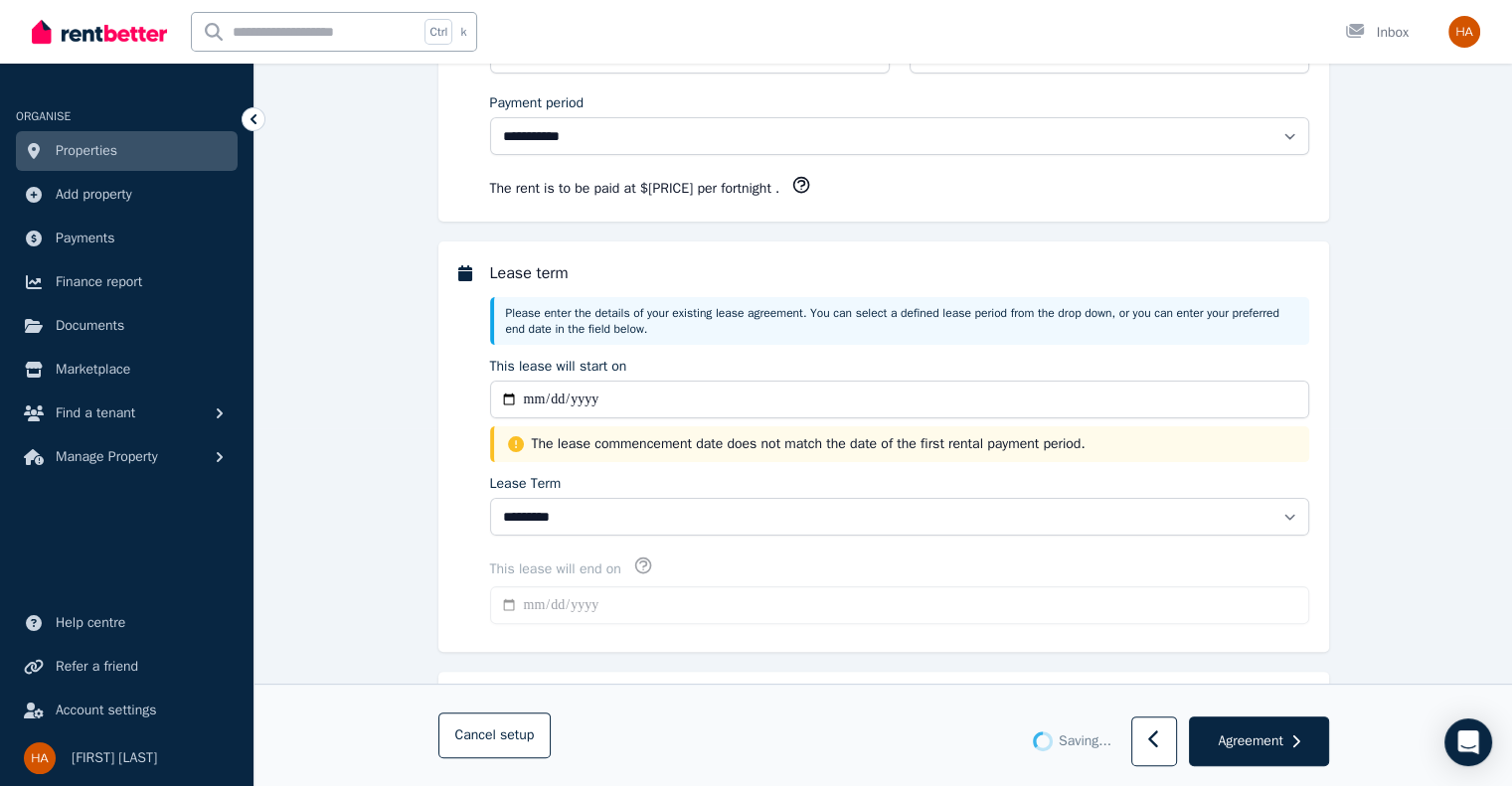 type on "**********" 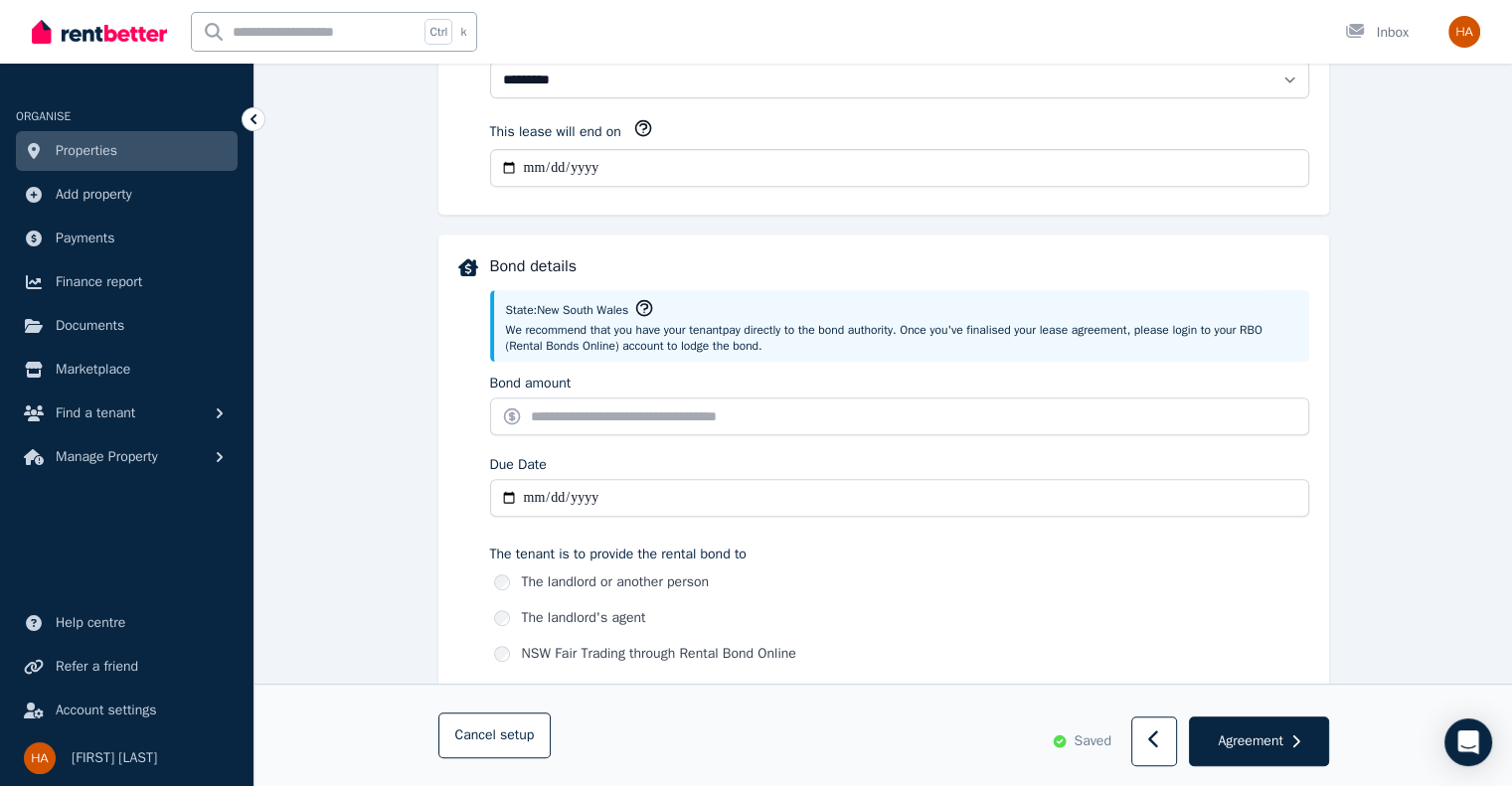 scroll, scrollTop: 822, scrollLeft: 0, axis: vertical 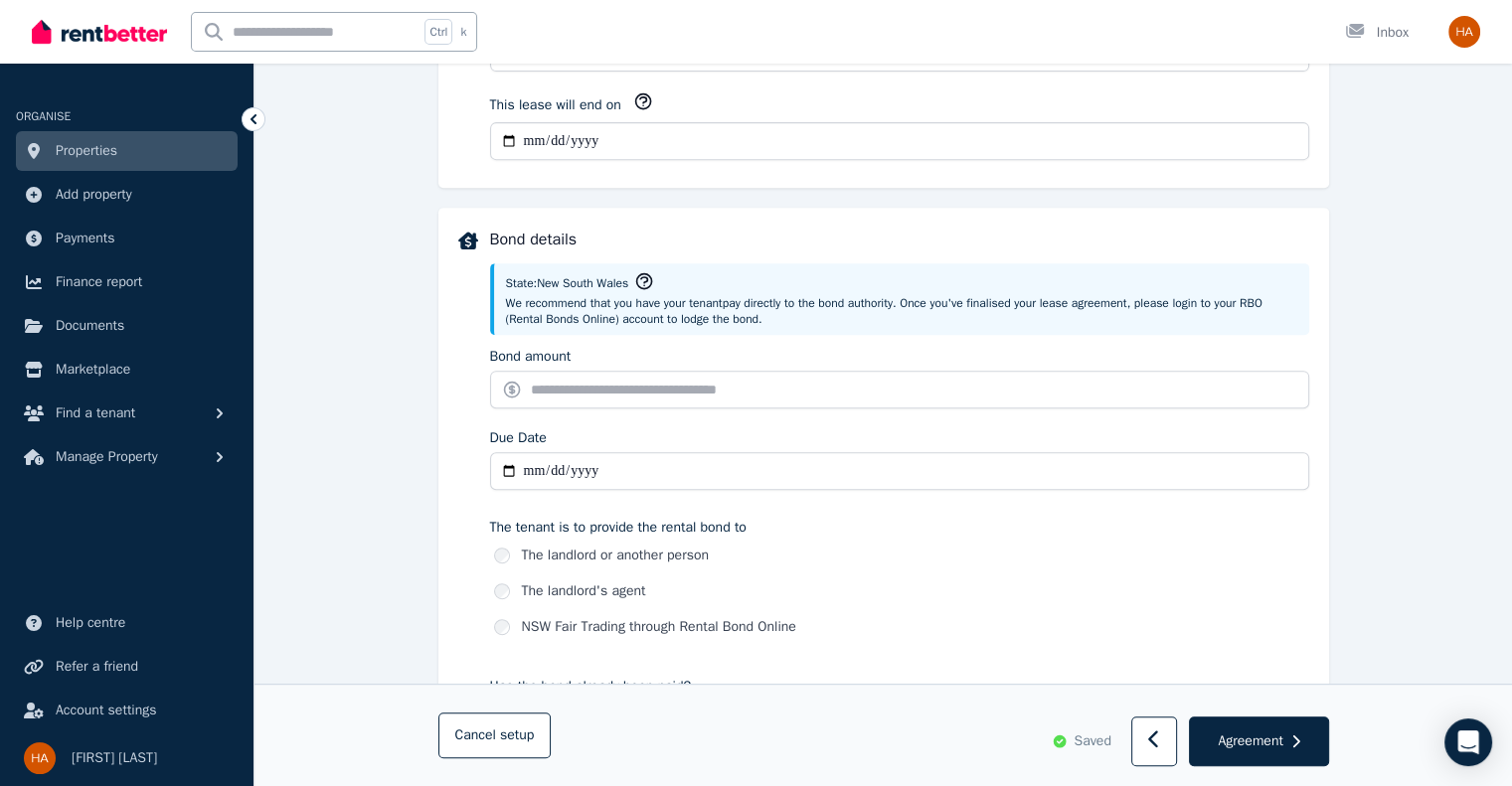 click on "Due Date" at bounding box center (900, 471) 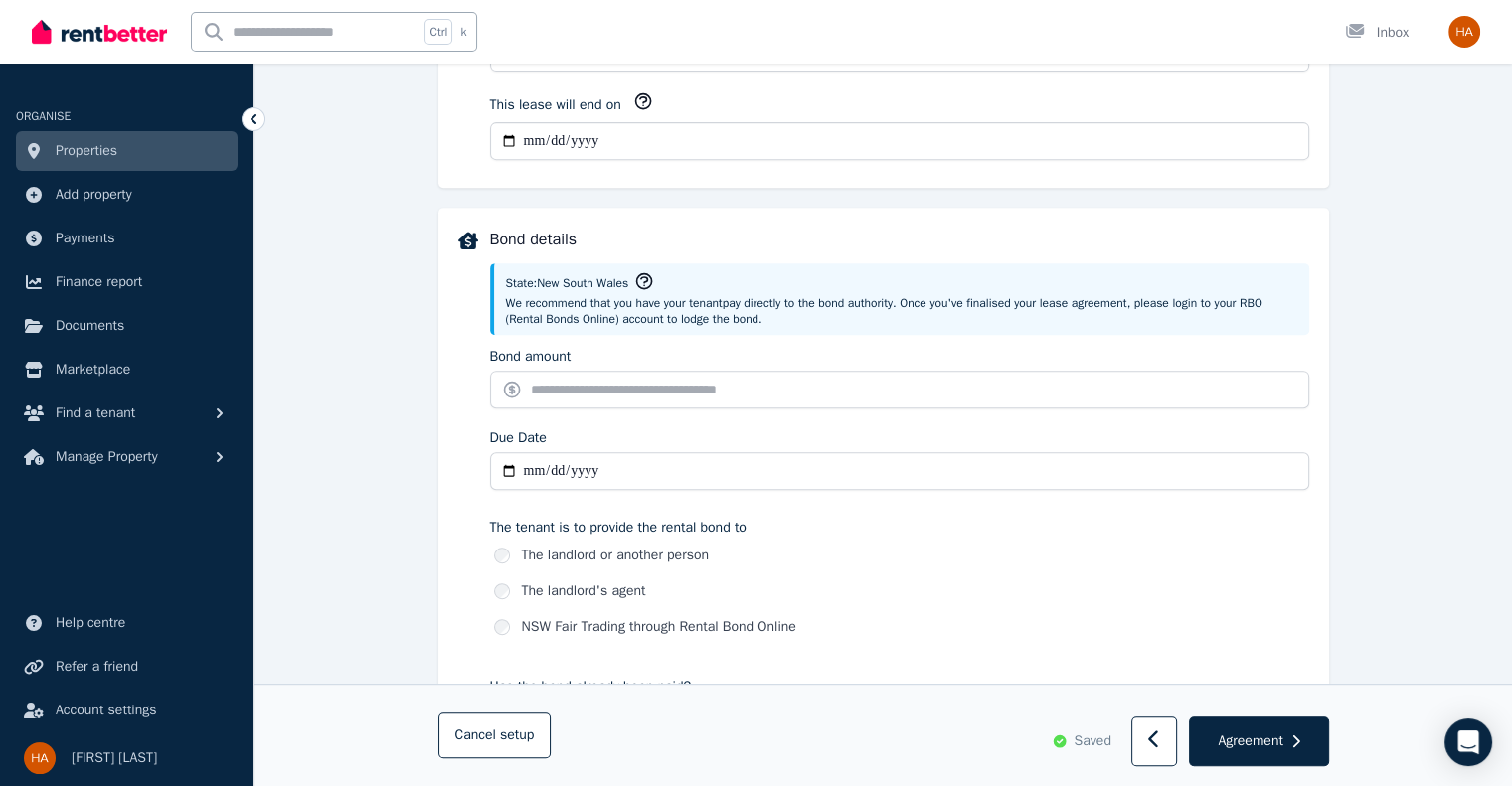 type on "**********" 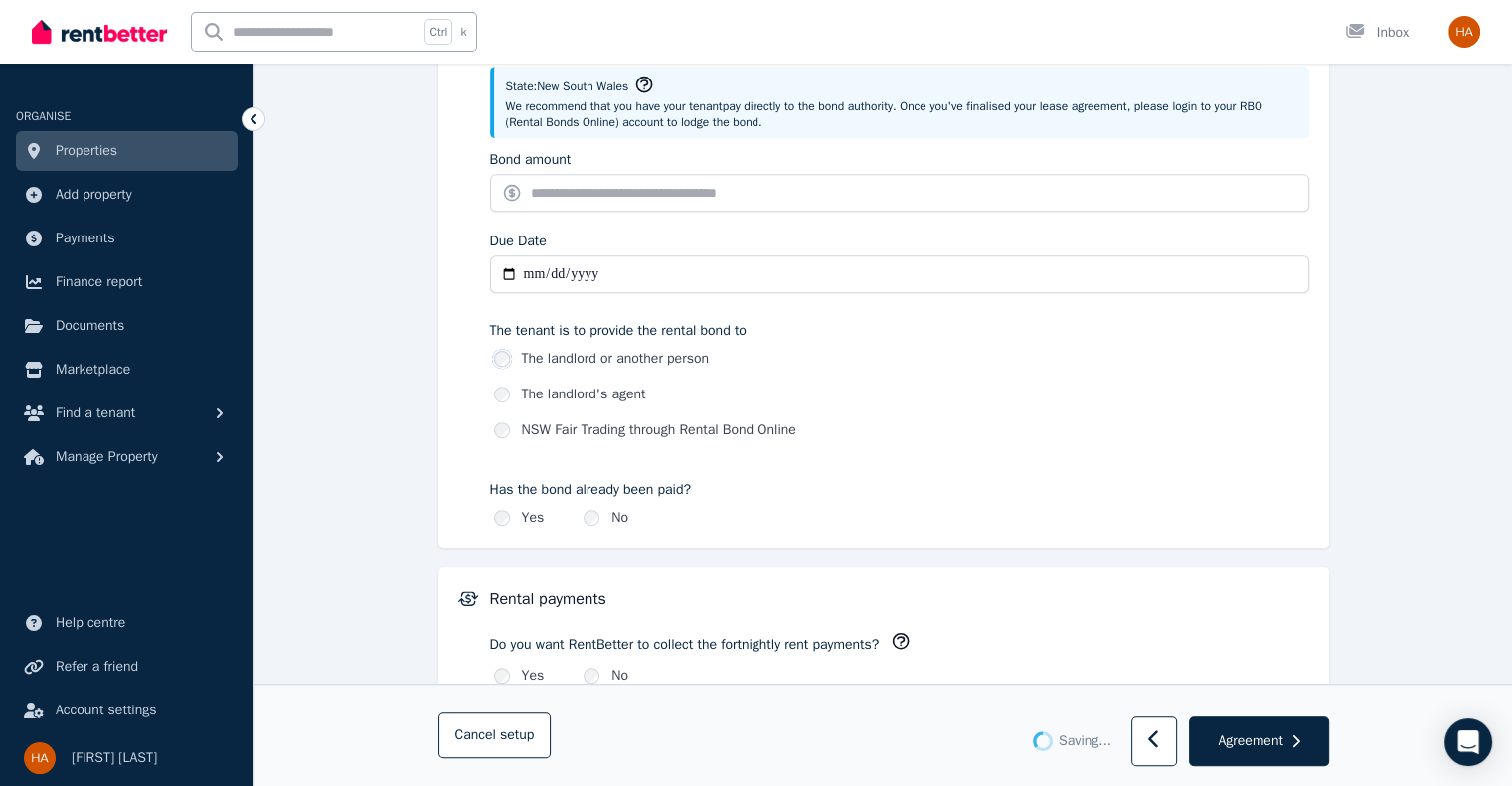 scroll, scrollTop: 1179, scrollLeft: 0, axis: vertical 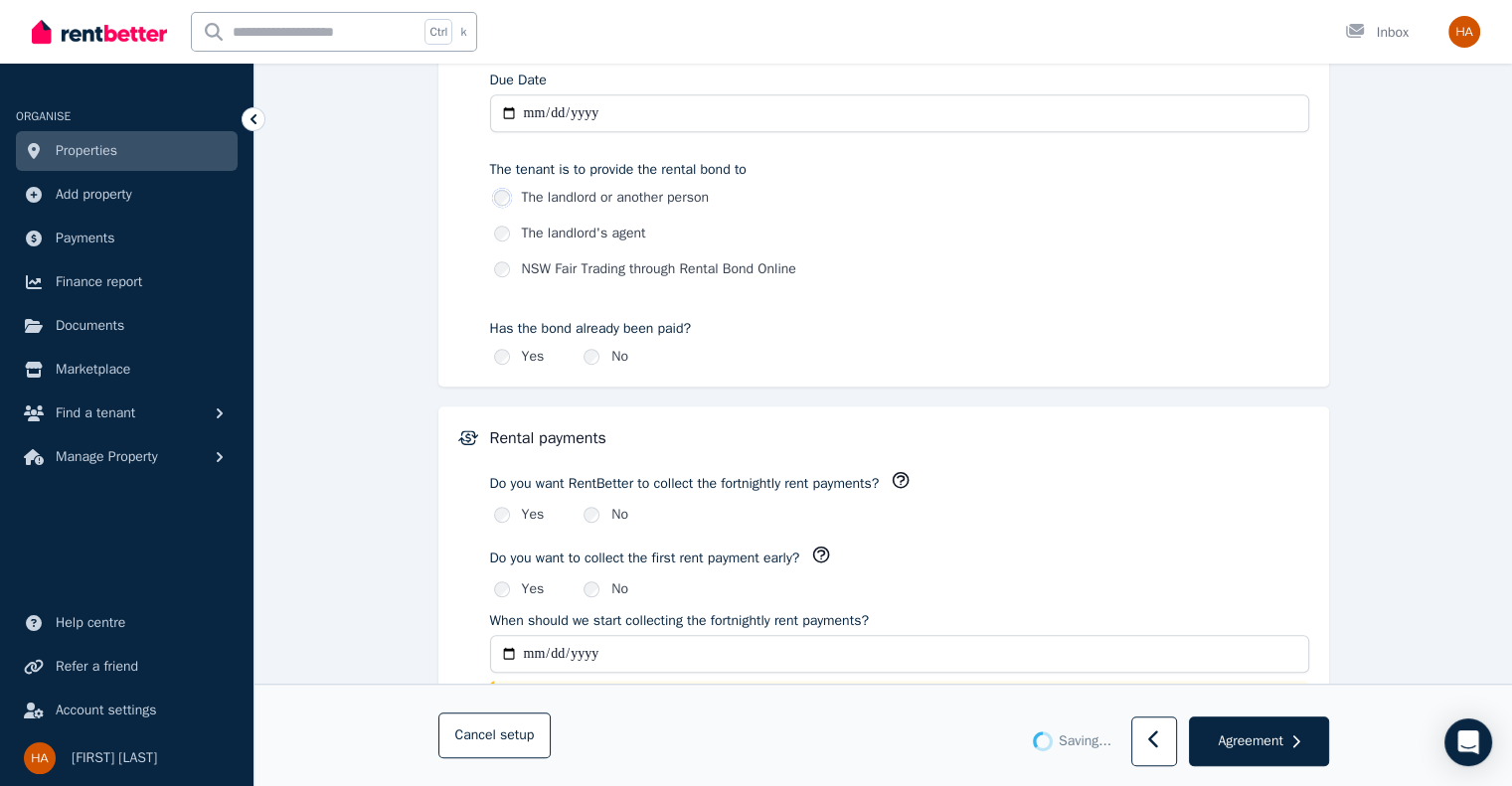 type 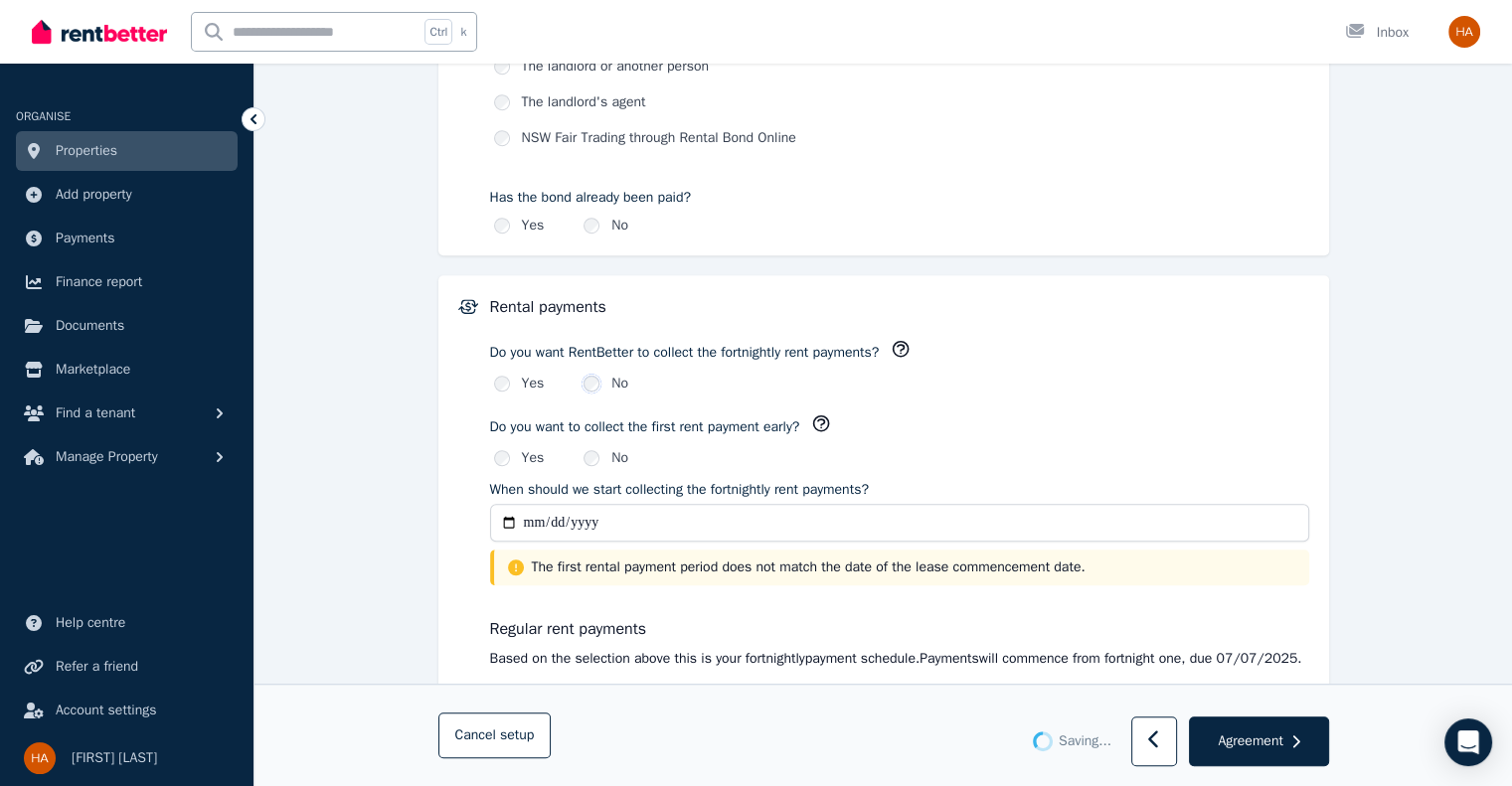 scroll, scrollTop: 1328, scrollLeft: 0, axis: vertical 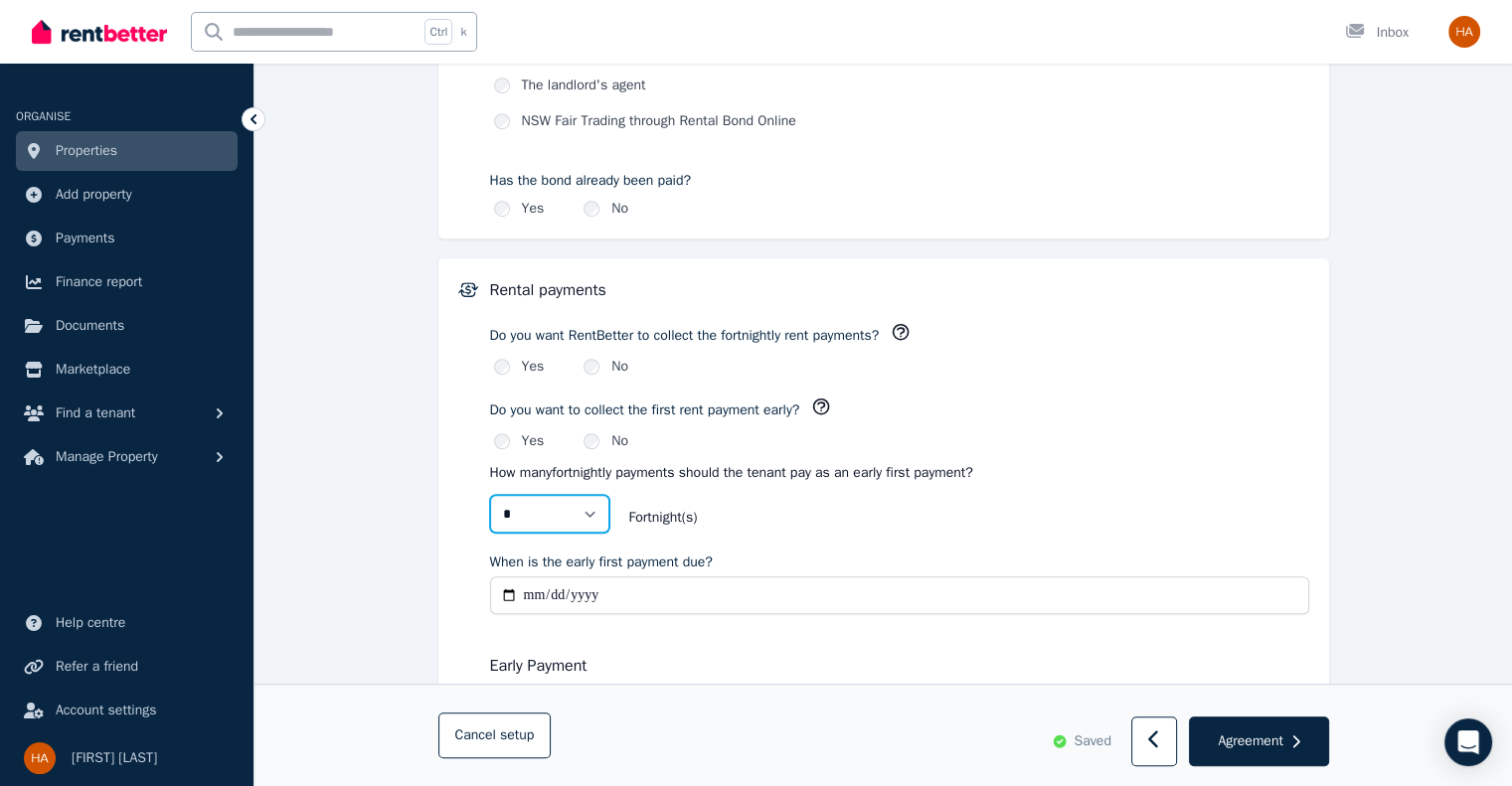 click on "* *" at bounding box center [550, 514] 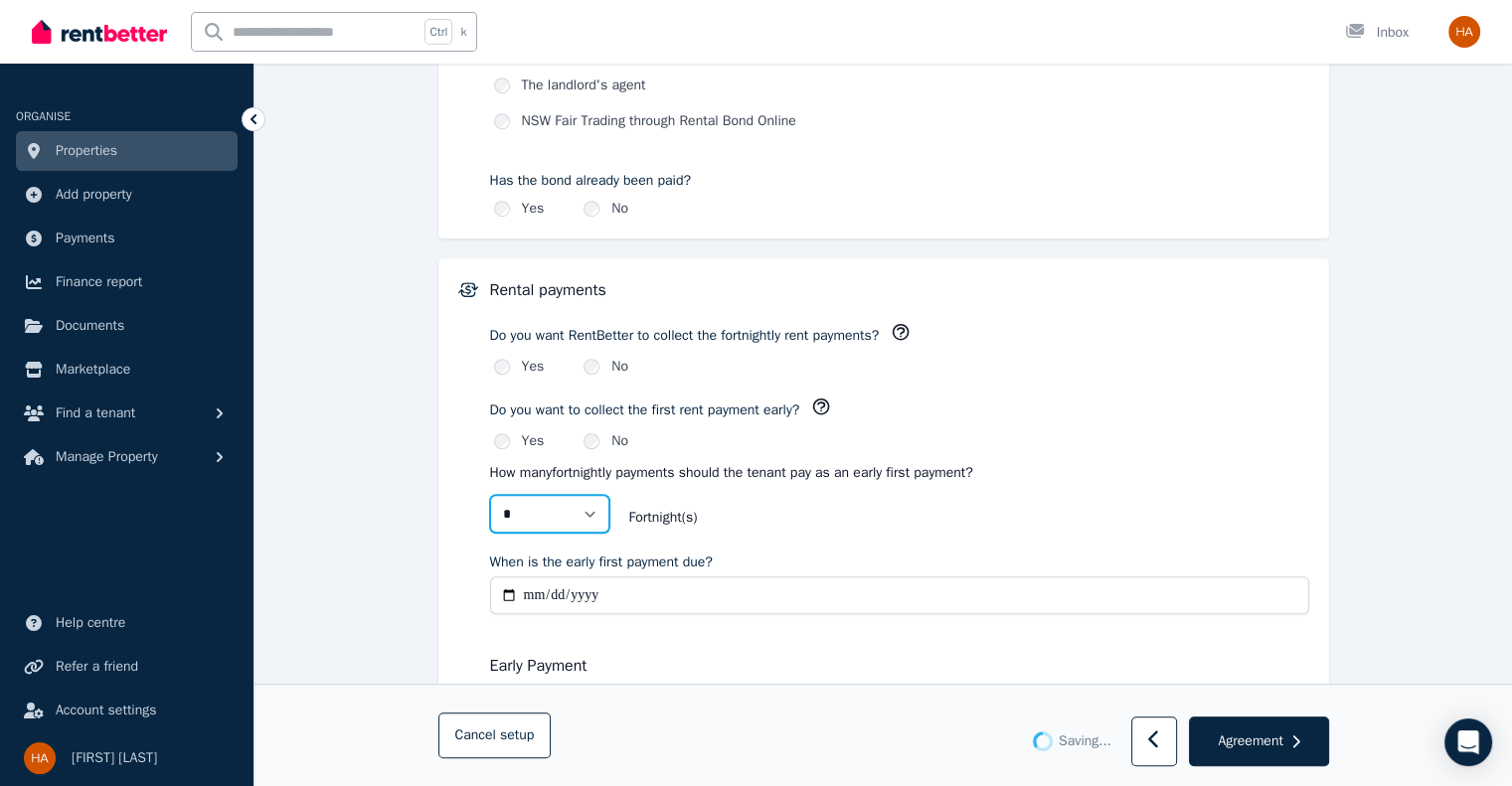 click on "* *" at bounding box center [550, 514] 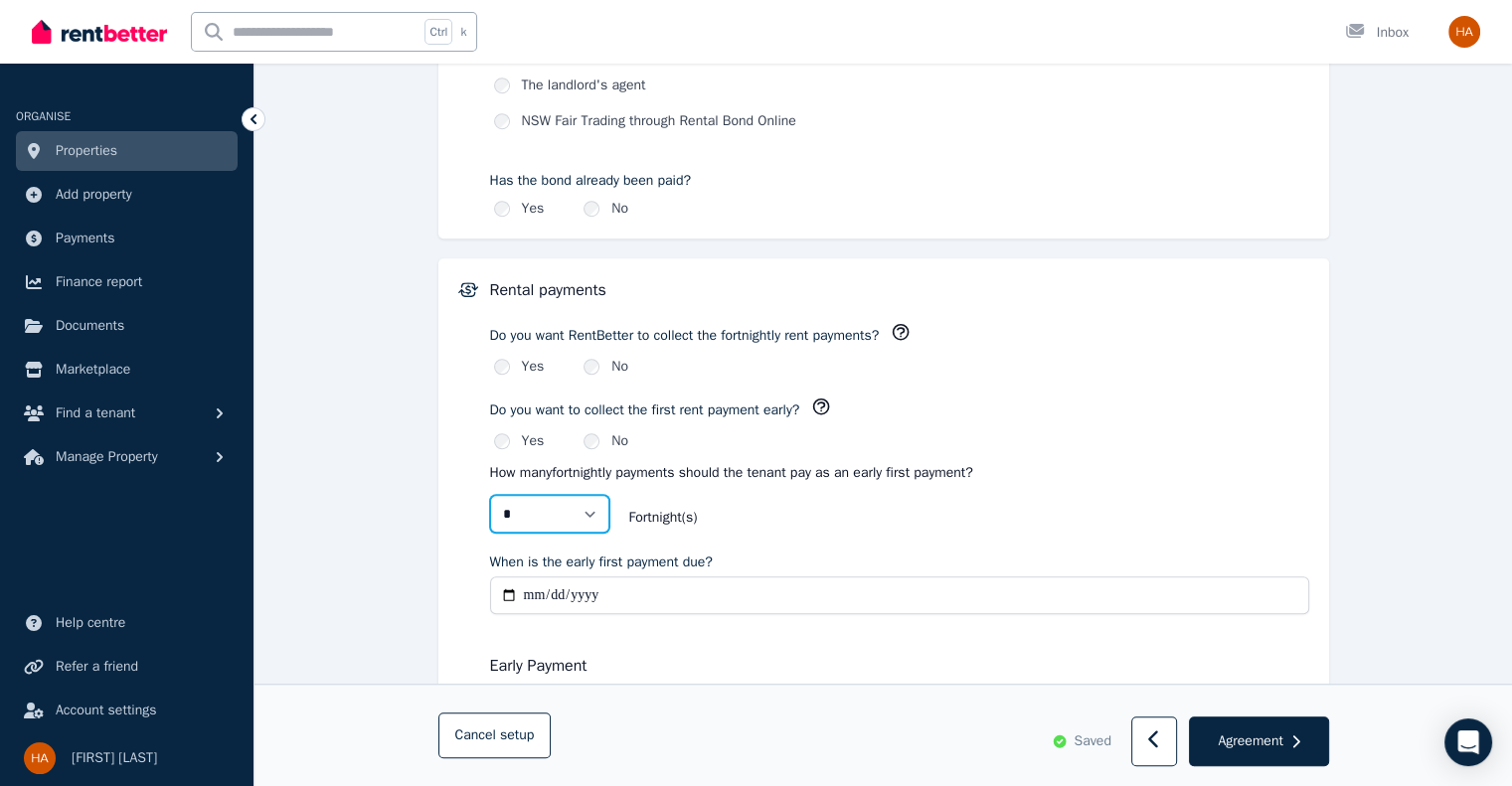 select on "*" 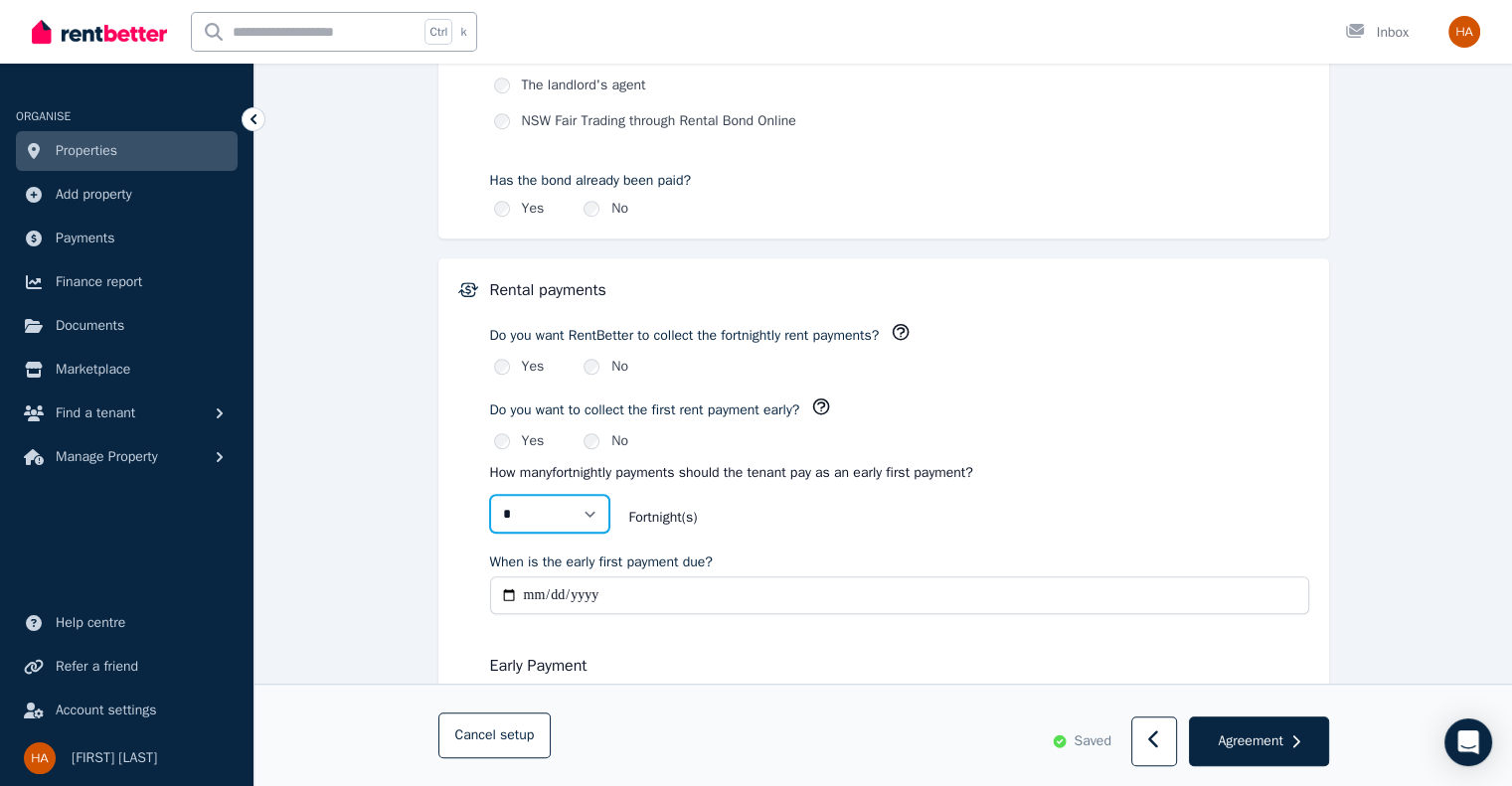click on "* *" at bounding box center [550, 514] 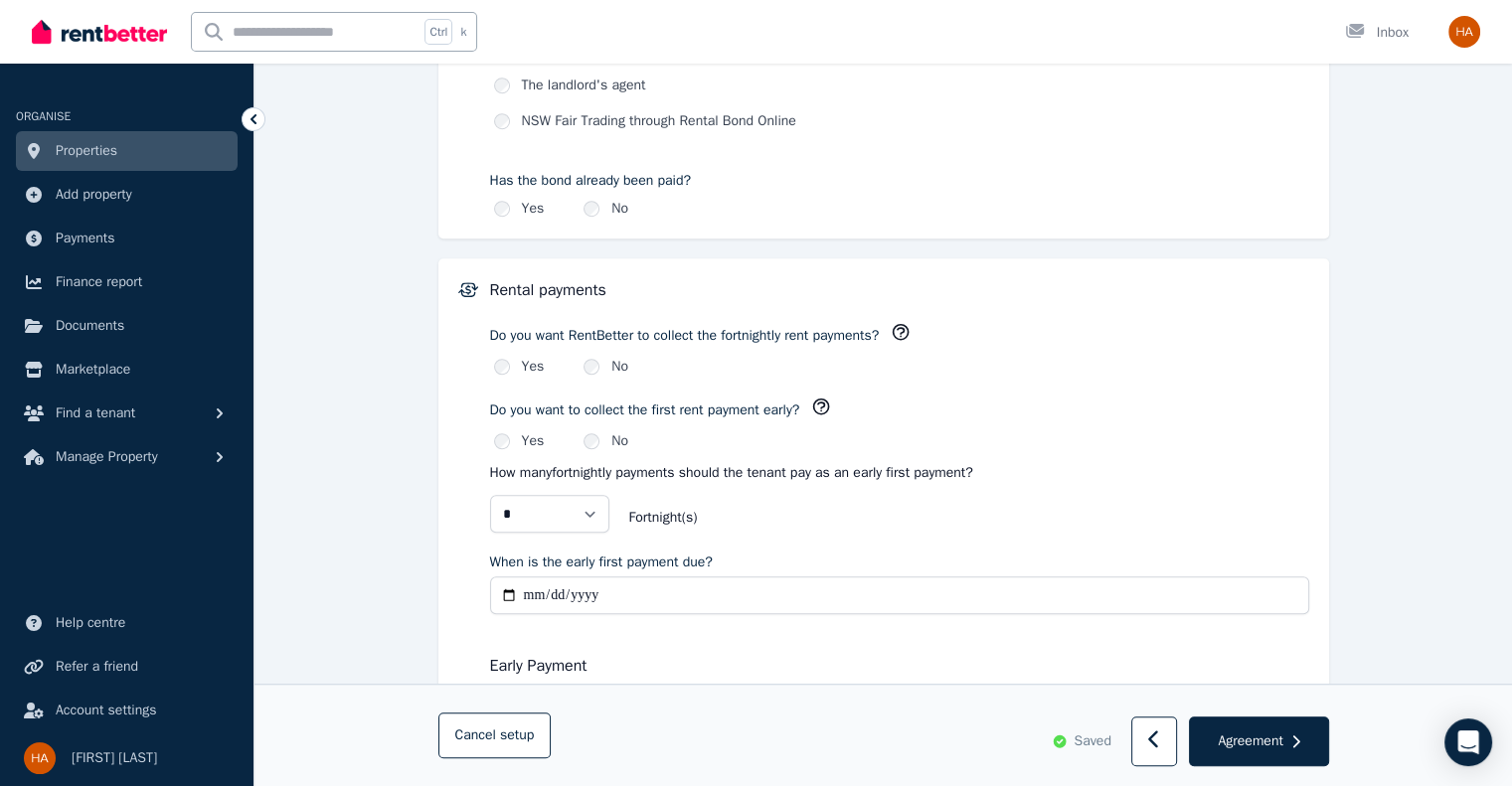 click on "When is the early first payment due?" at bounding box center (900, 595) 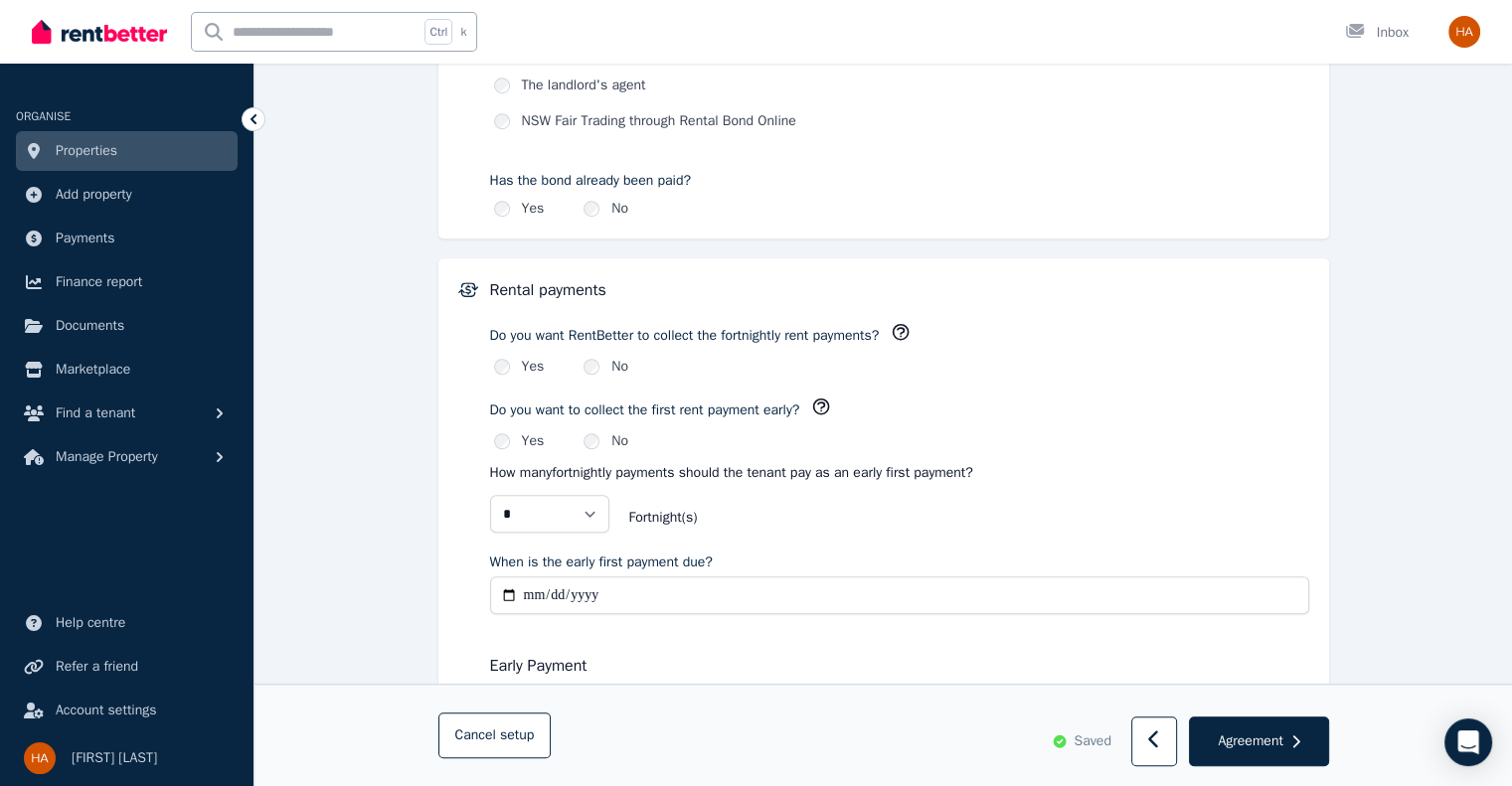 type on "**********" 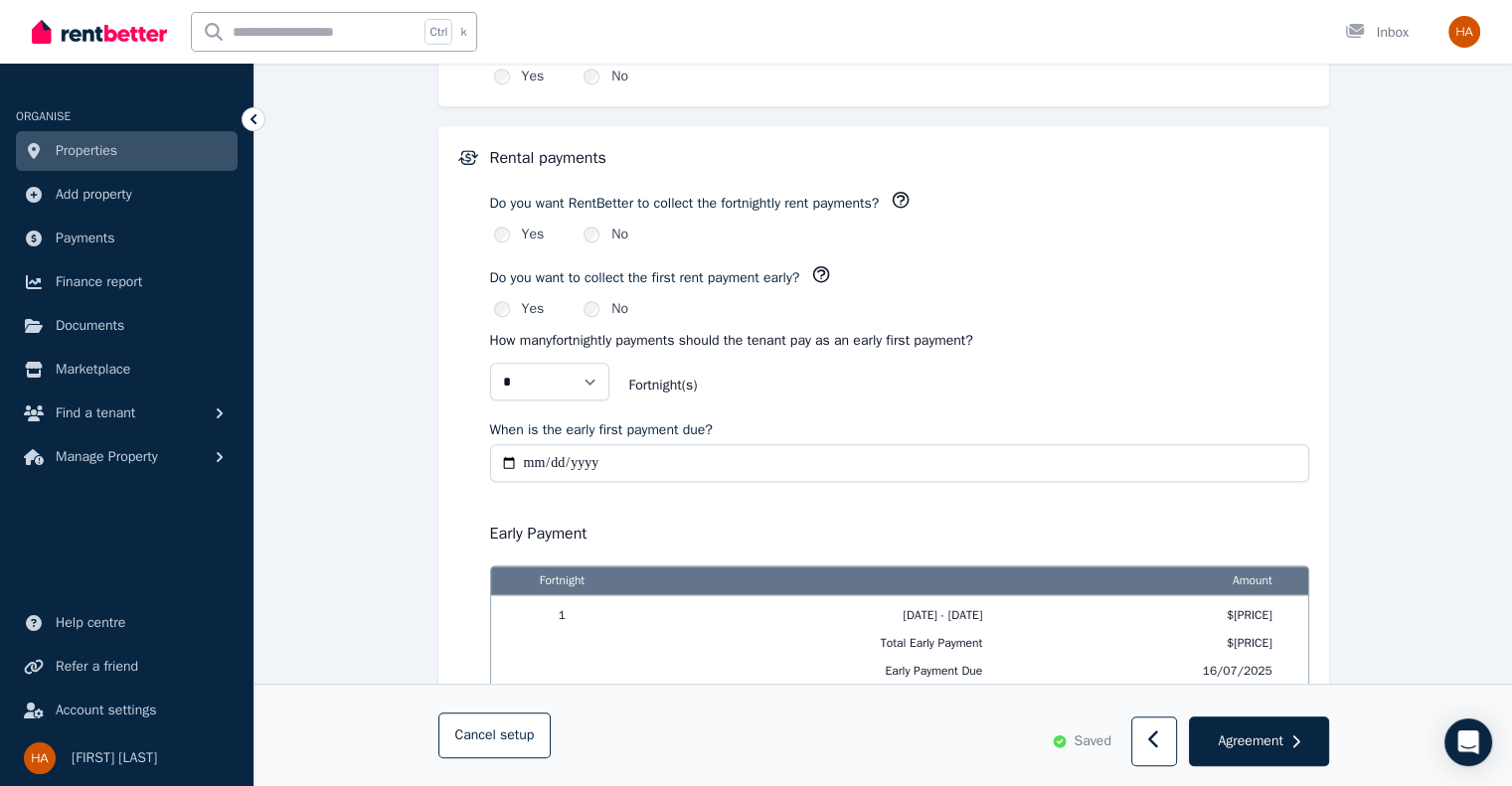 scroll, scrollTop: 1421, scrollLeft: 0, axis: vertical 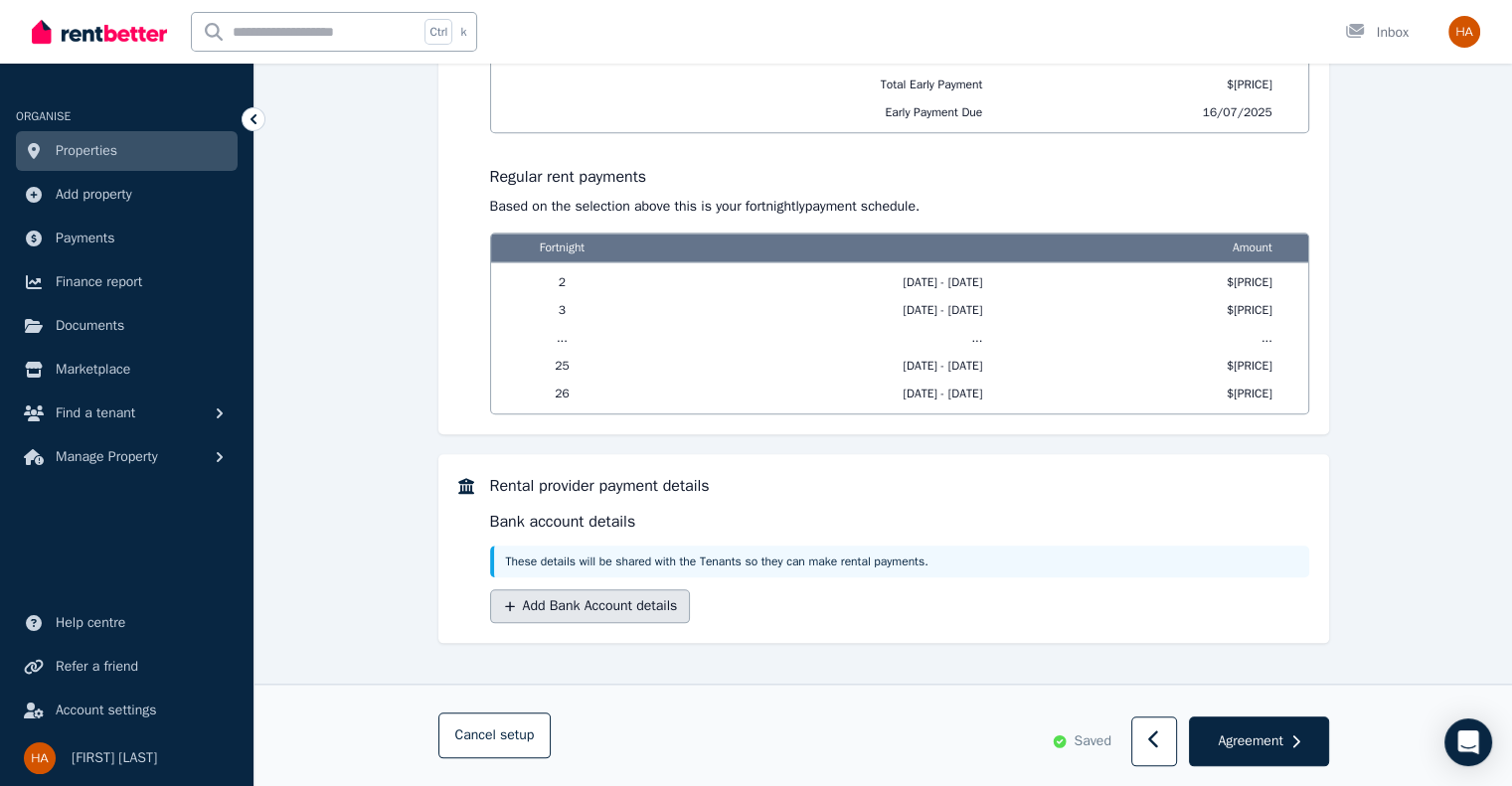 click on "Add Bank Account details" at bounding box center [590, 606] 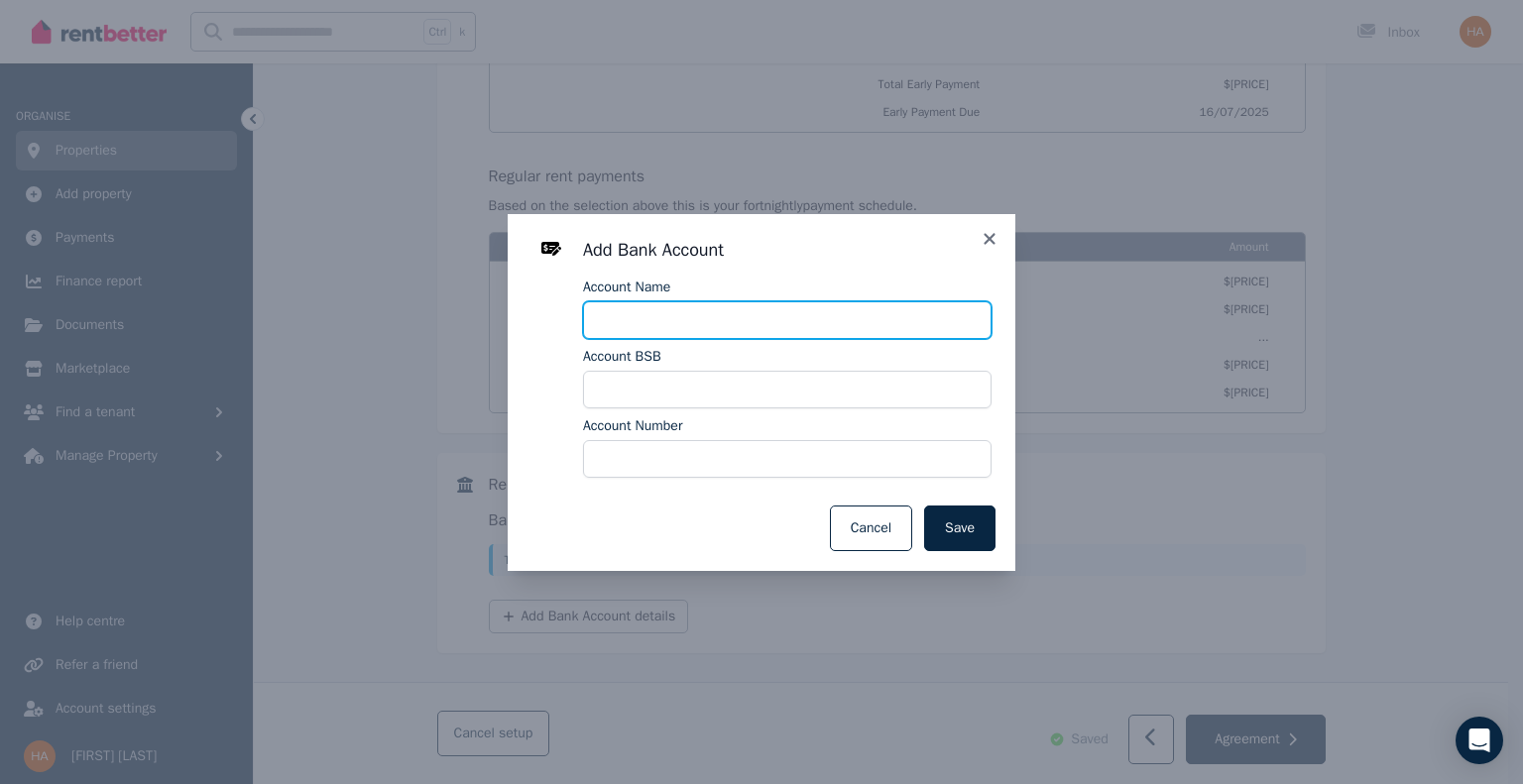 click on "Account Name" at bounding box center [787, 320] 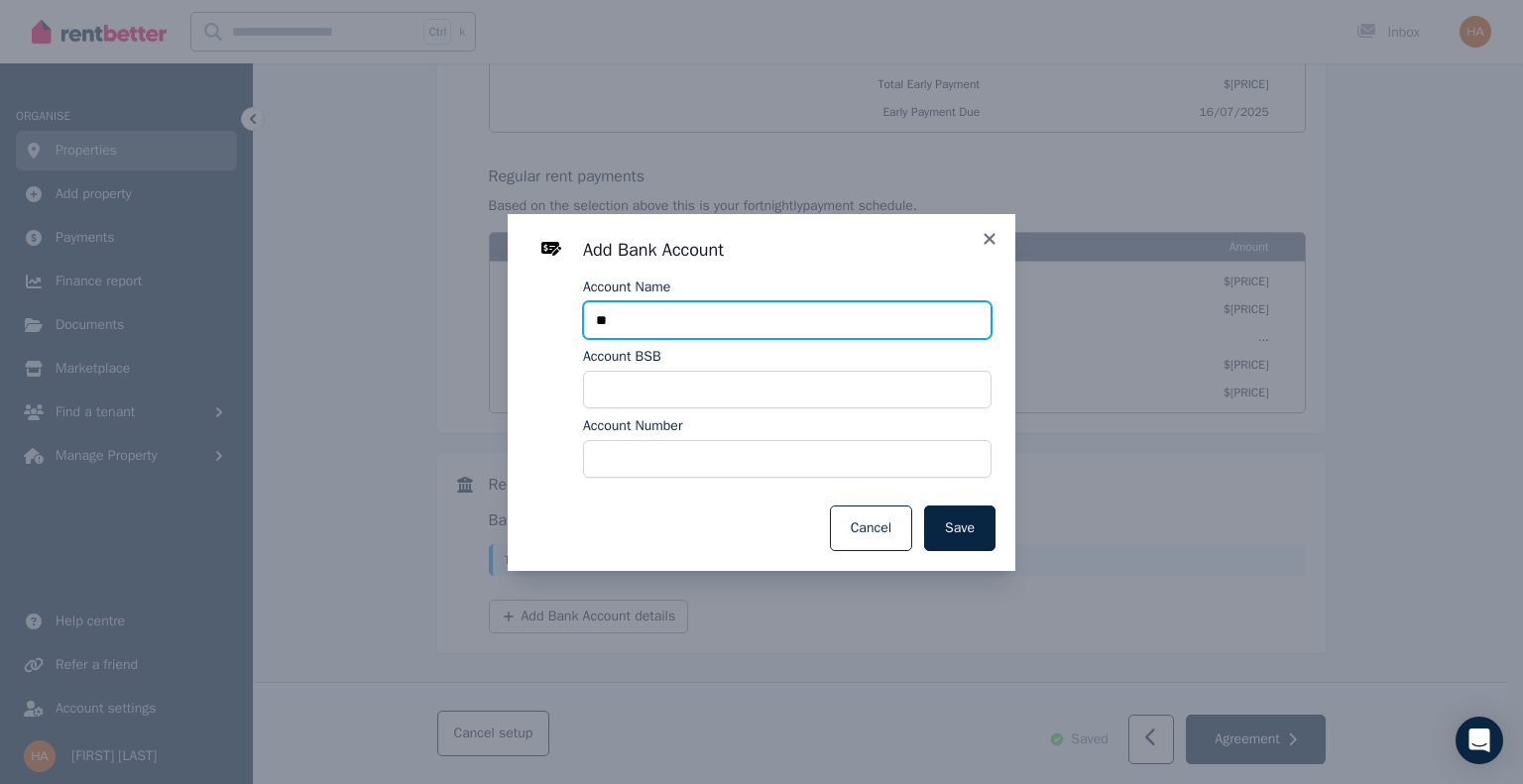 type on "*" 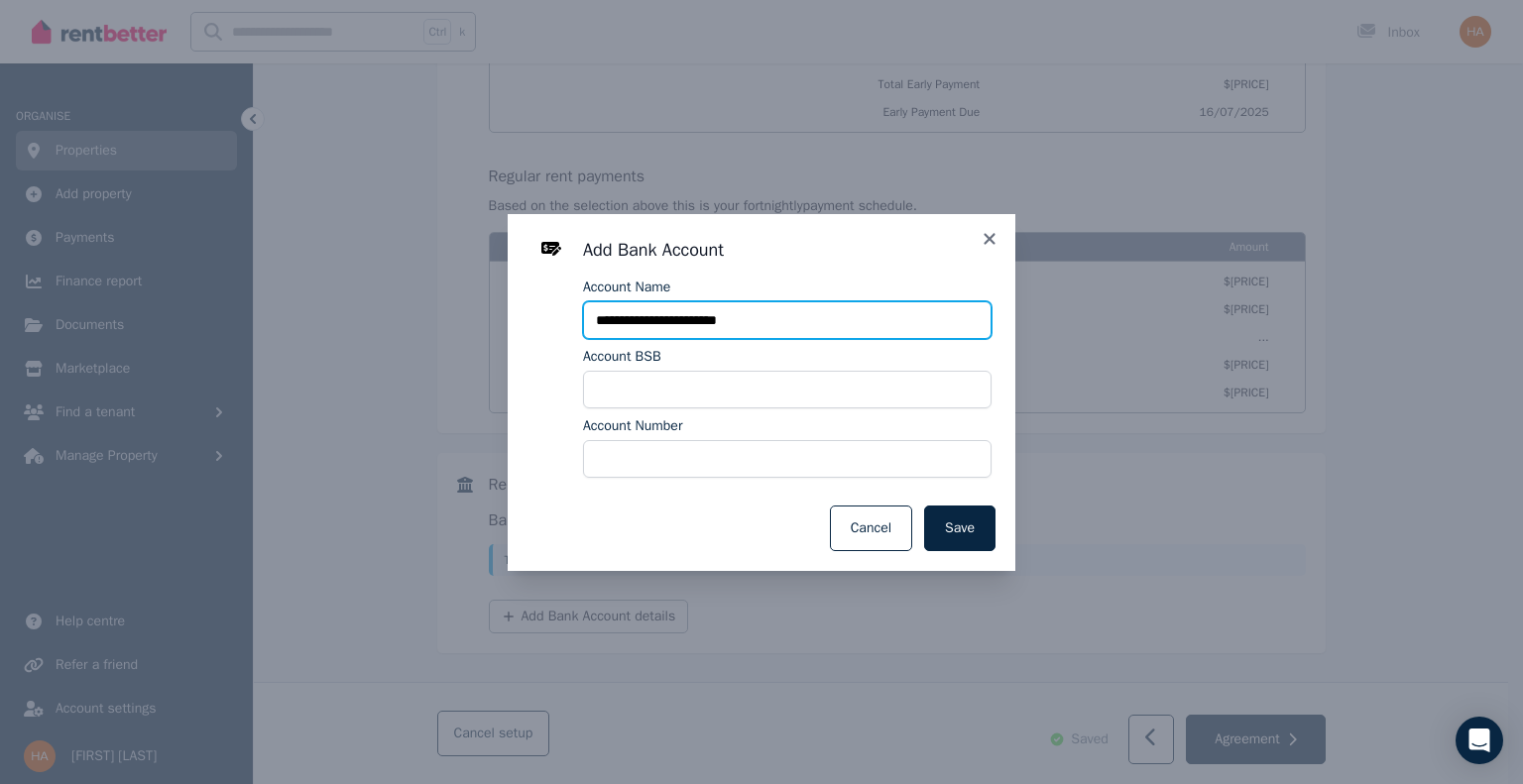 type on "**********" 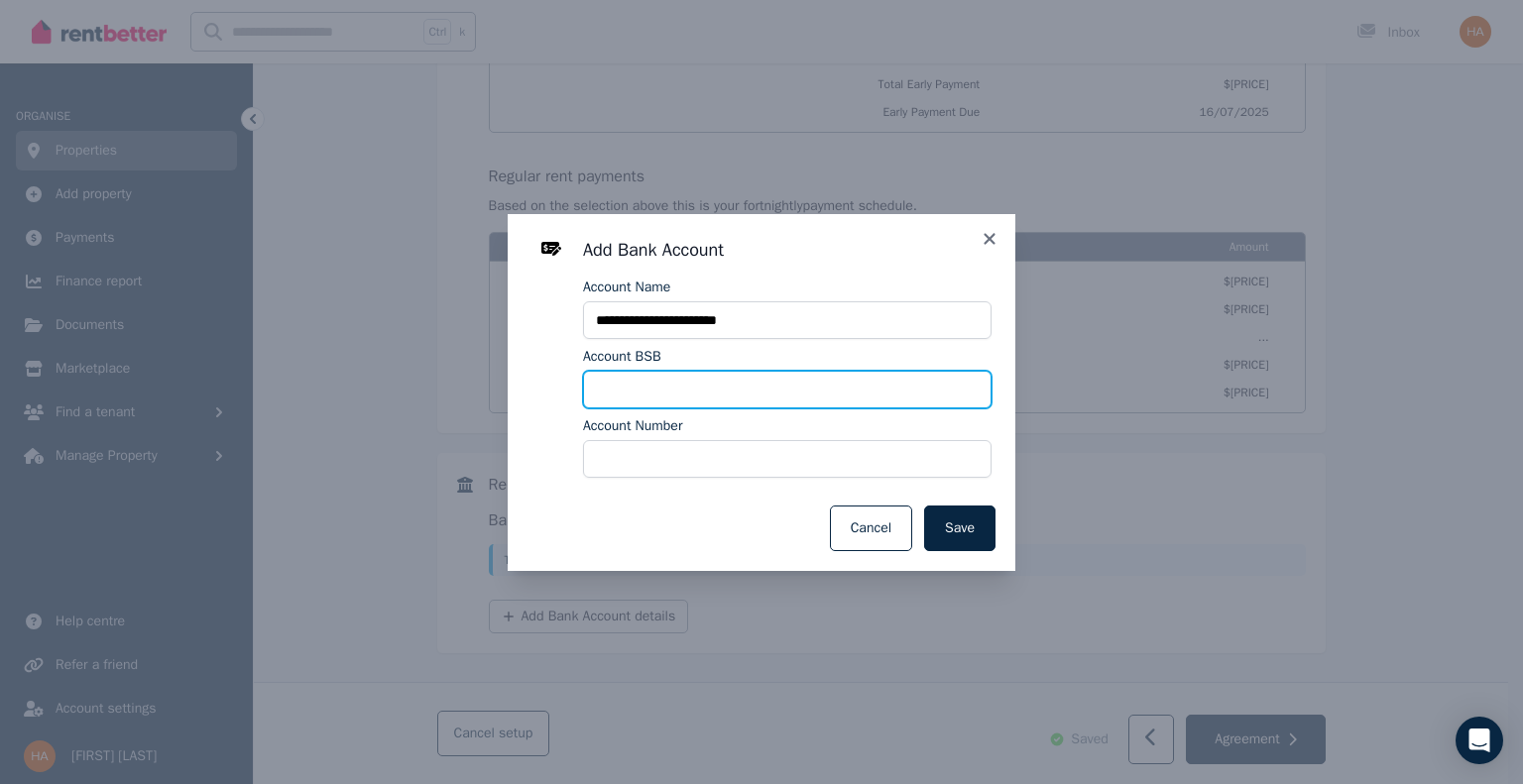 click on "Account BSB" at bounding box center (787, 390) 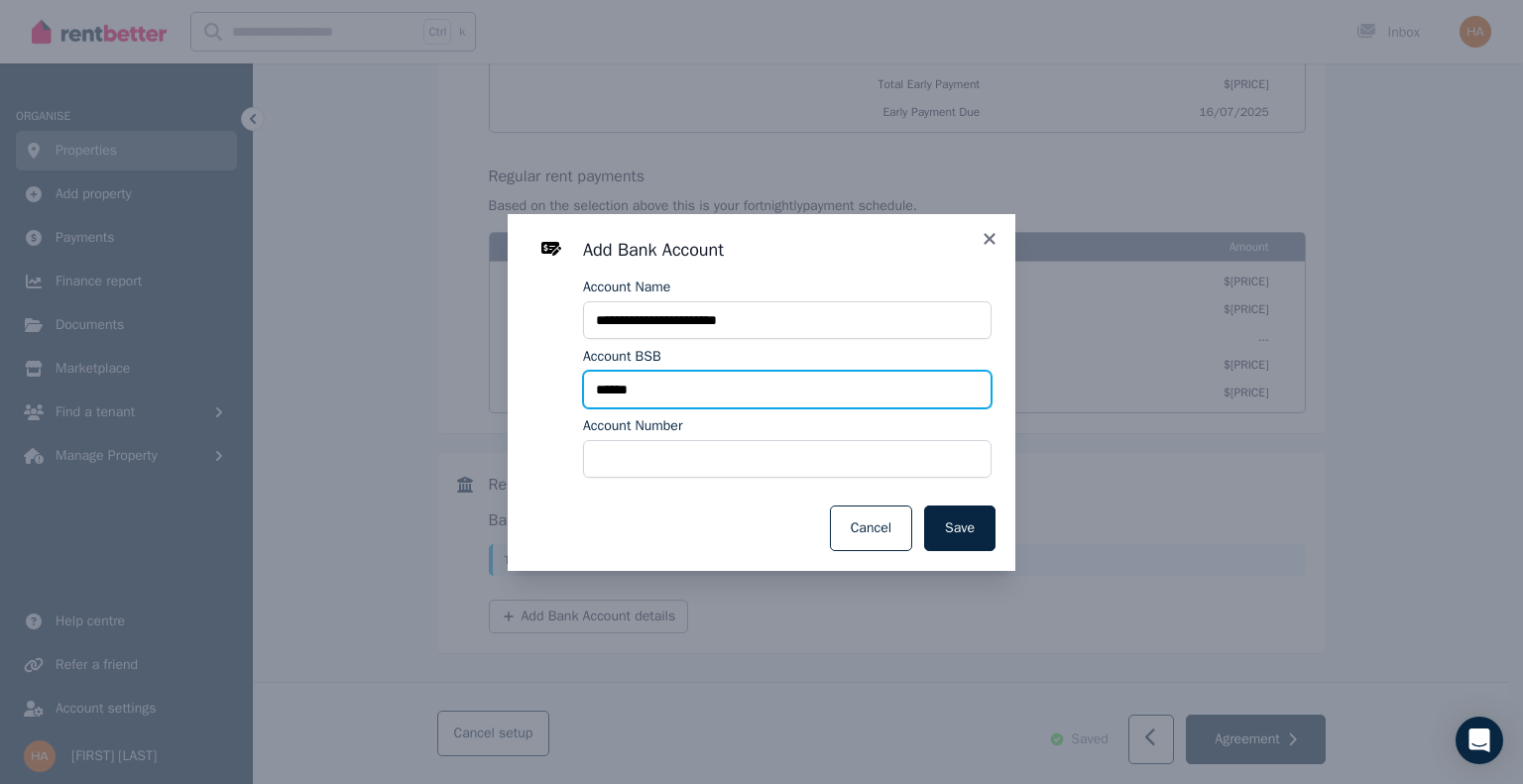 type on "******" 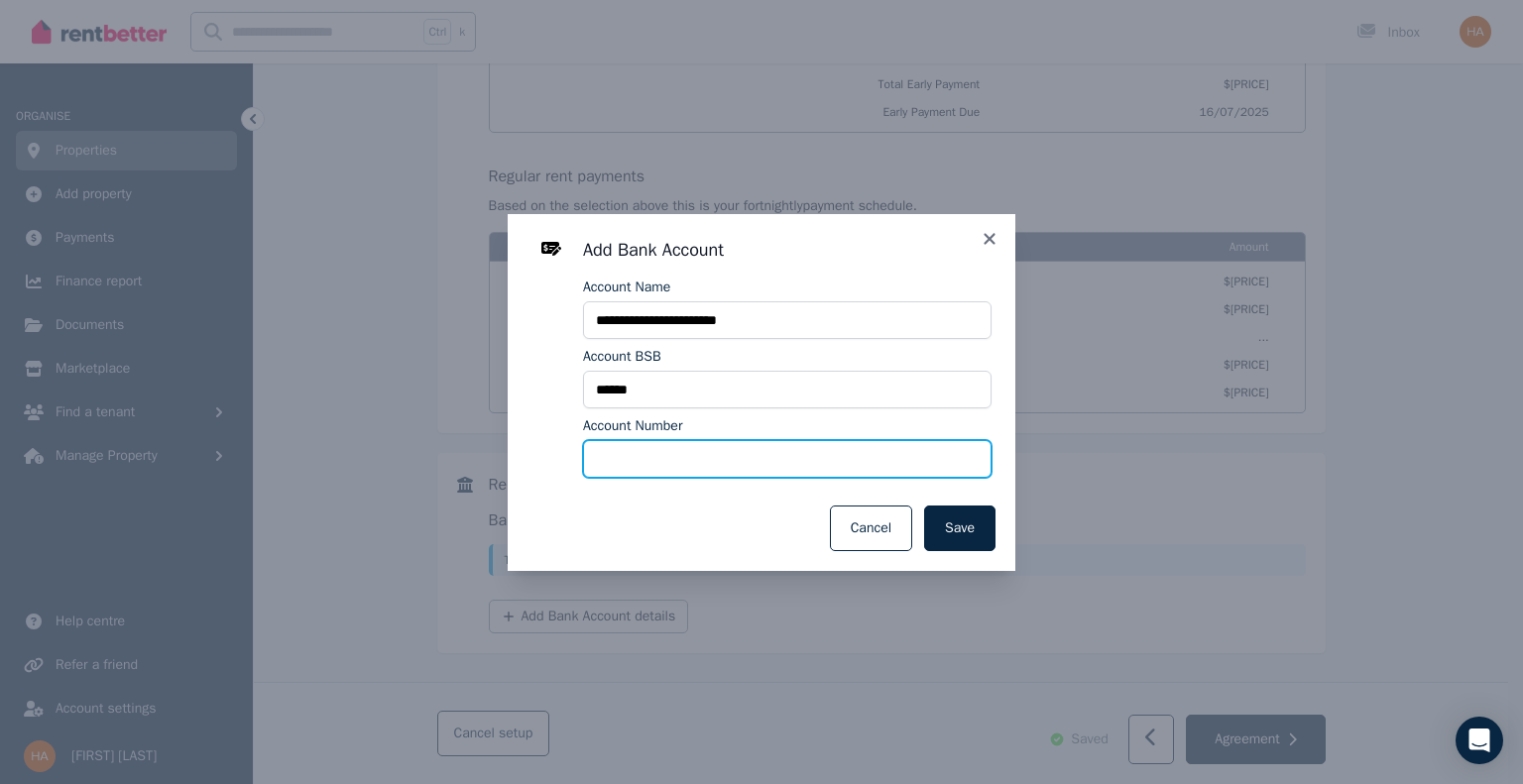 click on "Account Number" at bounding box center (787, 459) 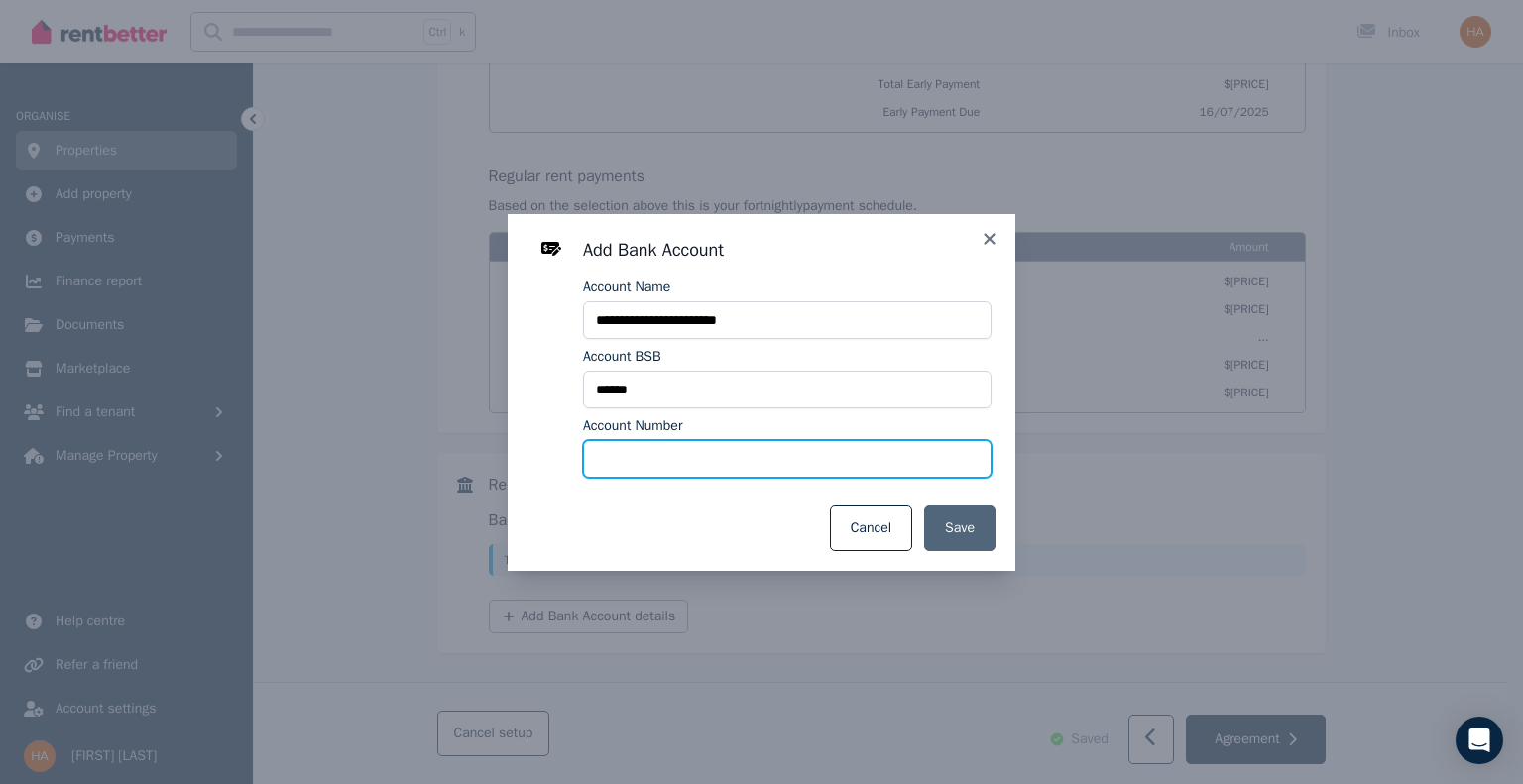 type on "******" 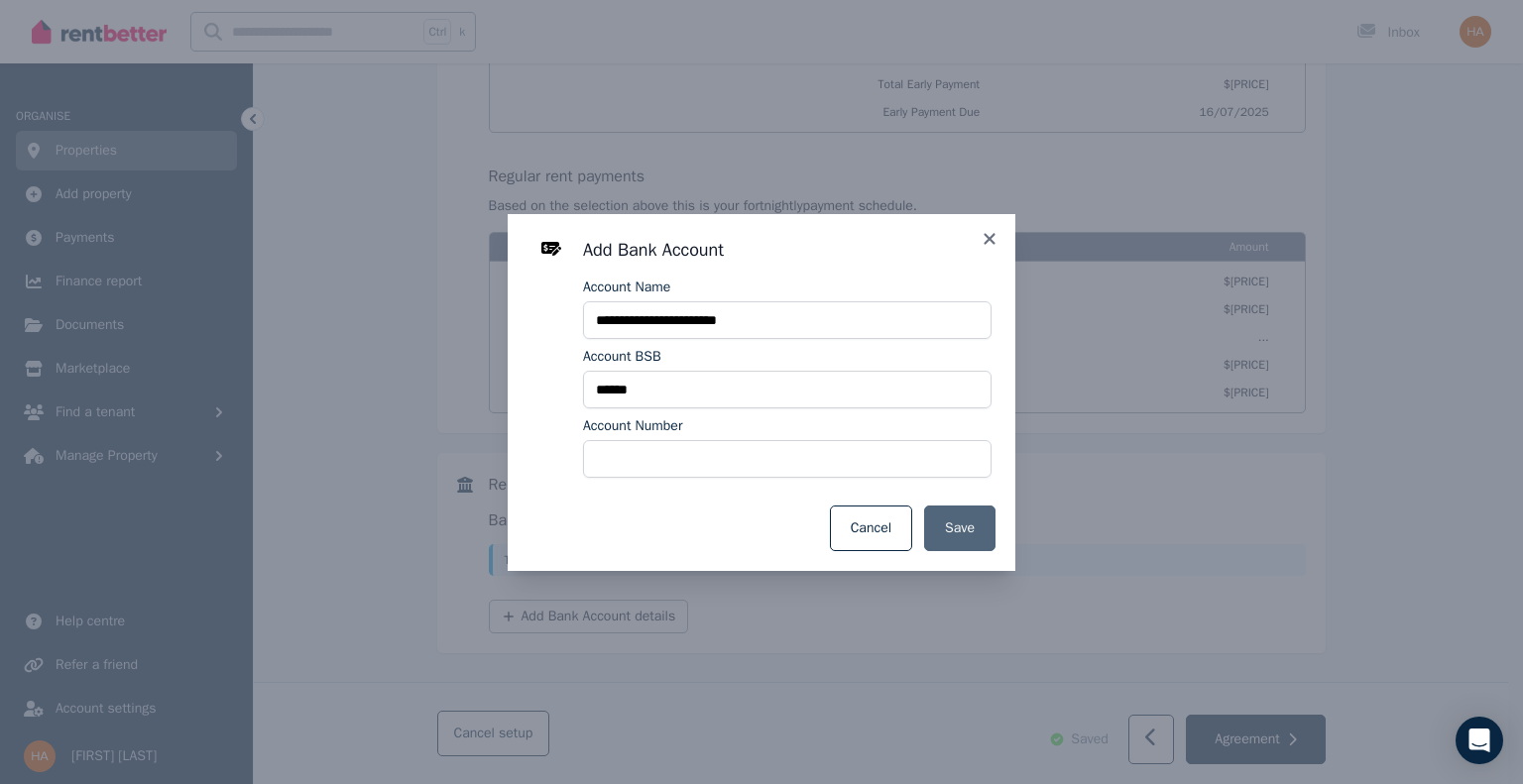 click on "Save" at bounding box center (960, 528) 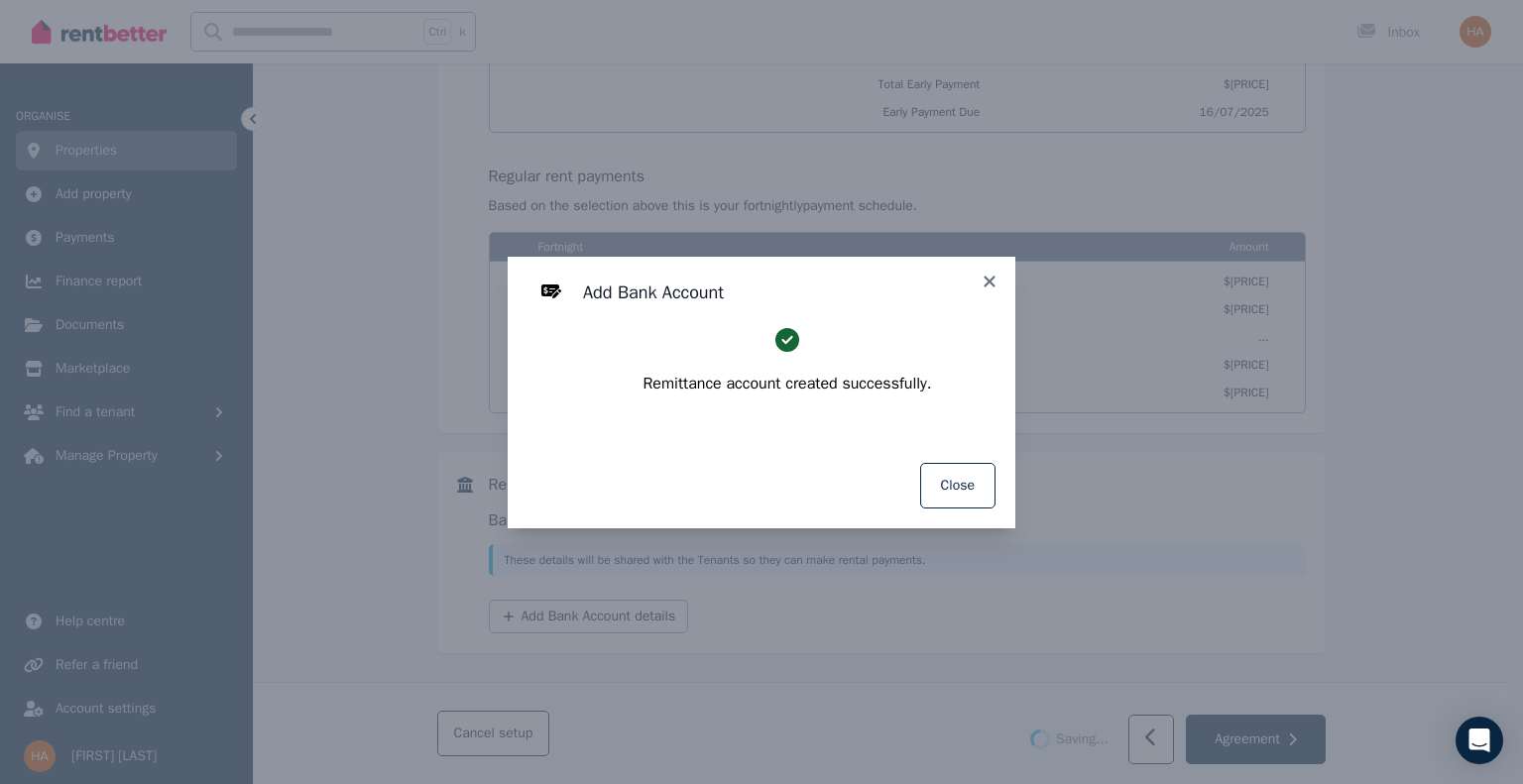 select on "**********" 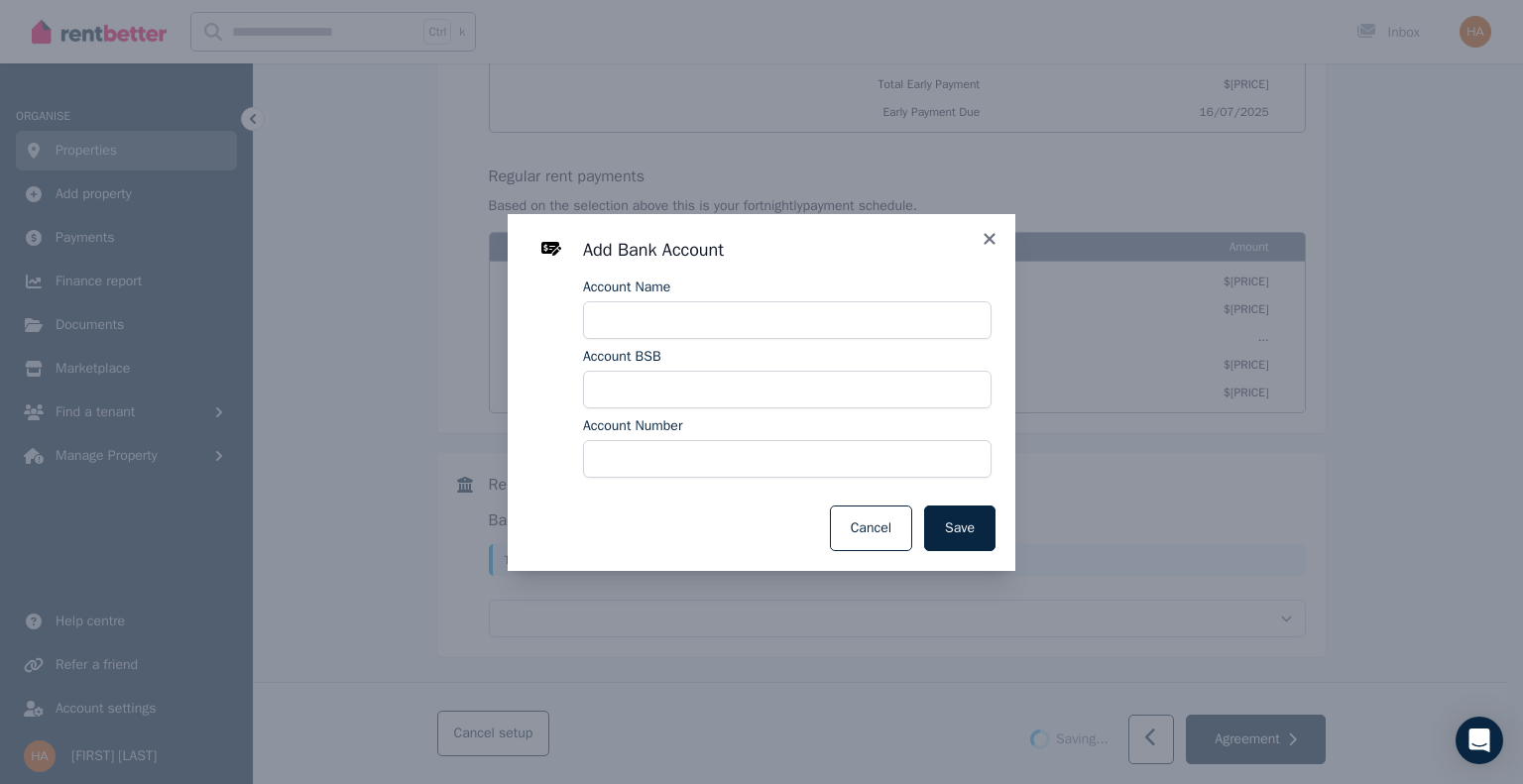 select on "**********" 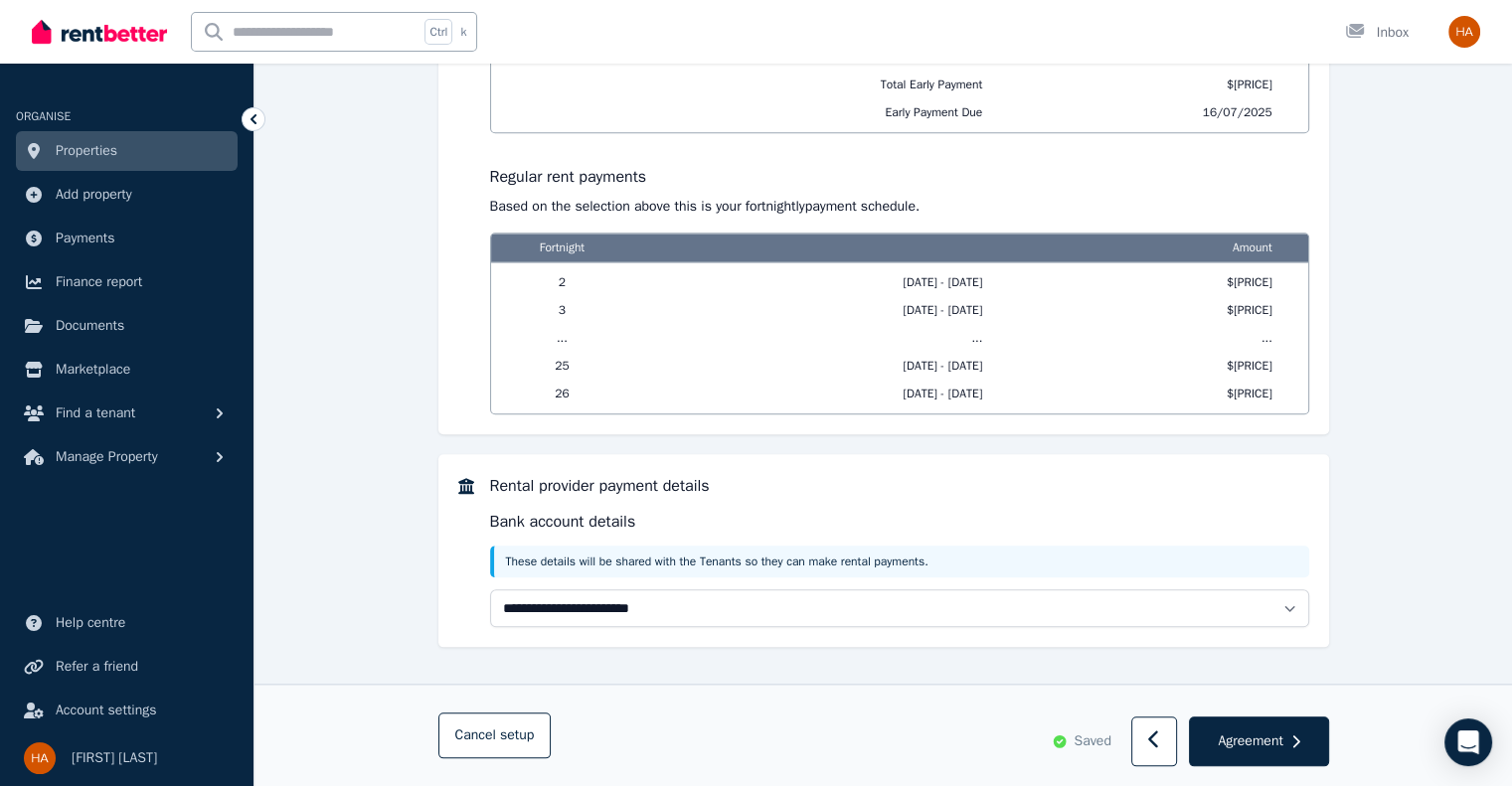 scroll, scrollTop: 1986, scrollLeft: 0, axis: vertical 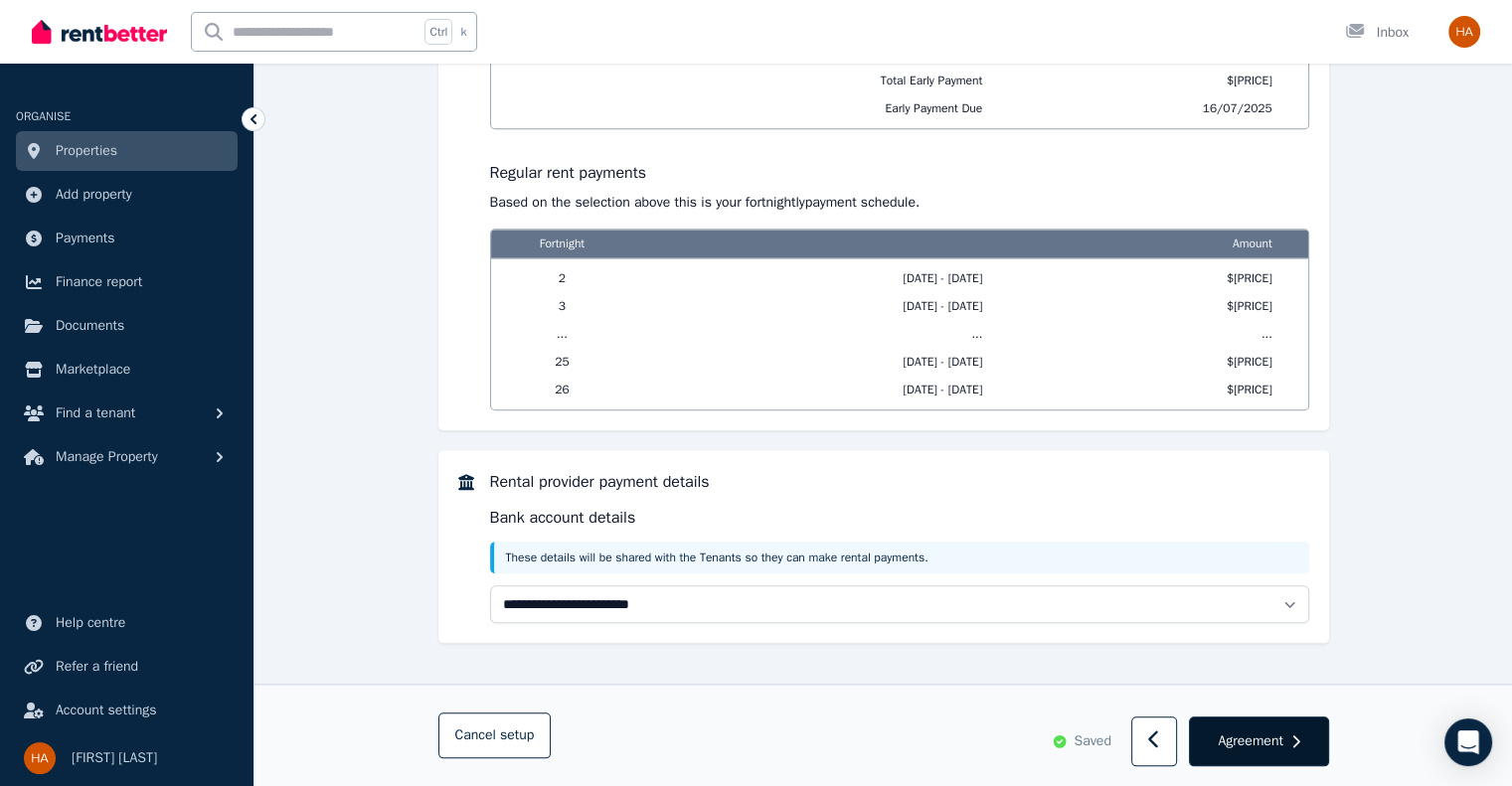 click on "Agreement" at bounding box center (1250, 741) 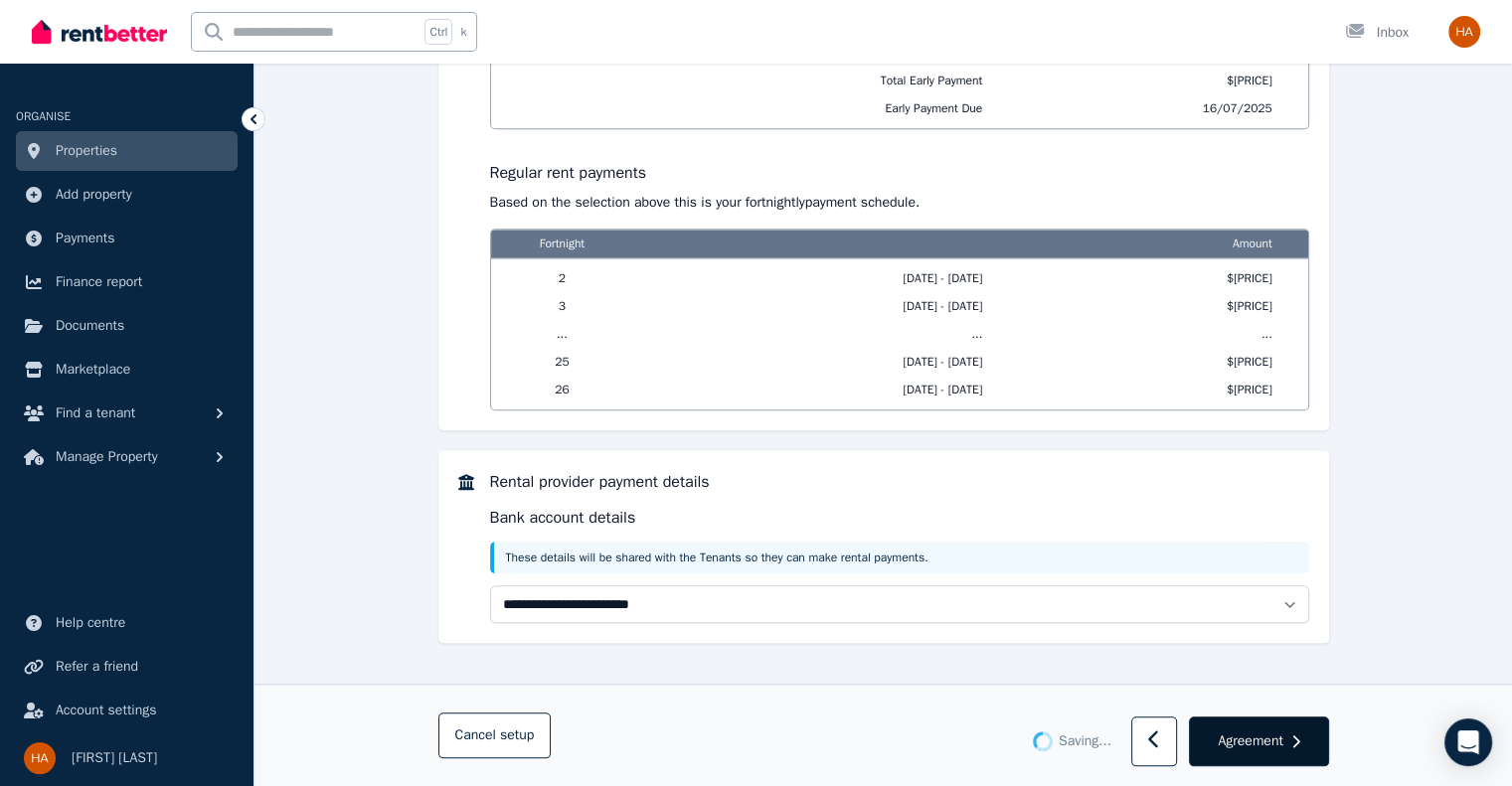 scroll, scrollTop: 0, scrollLeft: 0, axis: both 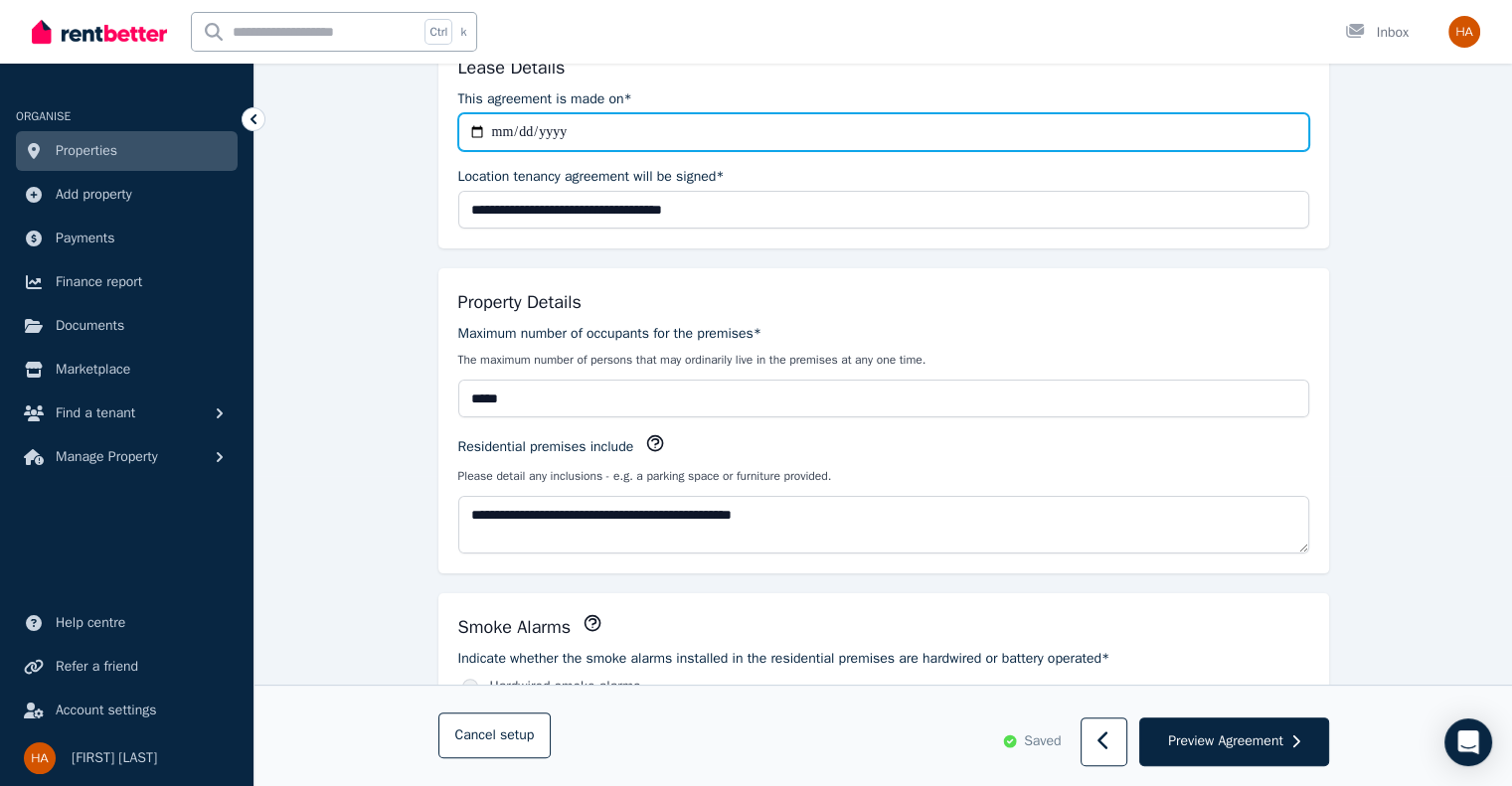 click on "**********" at bounding box center [884, 132] 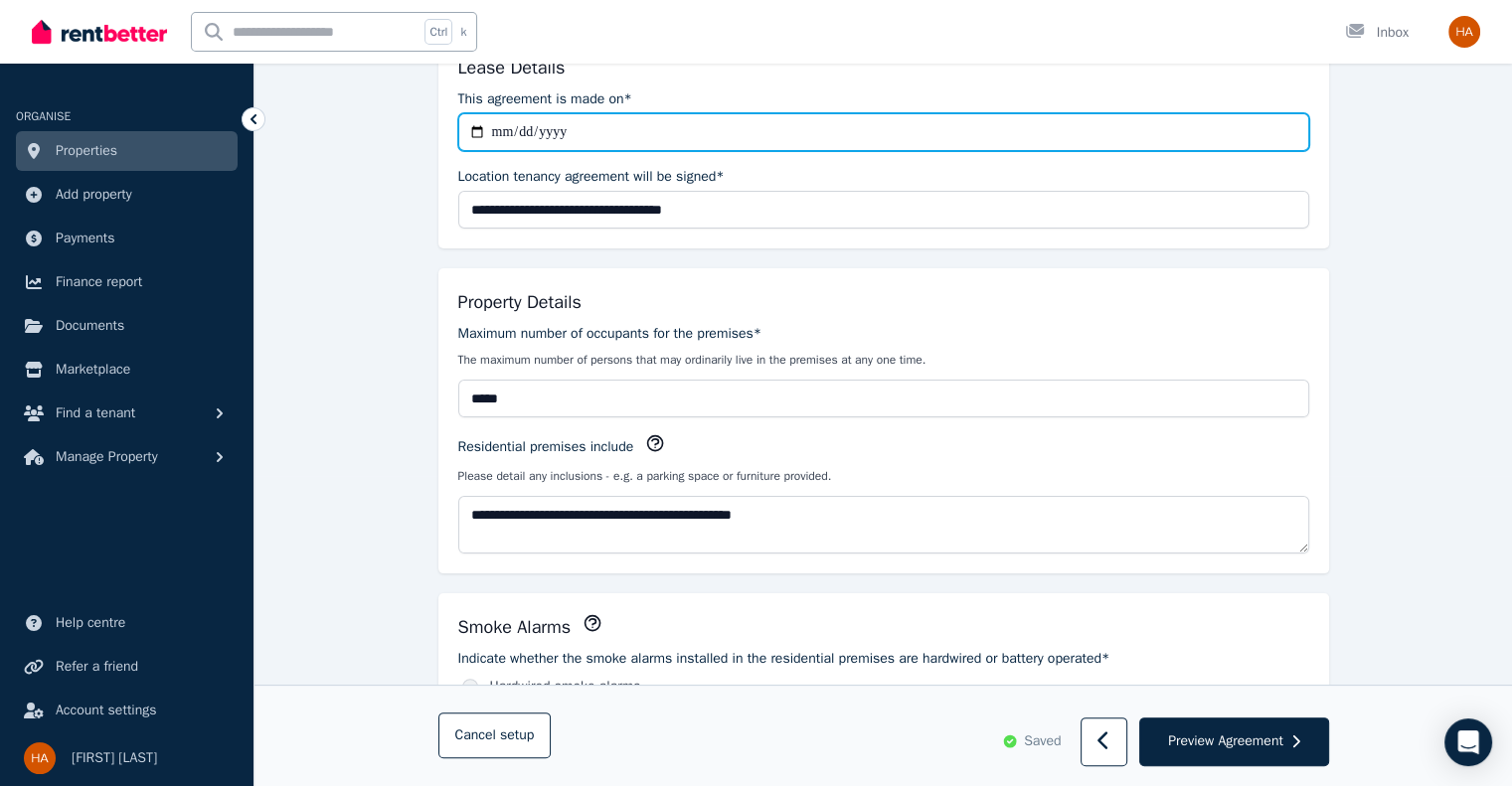 type on "**********" 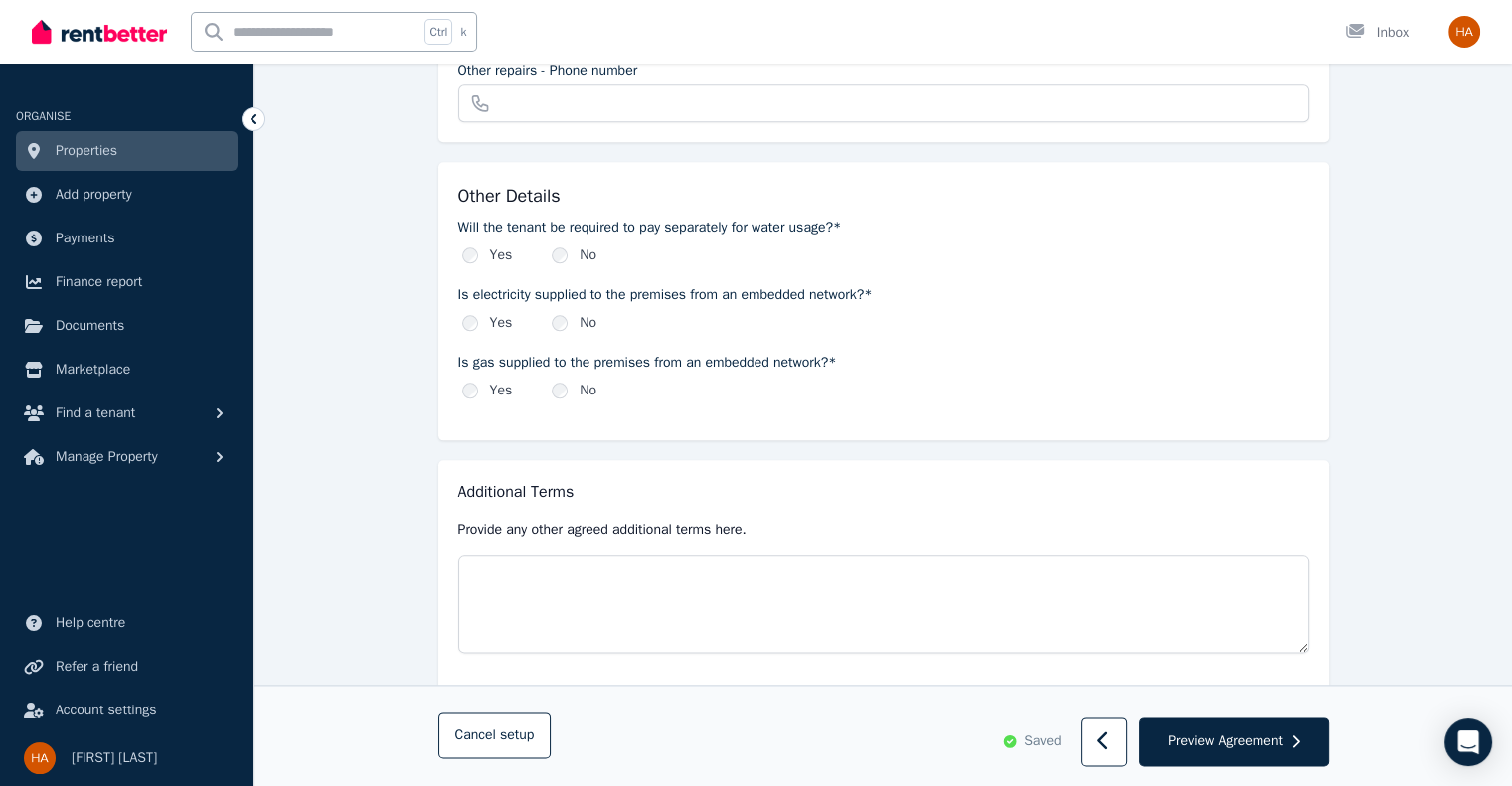scroll, scrollTop: 2240, scrollLeft: 0, axis: vertical 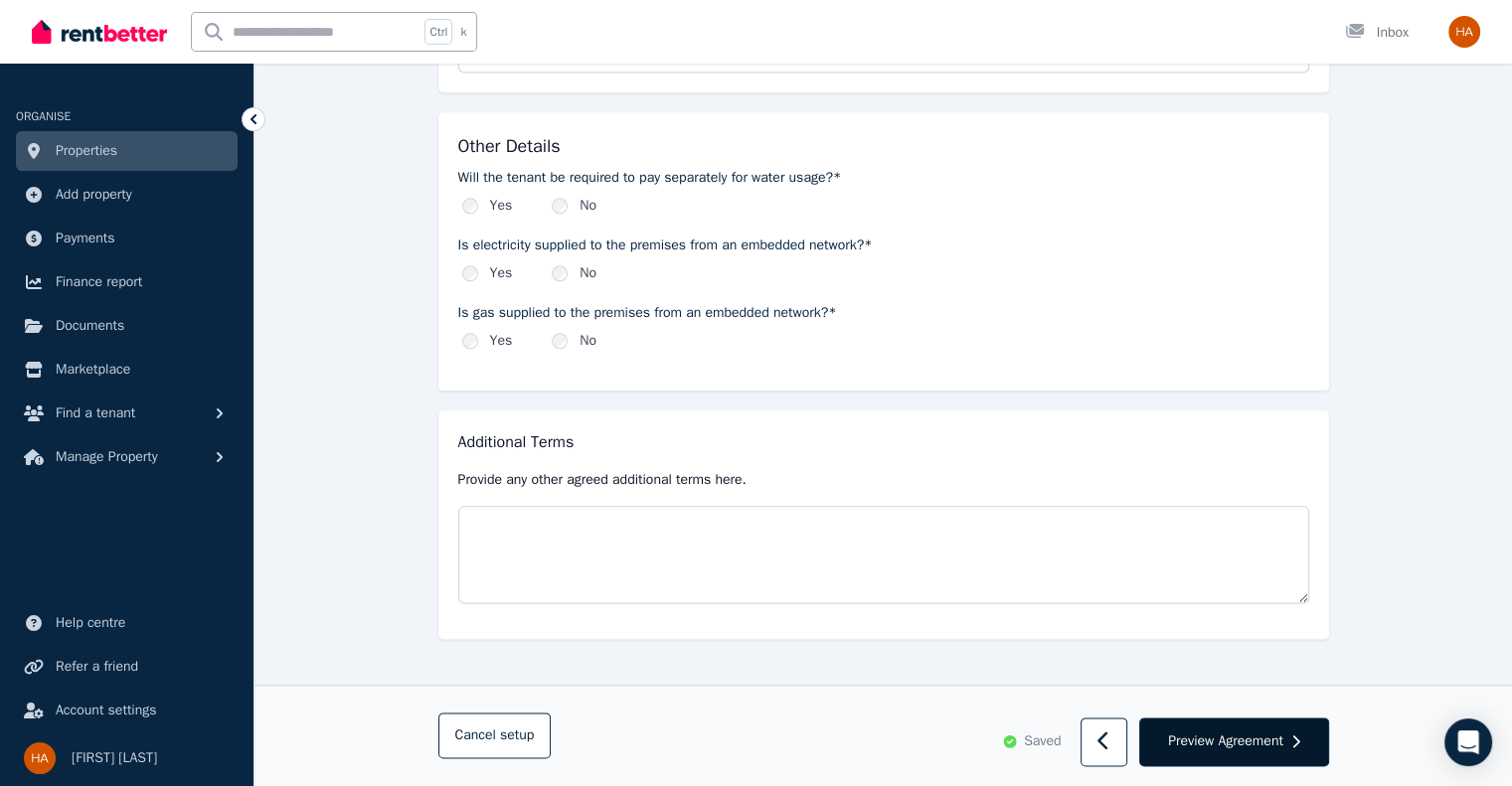 click on "Preview Agreement" at bounding box center [1226, 741] 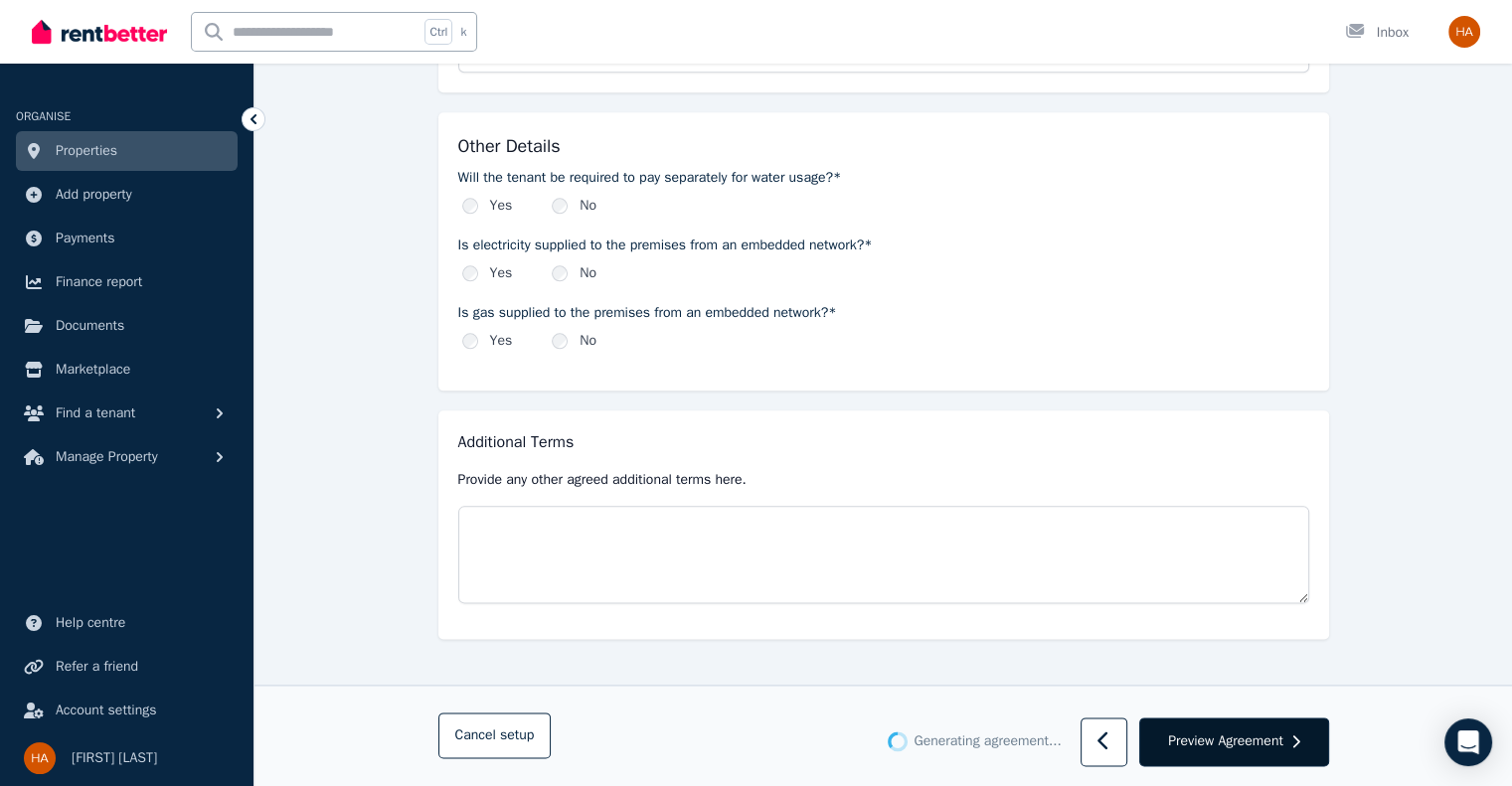 scroll, scrollTop: 0, scrollLeft: 0, axis: both 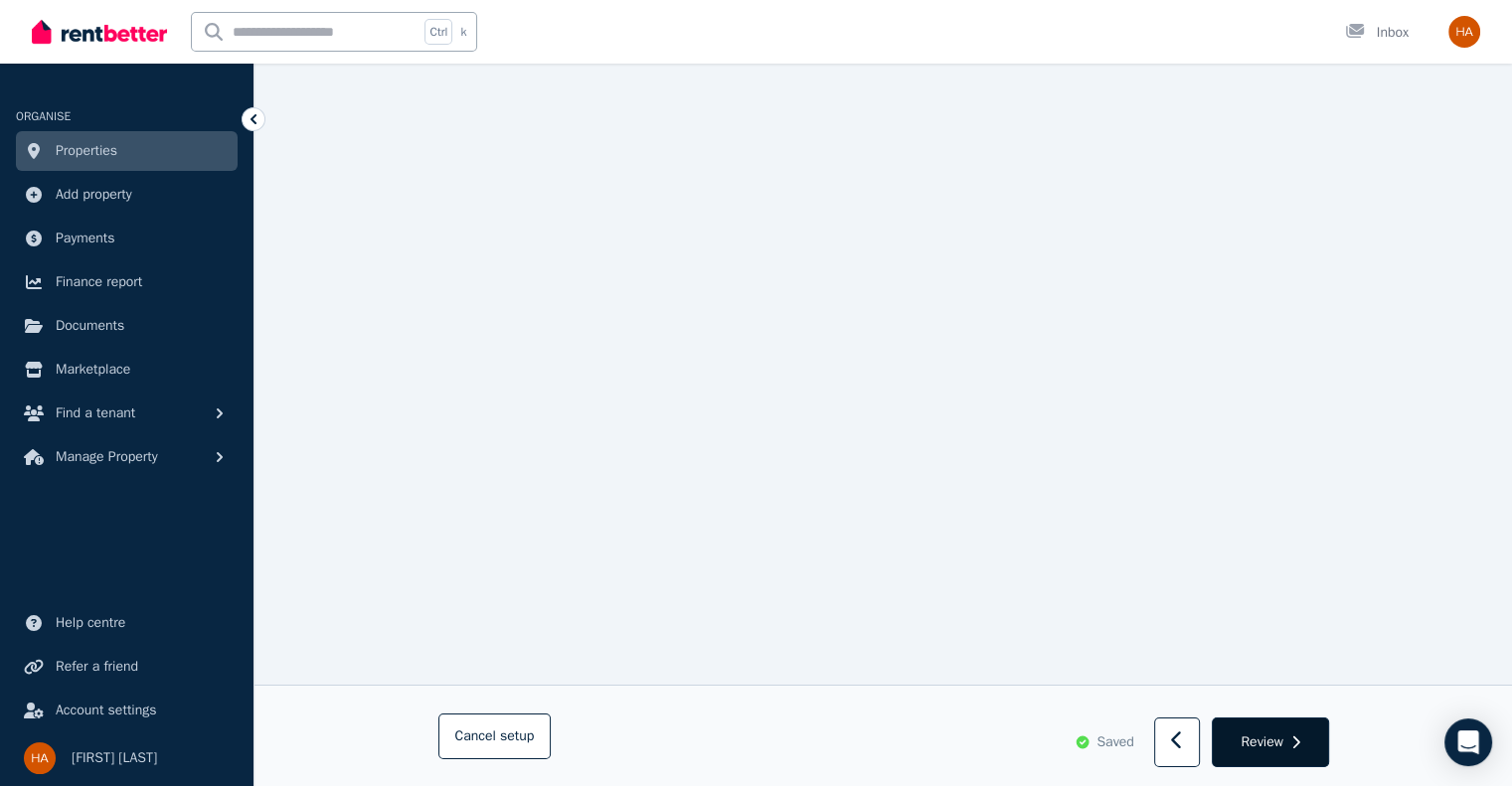 click on "Review" at bounding box center [1261, 741] 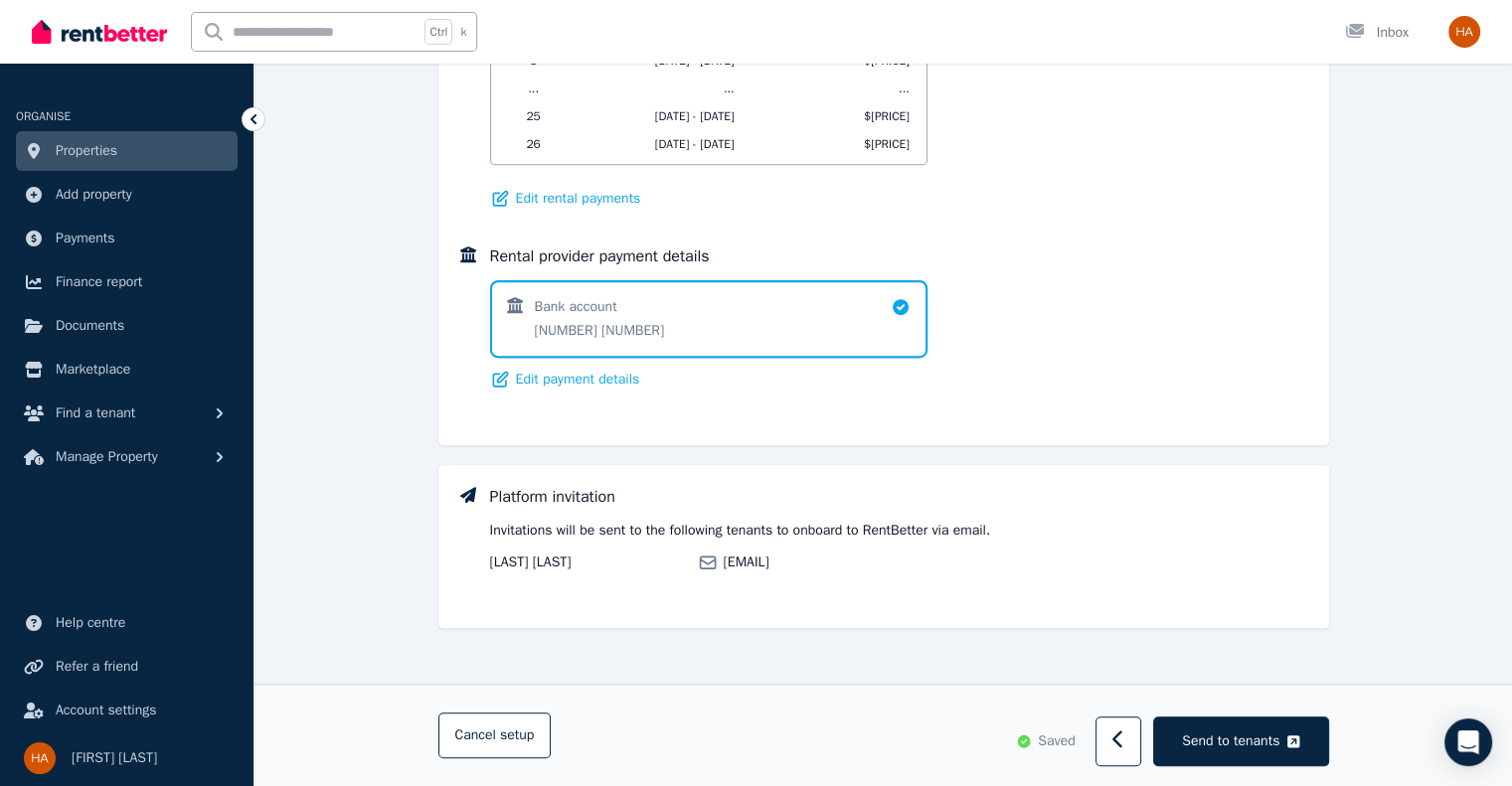 scroll, scrollTop: 0, scrollLeft: 0, axis: both 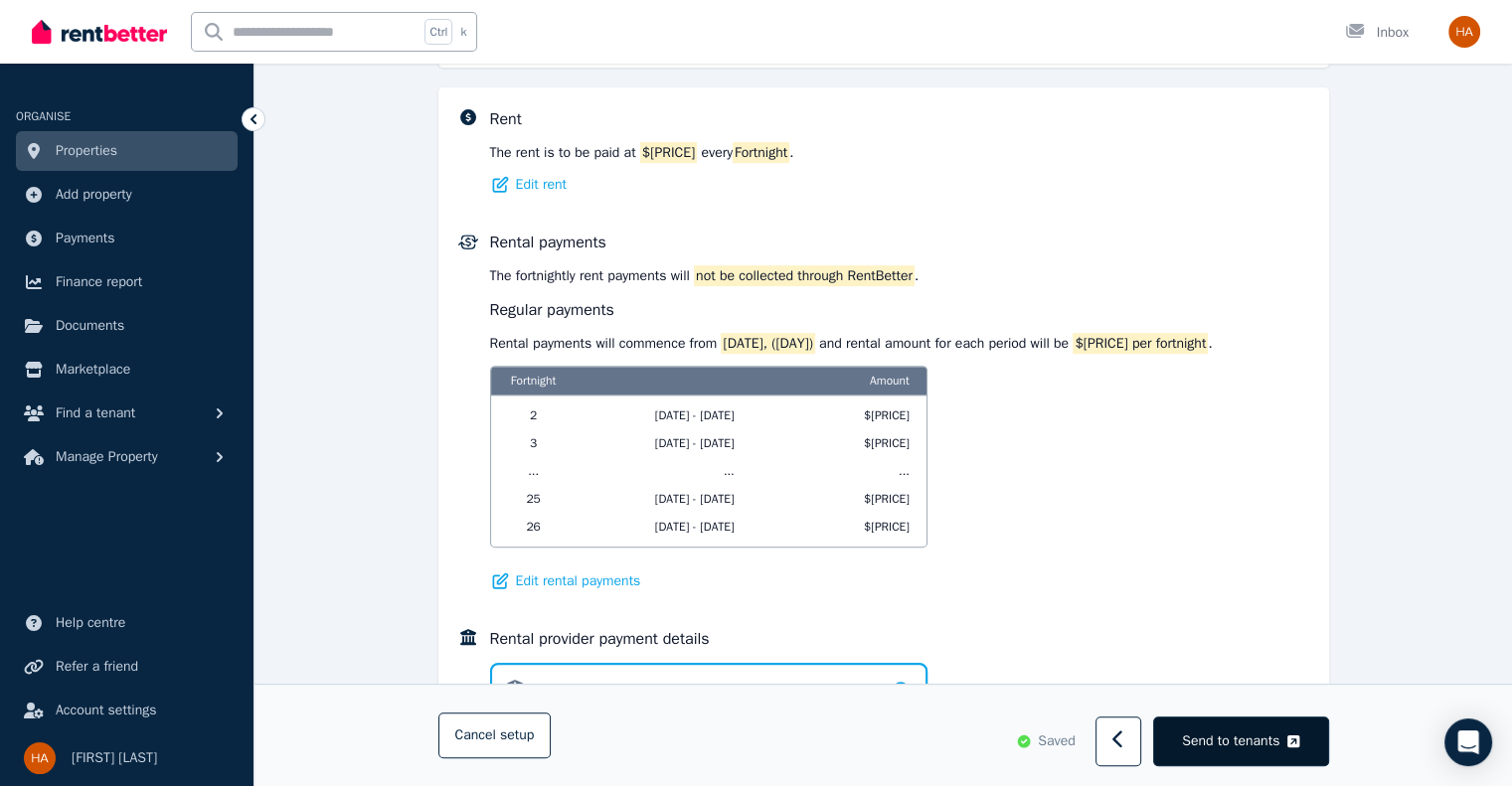 click on "Send to tenants" at bounding box center [1231, 741] 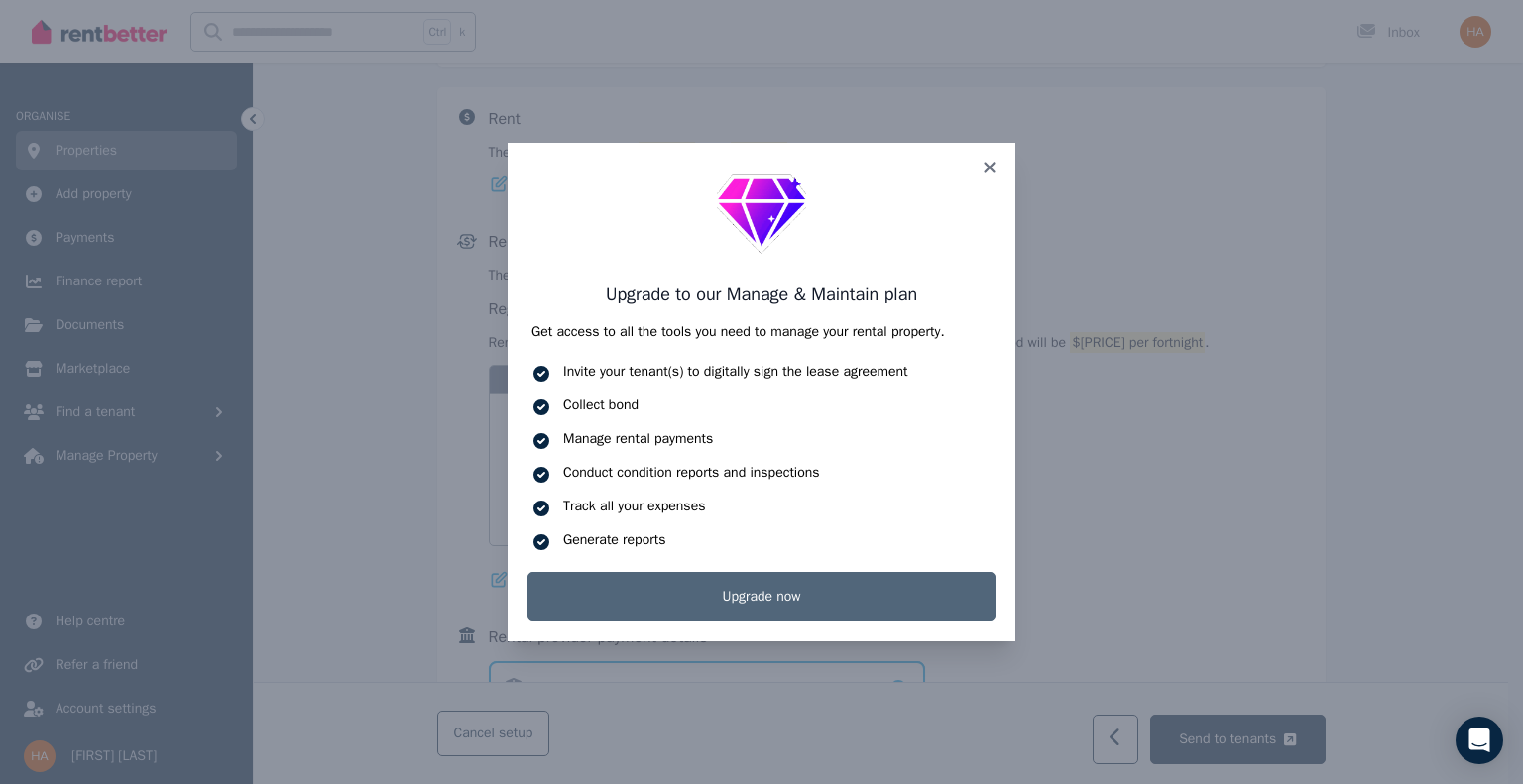 click on "Upgrade now" at bounding box center [762, 597] 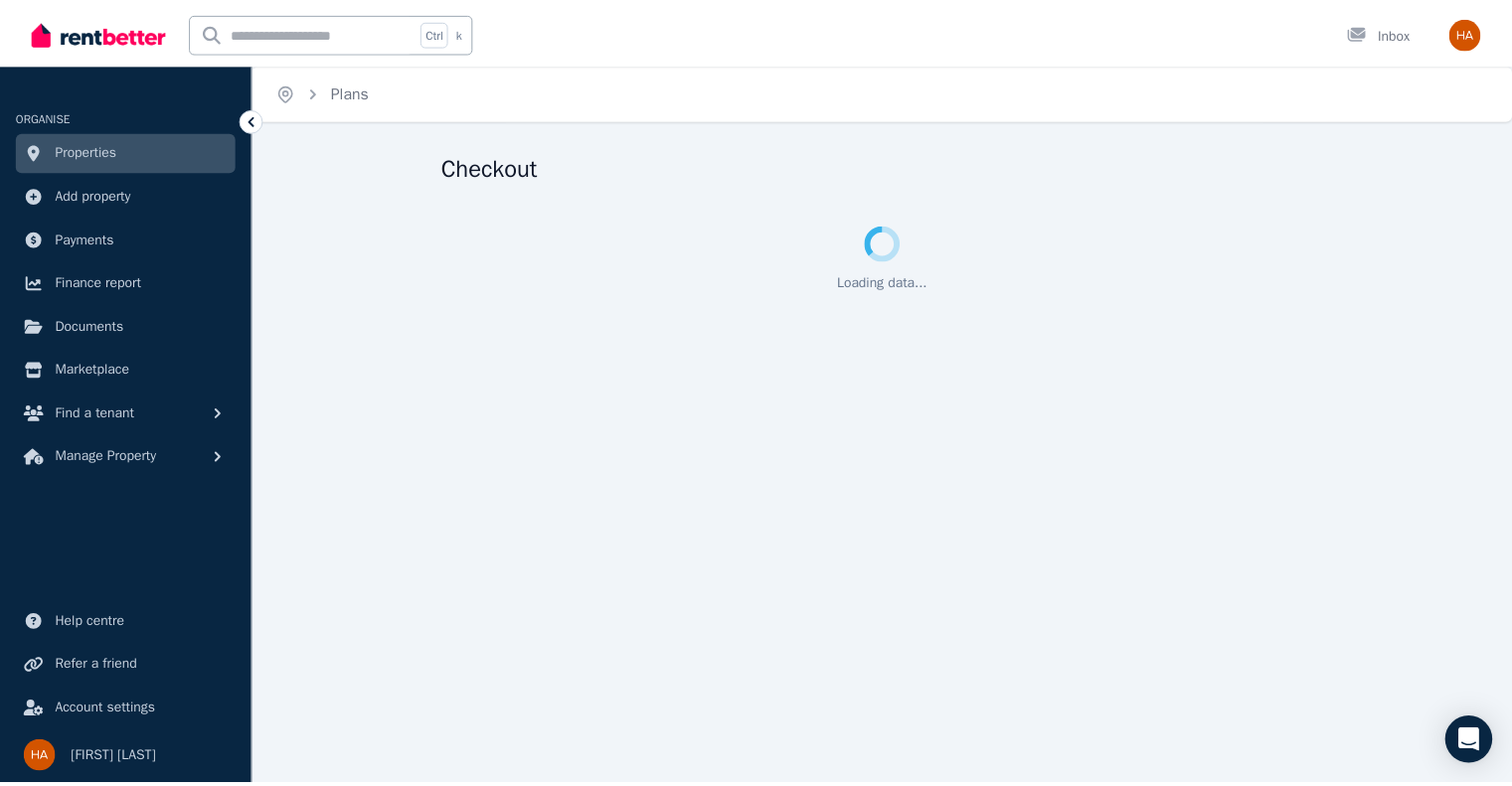scroll, scrollTop: 0, scrollLeft: 0, axis: both 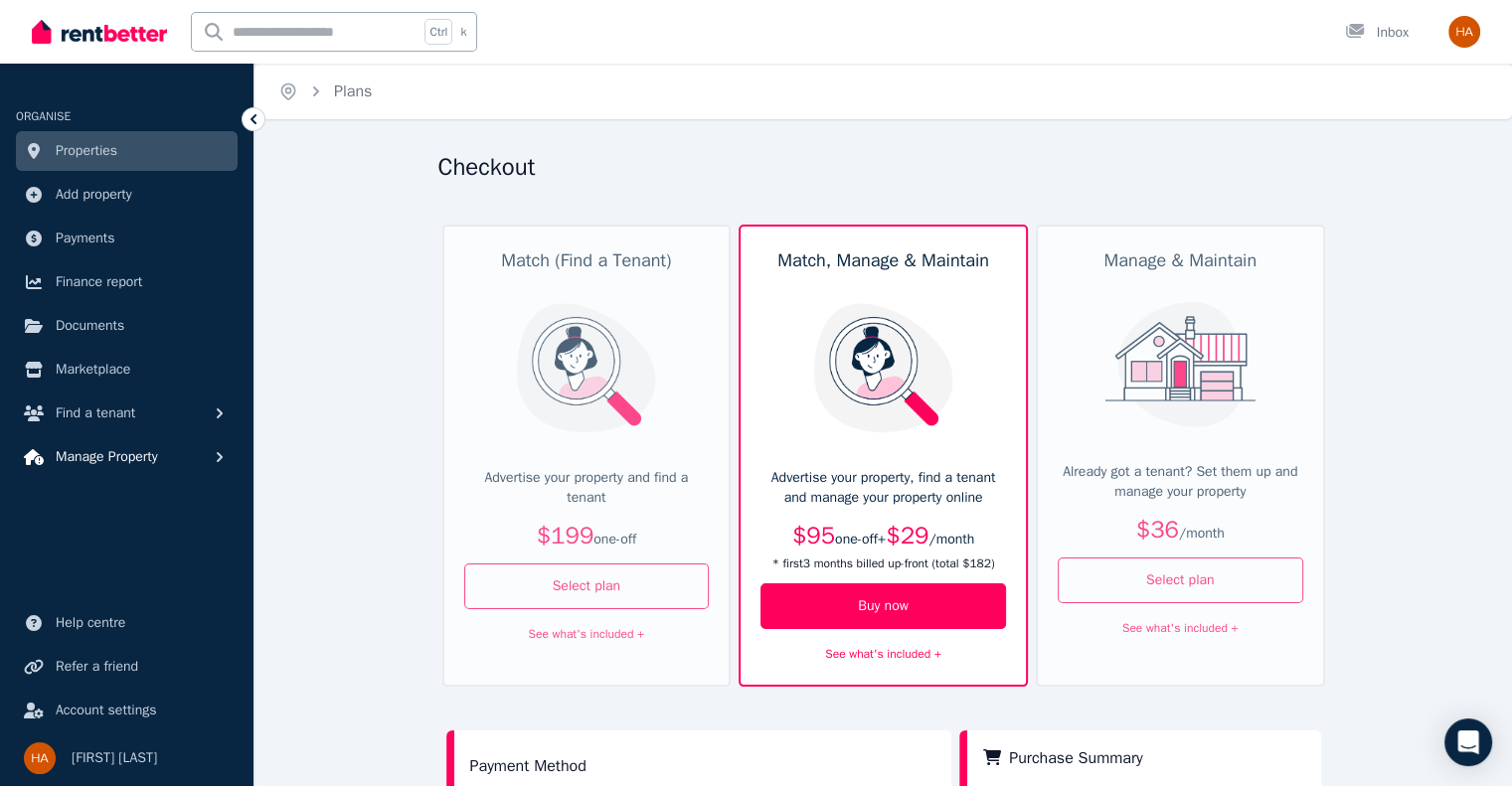 click on "Manage Property" at bounding box center [106, 457] 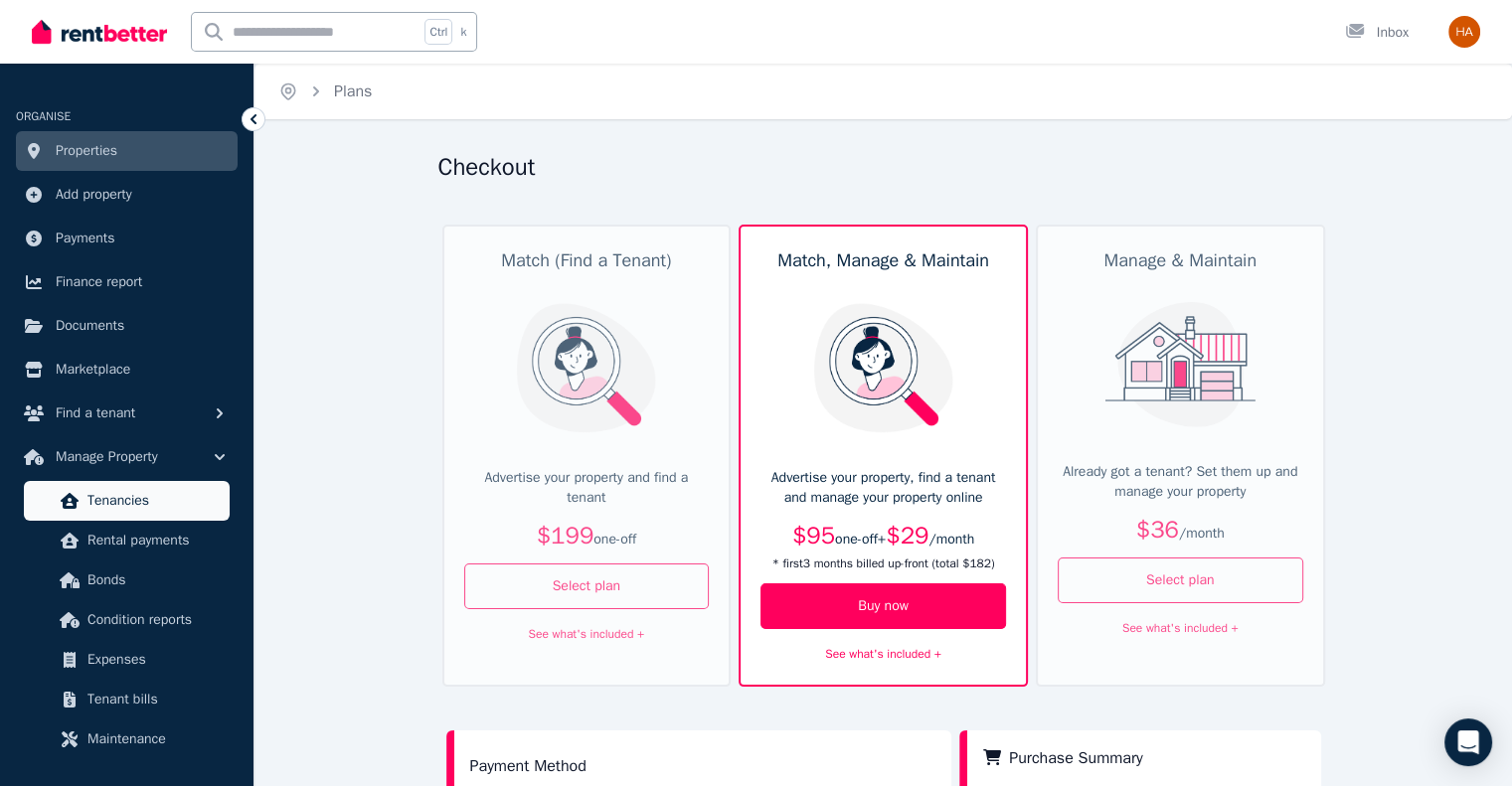 click on "Tenancies" at bounding box center (154, 501) 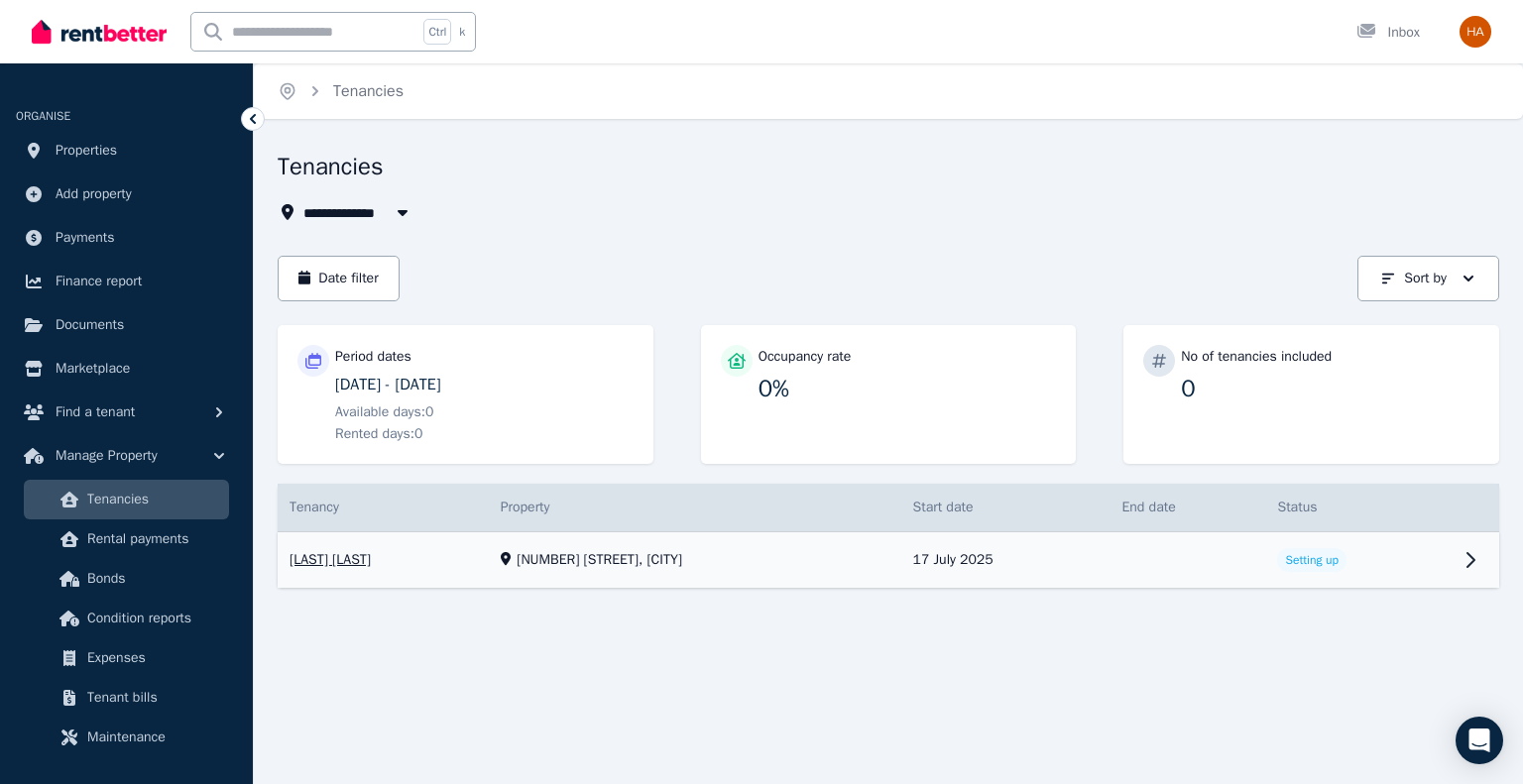 click on "View property details" at bounding box center [888, 560] 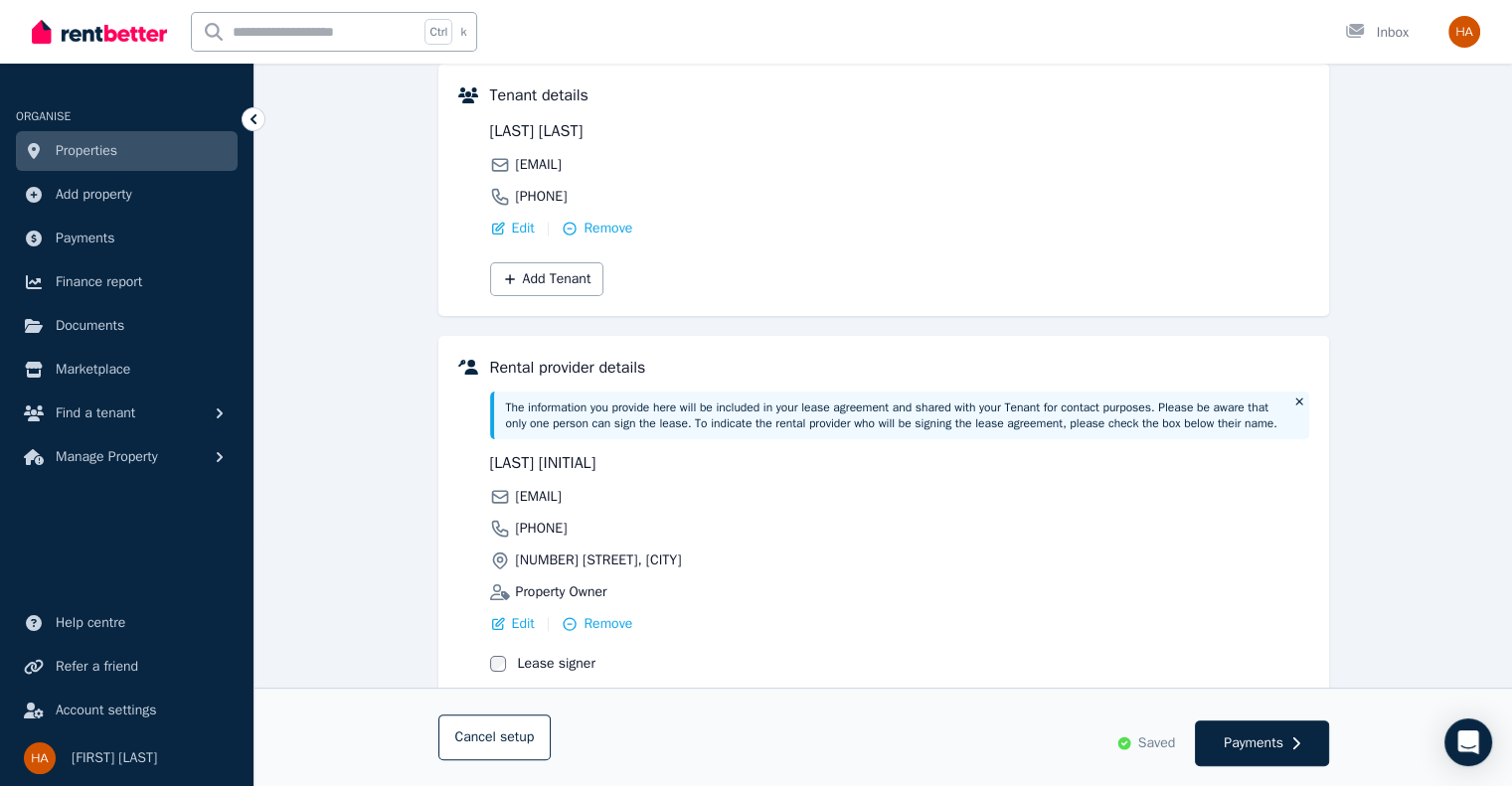 scroll, scrollTop: 191, scrollLeft: 0, axis: vertical 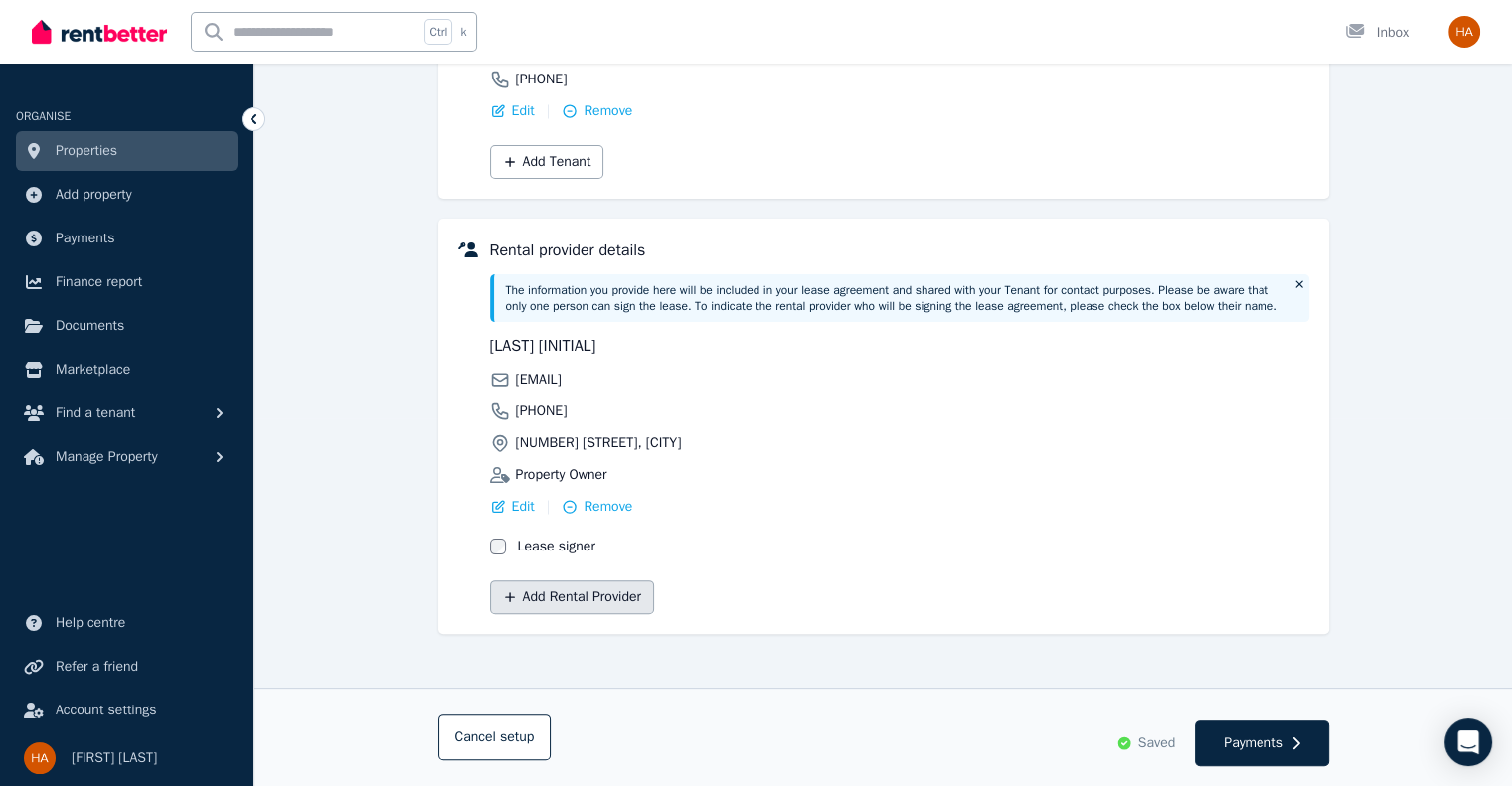 click on "Add Rental Provider" at bounding box center [572, 597] 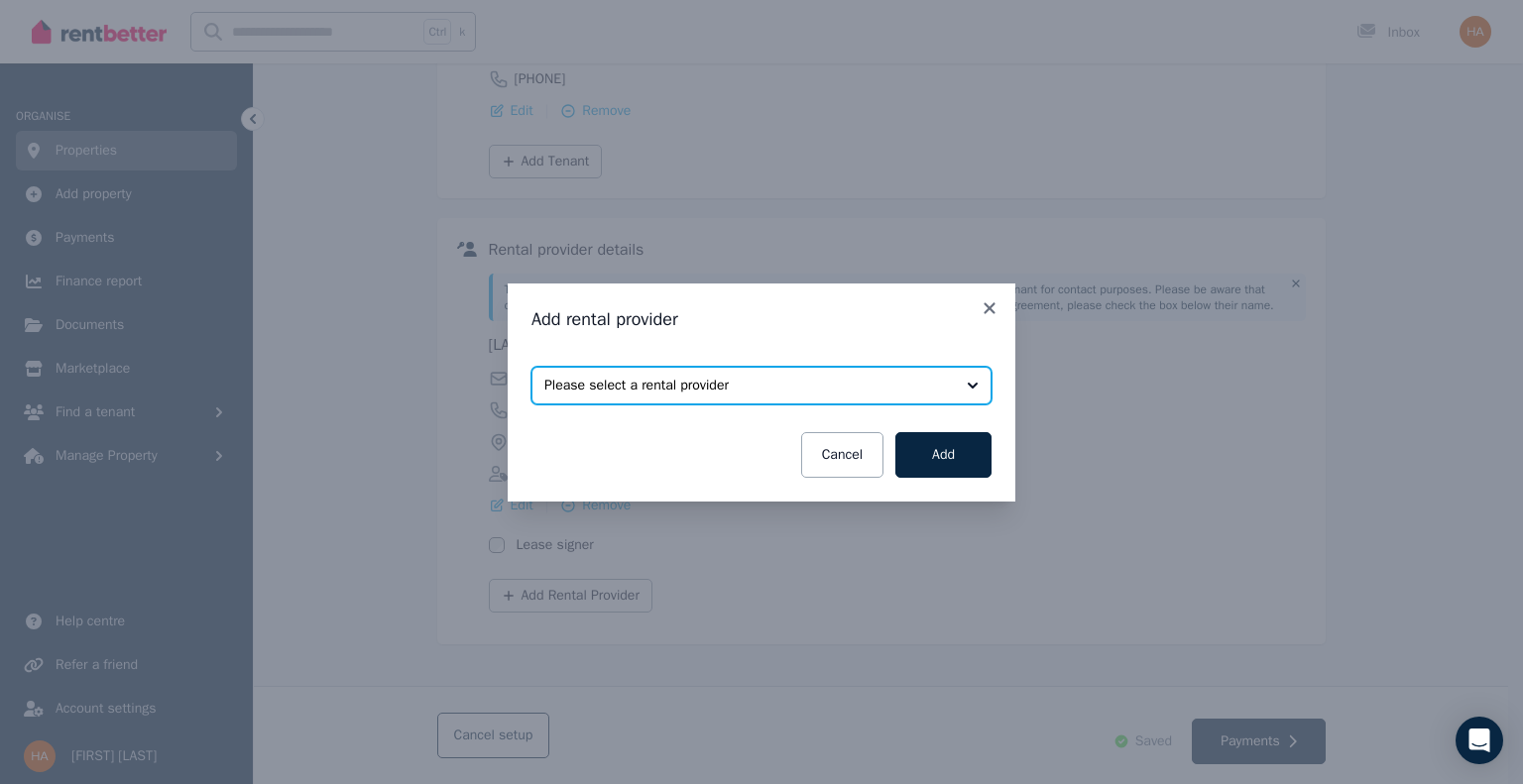 click on "Please select a rental provider" at bounding box center [748, 386] 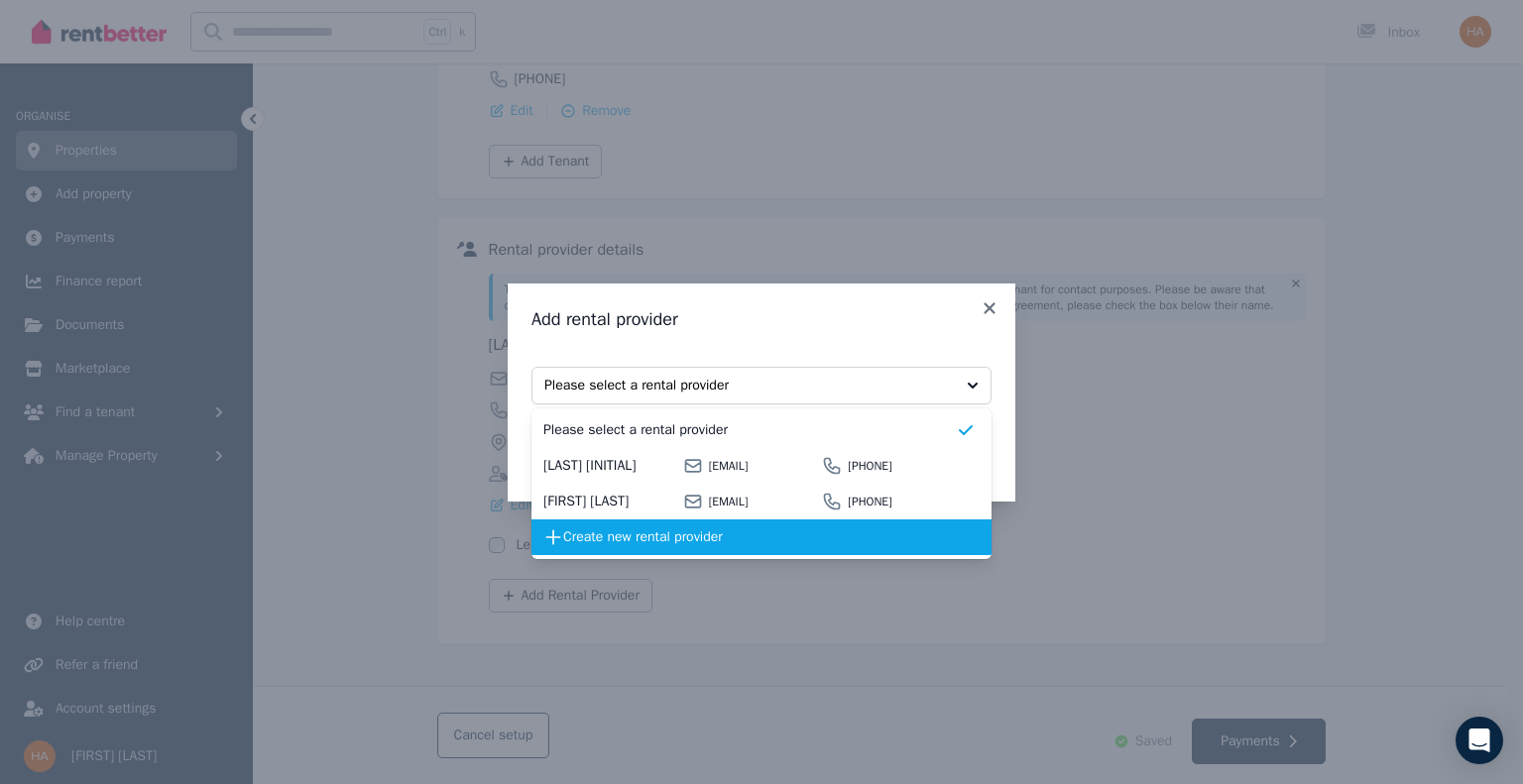 click on "Create new rental provider" at bounding box center [760, 537] 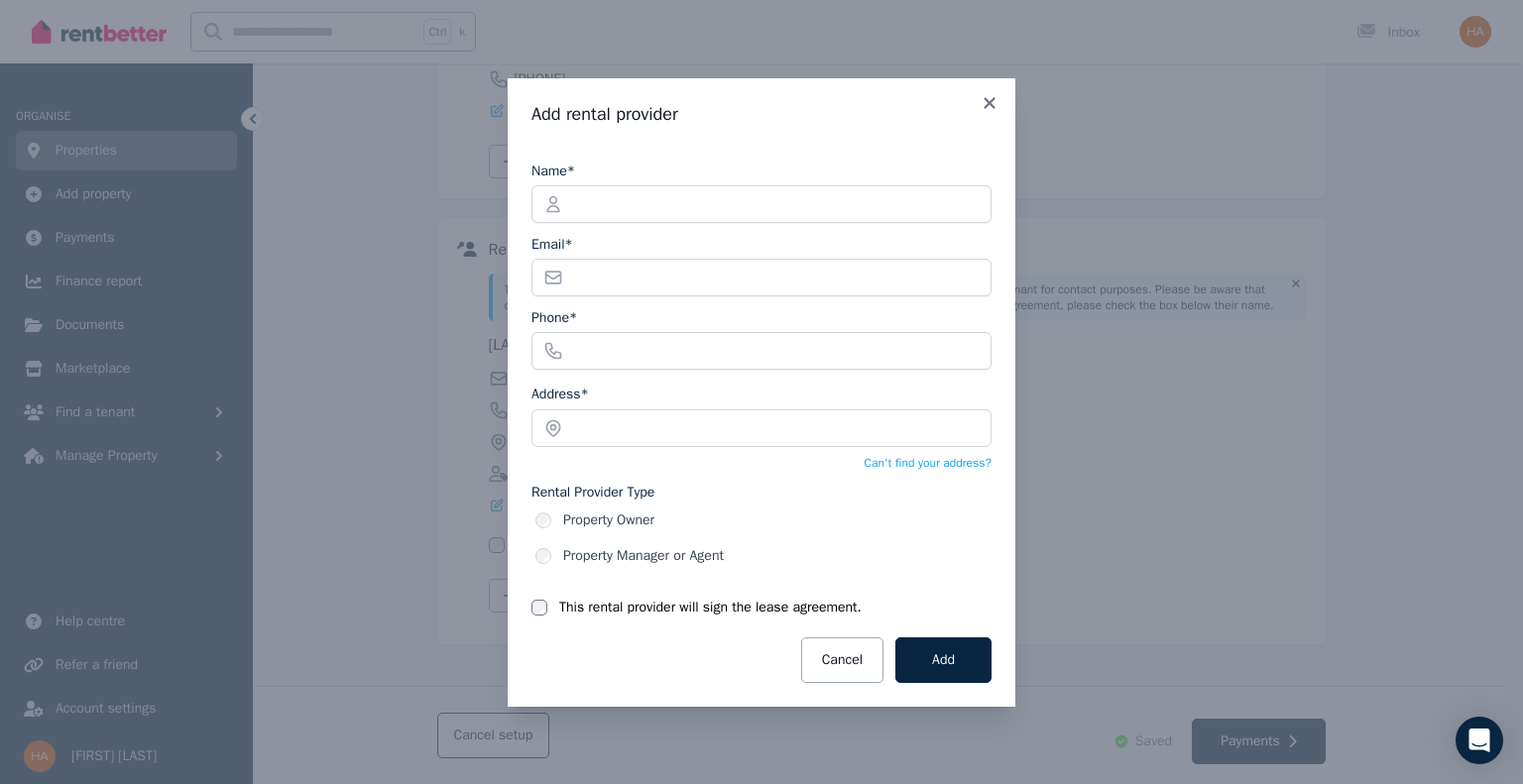 click on "Email*" at bounding box center (762, 245) 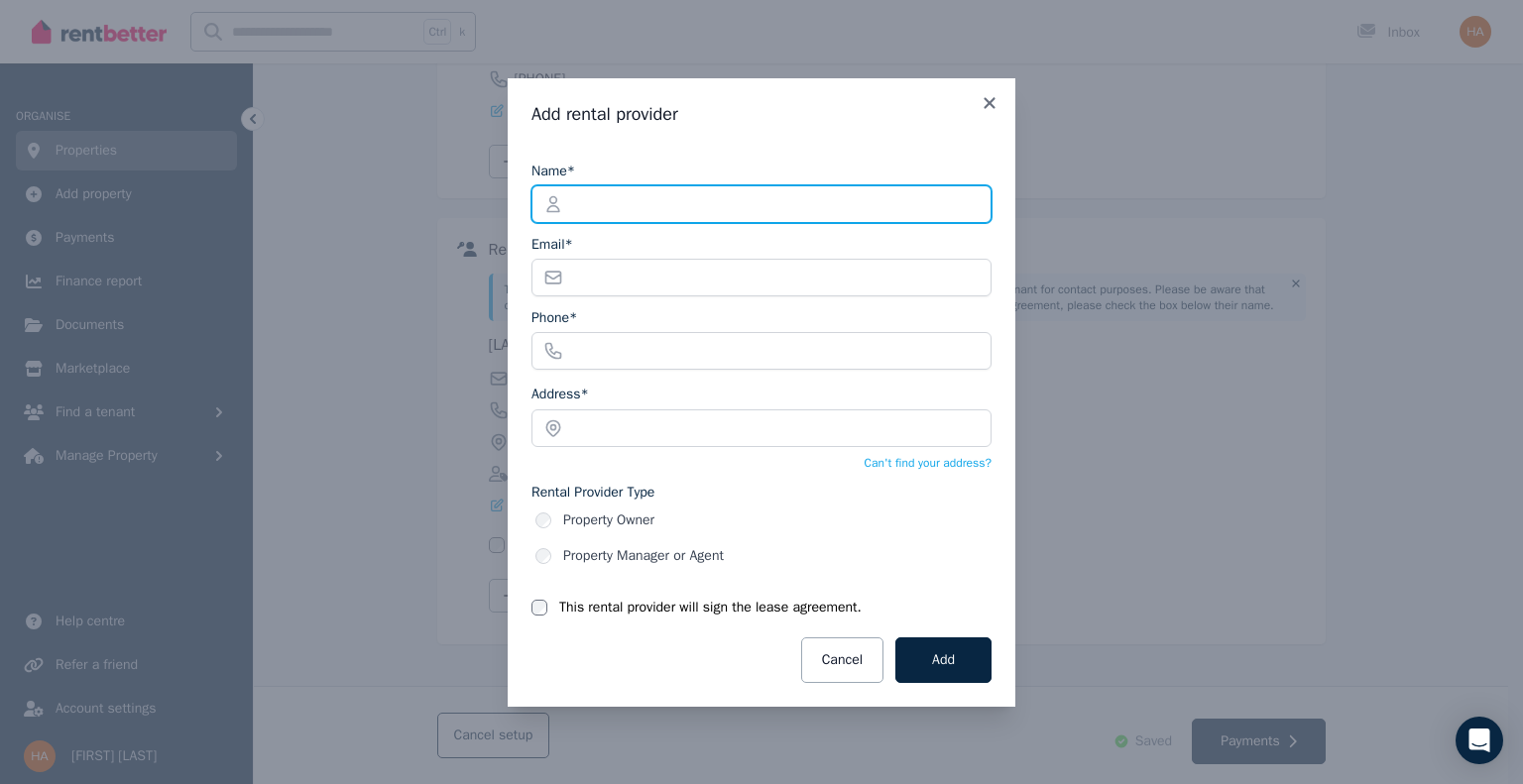 click on "Name*" at bounding box center [762, 204] 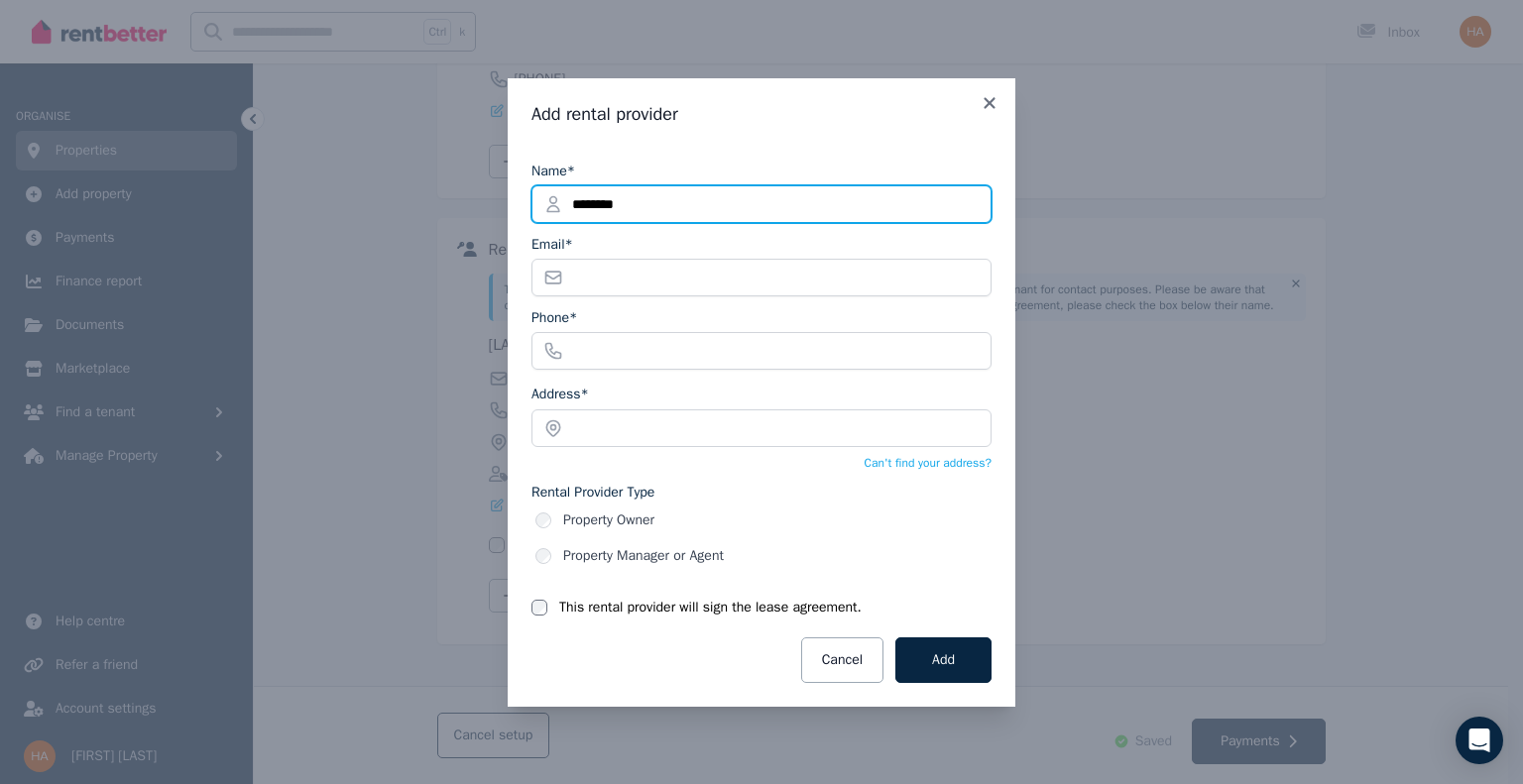 type on "********" 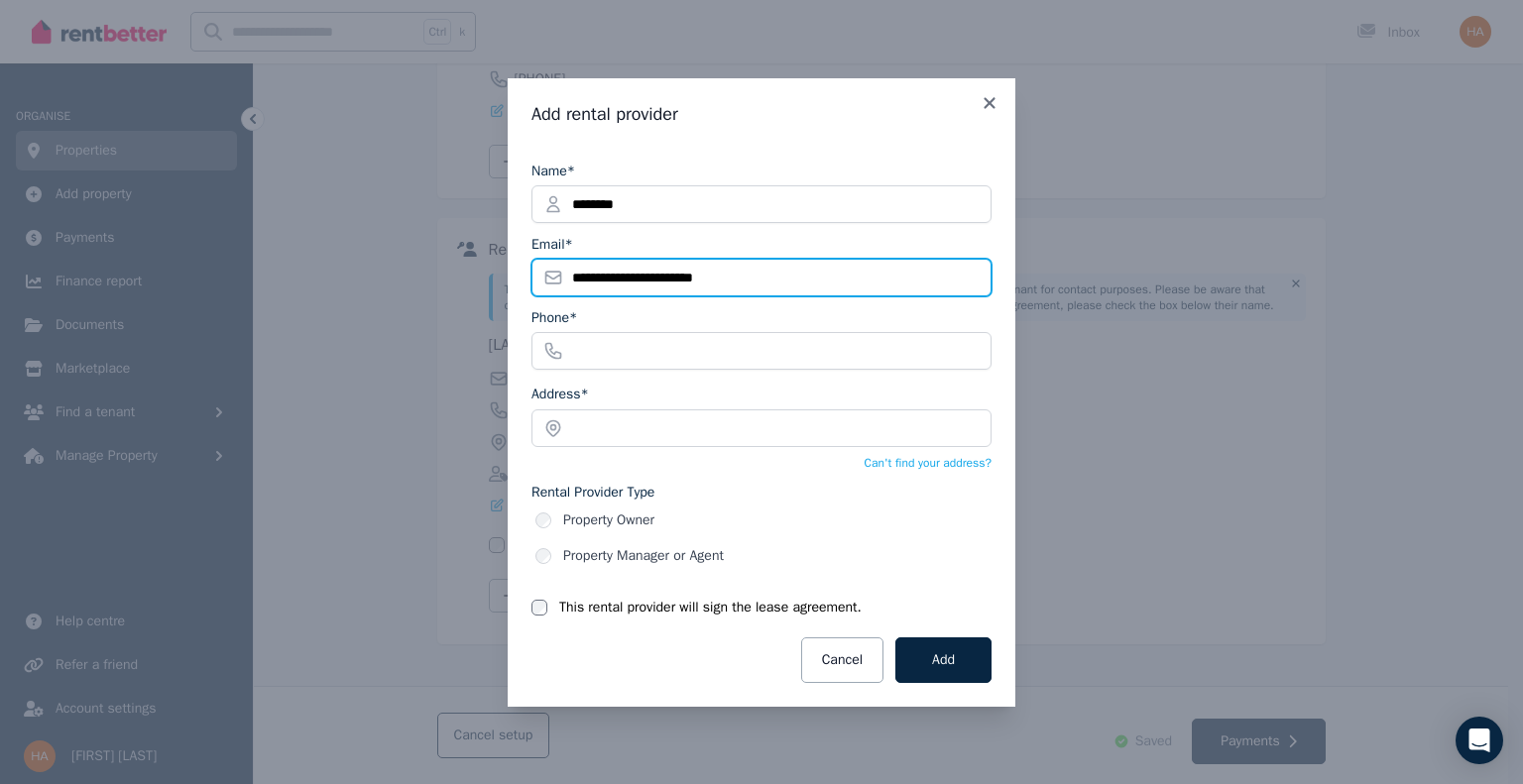 type on "**********" 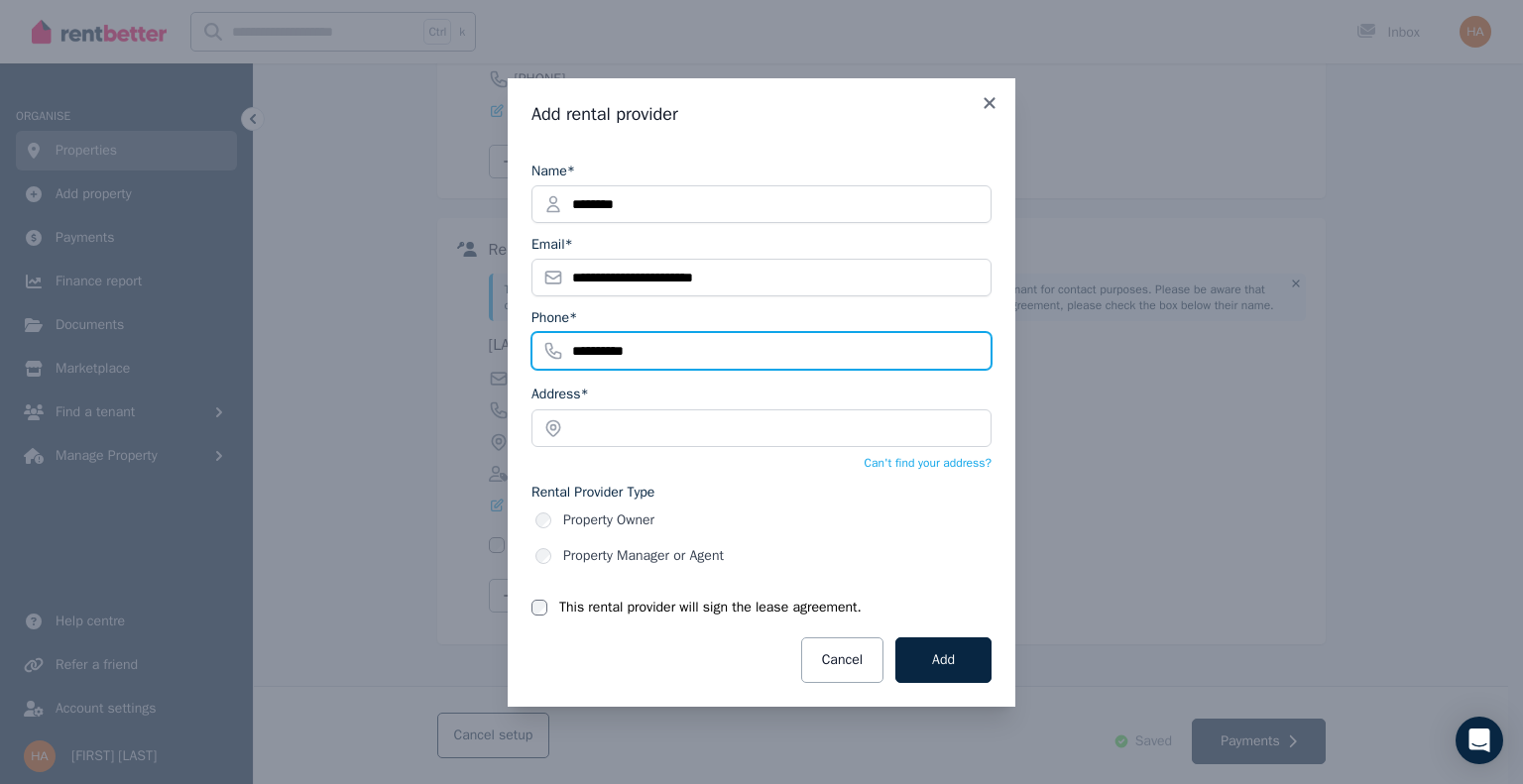 type on "**********" 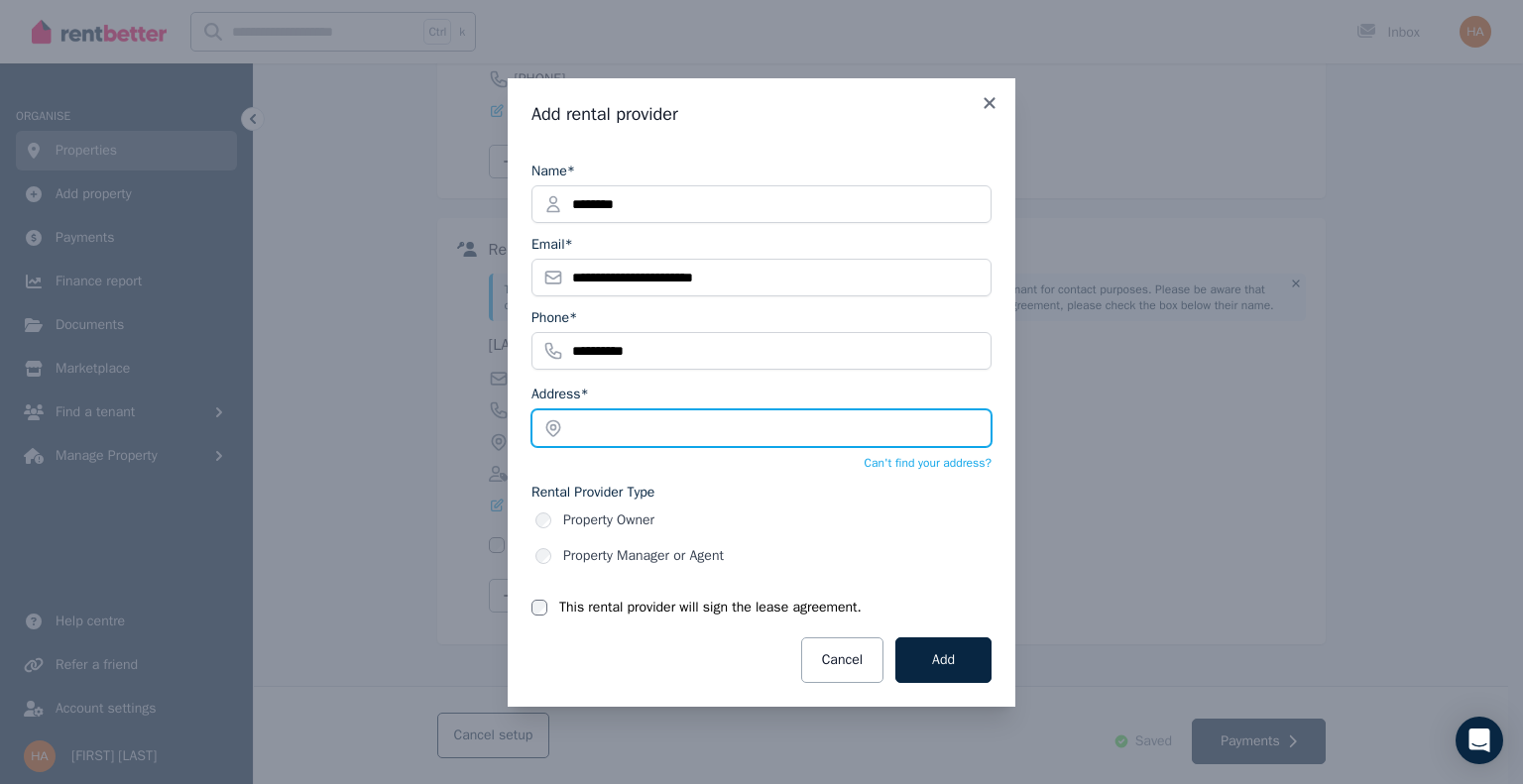 click at bounding box center [762, 428] 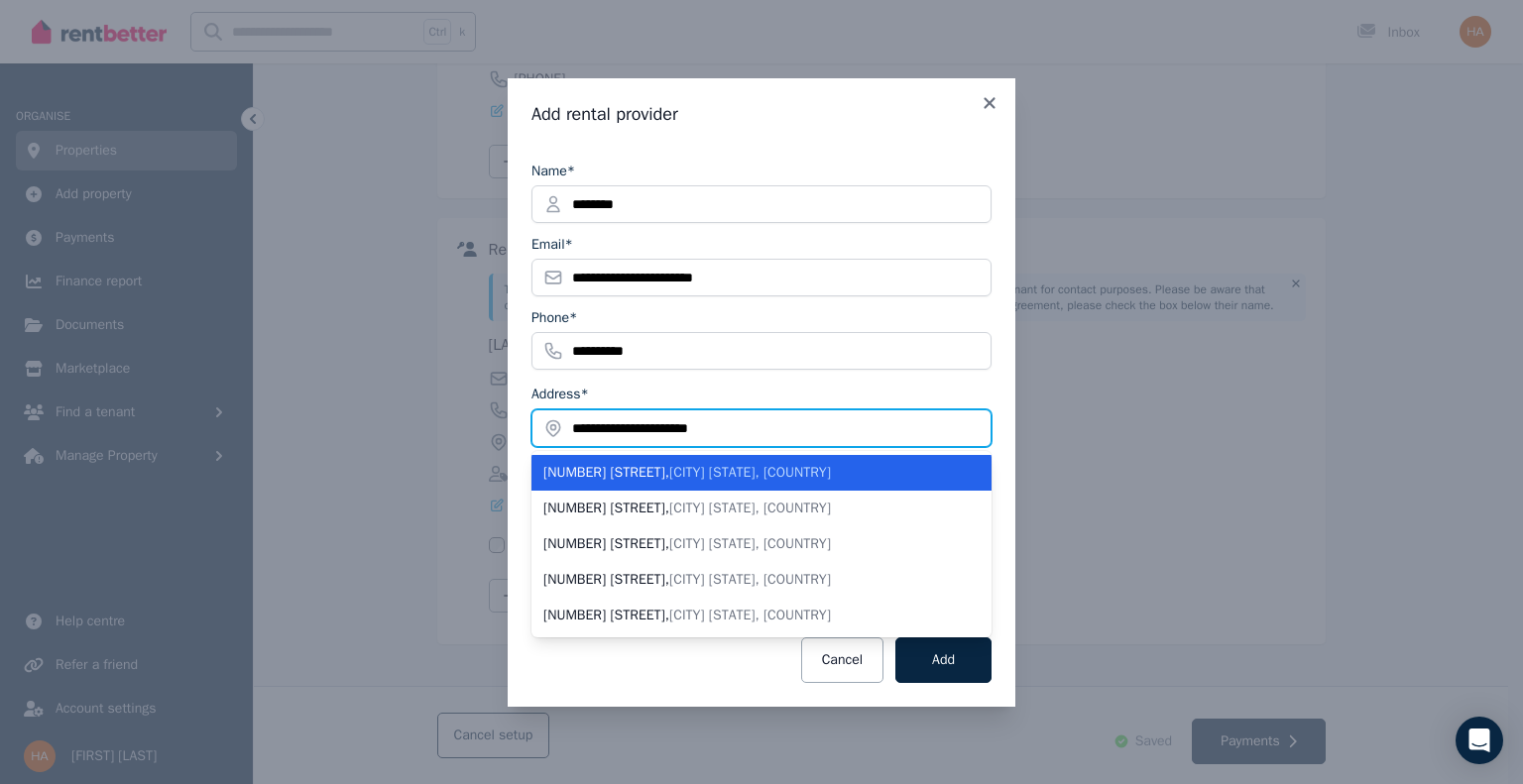 click on "**********" at bounding box center (762, 428) 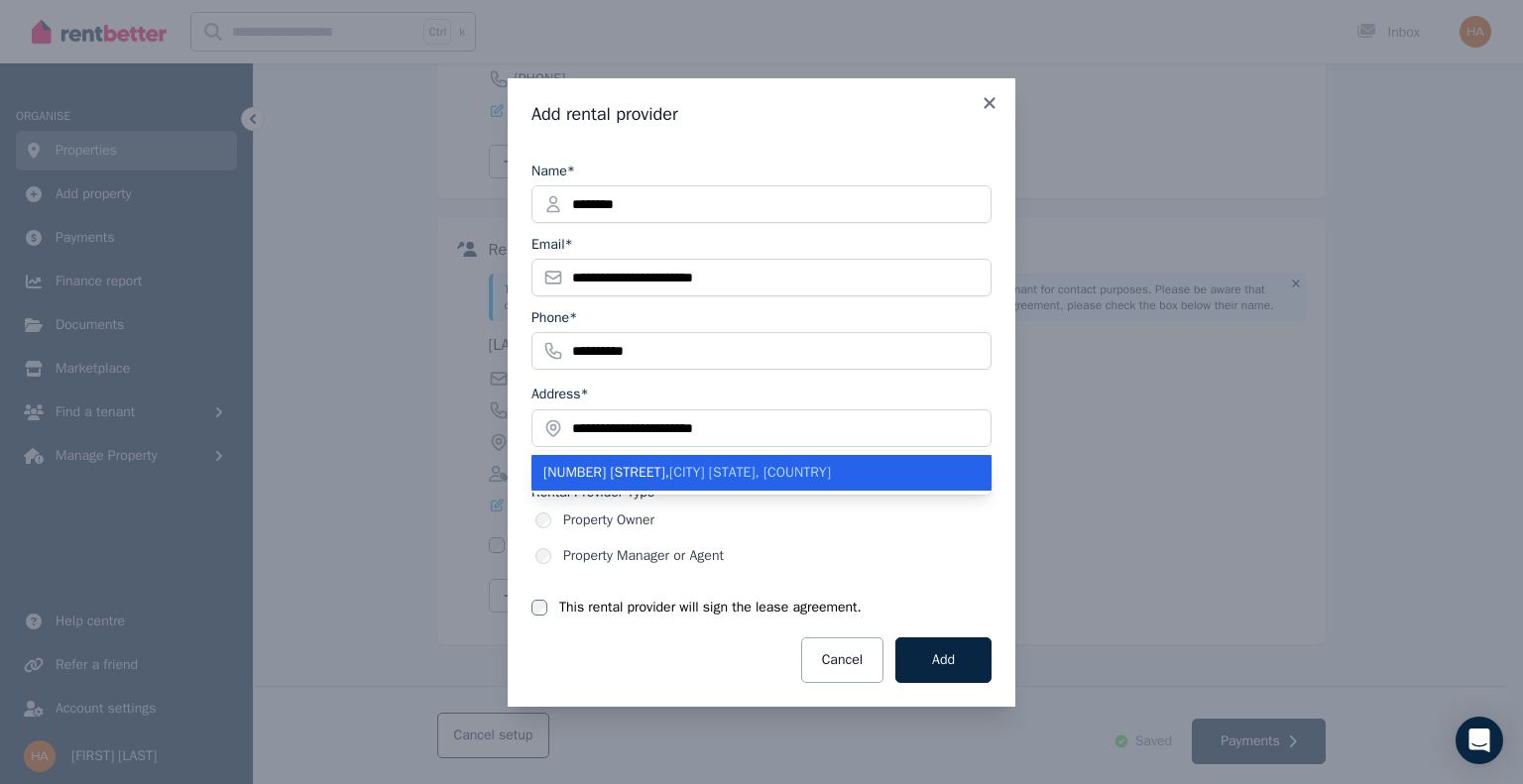 click on "[CITY] [STATE], [COUNTRY]" at bounding box center [750, 472] 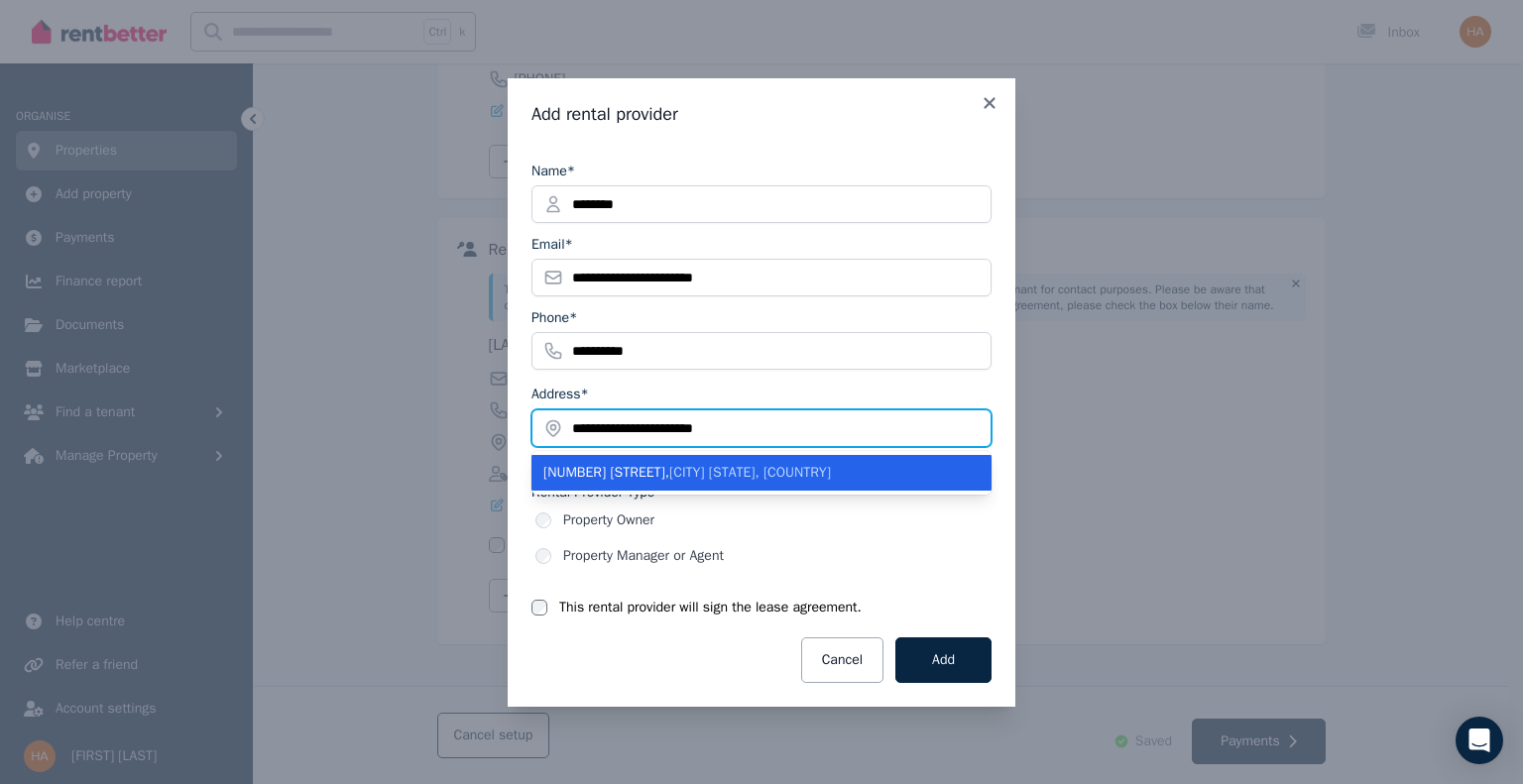 type on "**********" 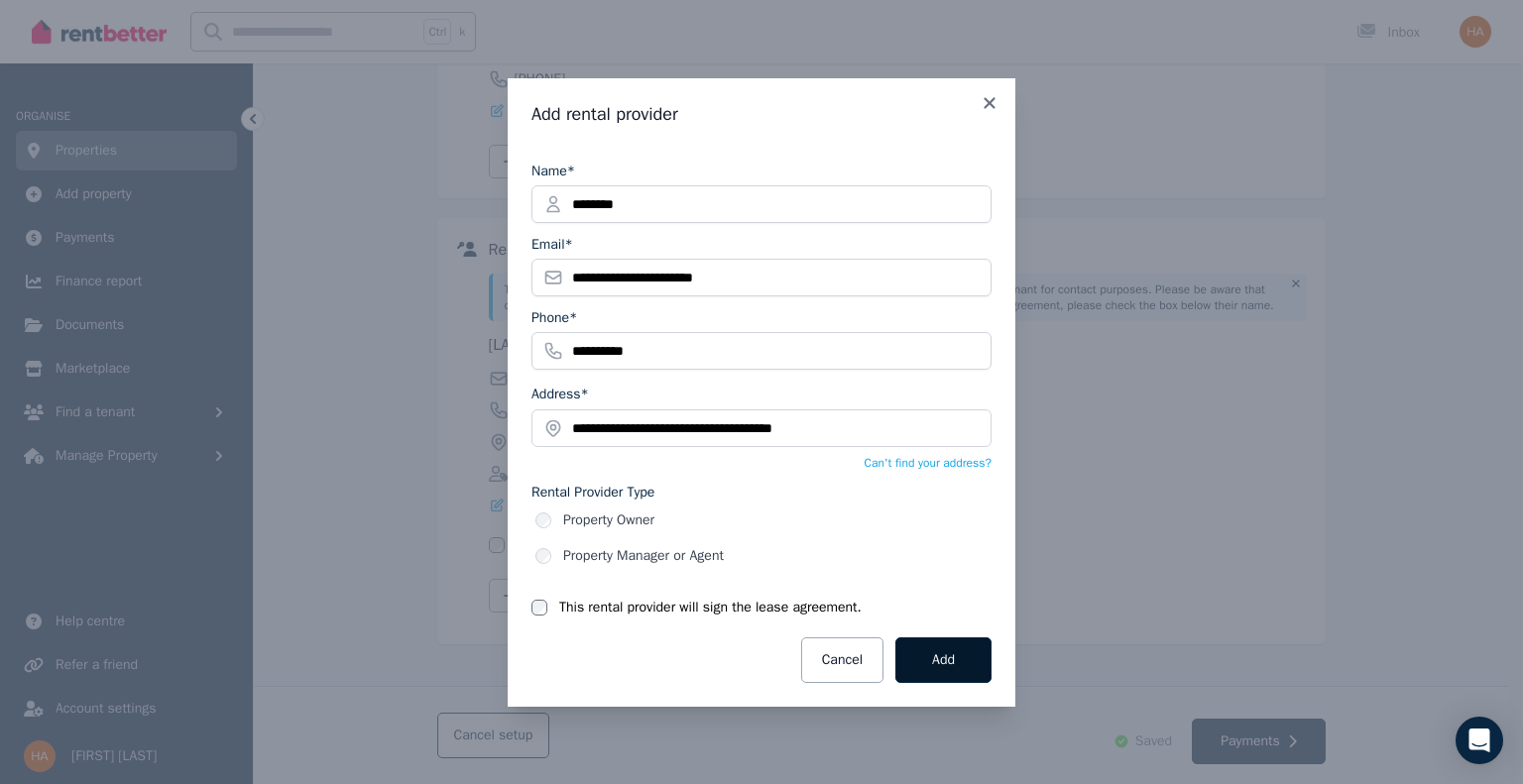 click on "Add" at bounding box center [943, 660] 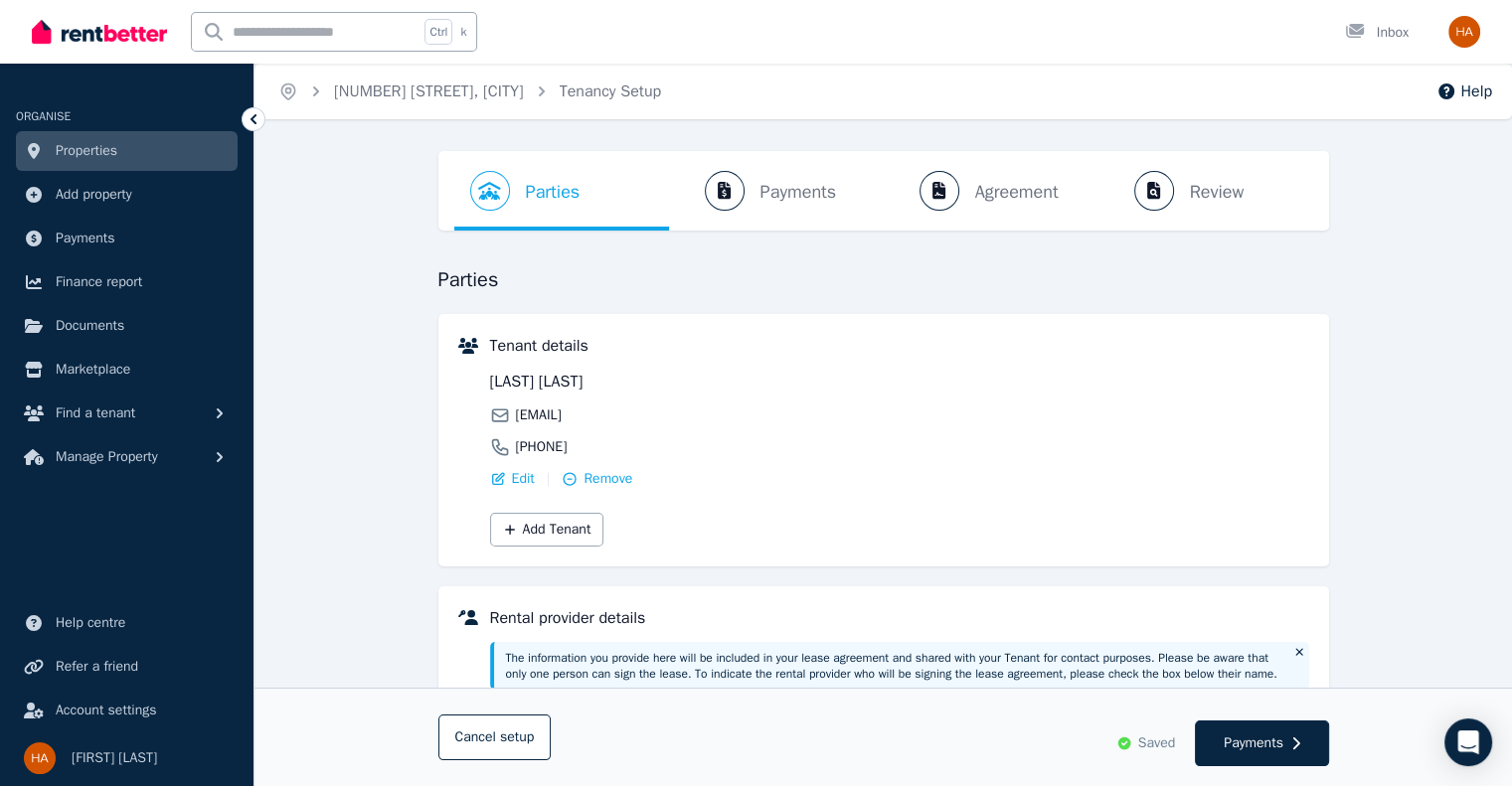 scroll, scrollTop: 368, scrollLeft: 0, axis: vertical 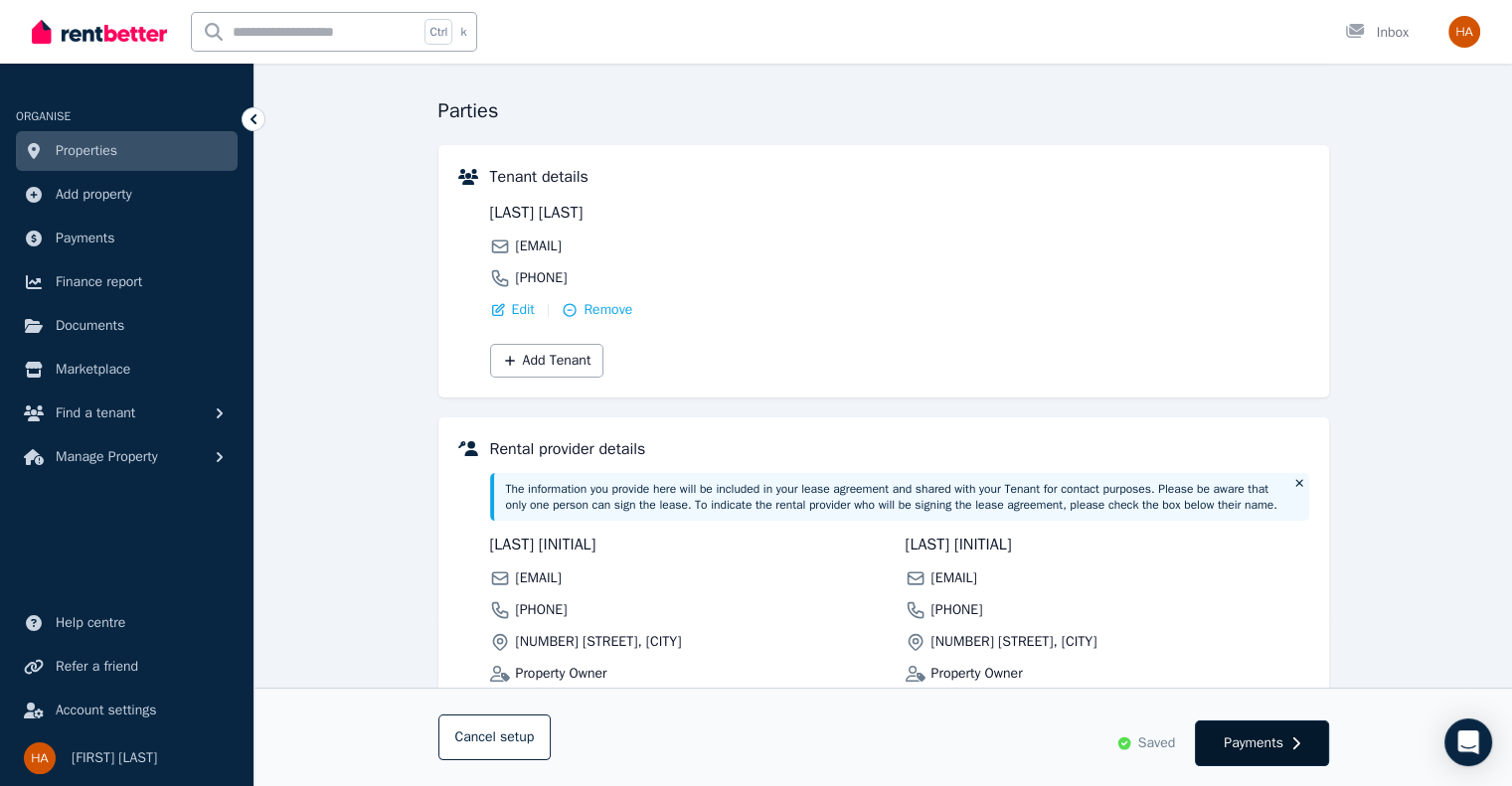 click on "Payments" at bounding box center [1254, 743] 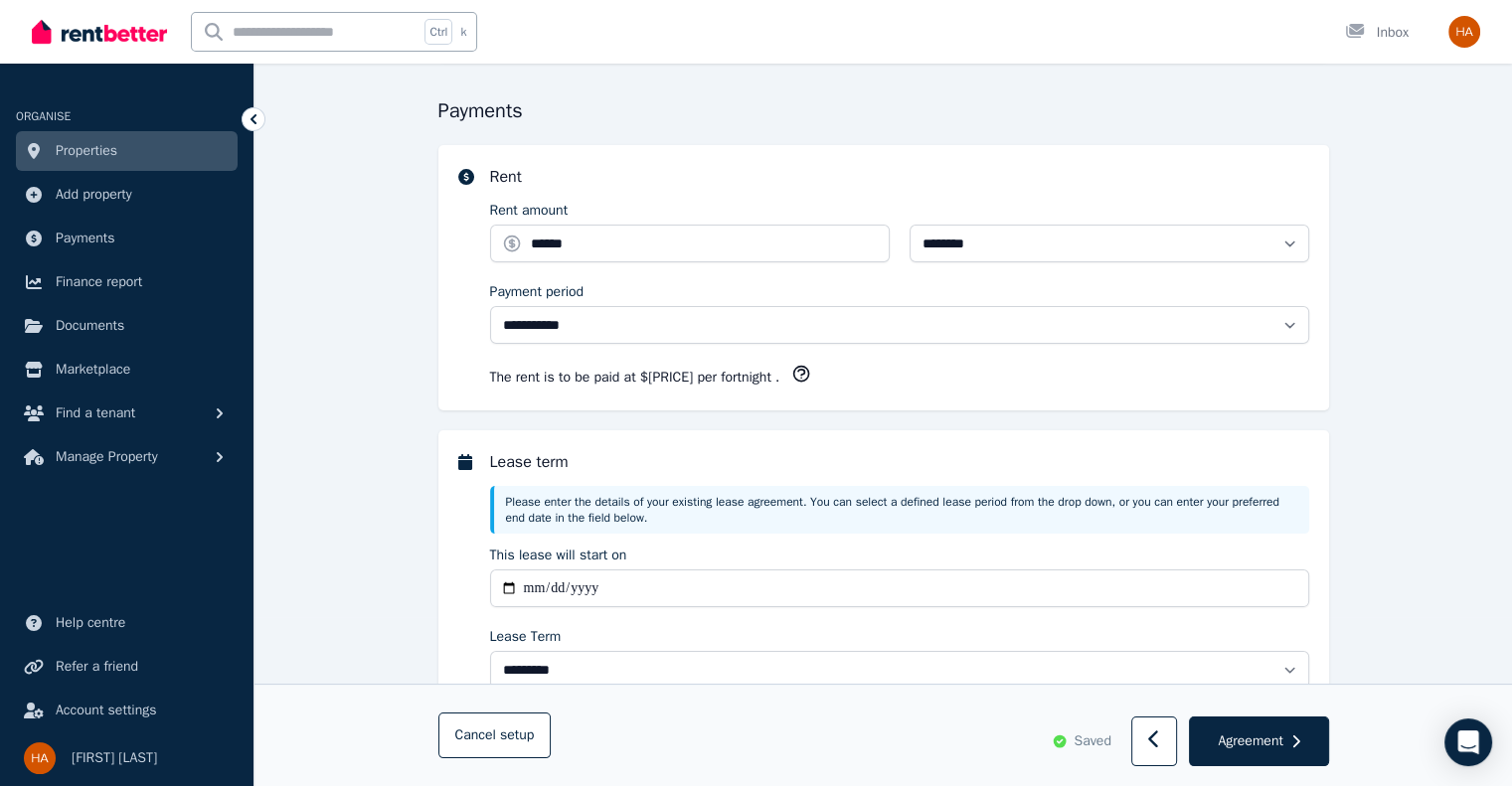 scroll, scrollTop: 0, scrollLeft: 0, axis: both 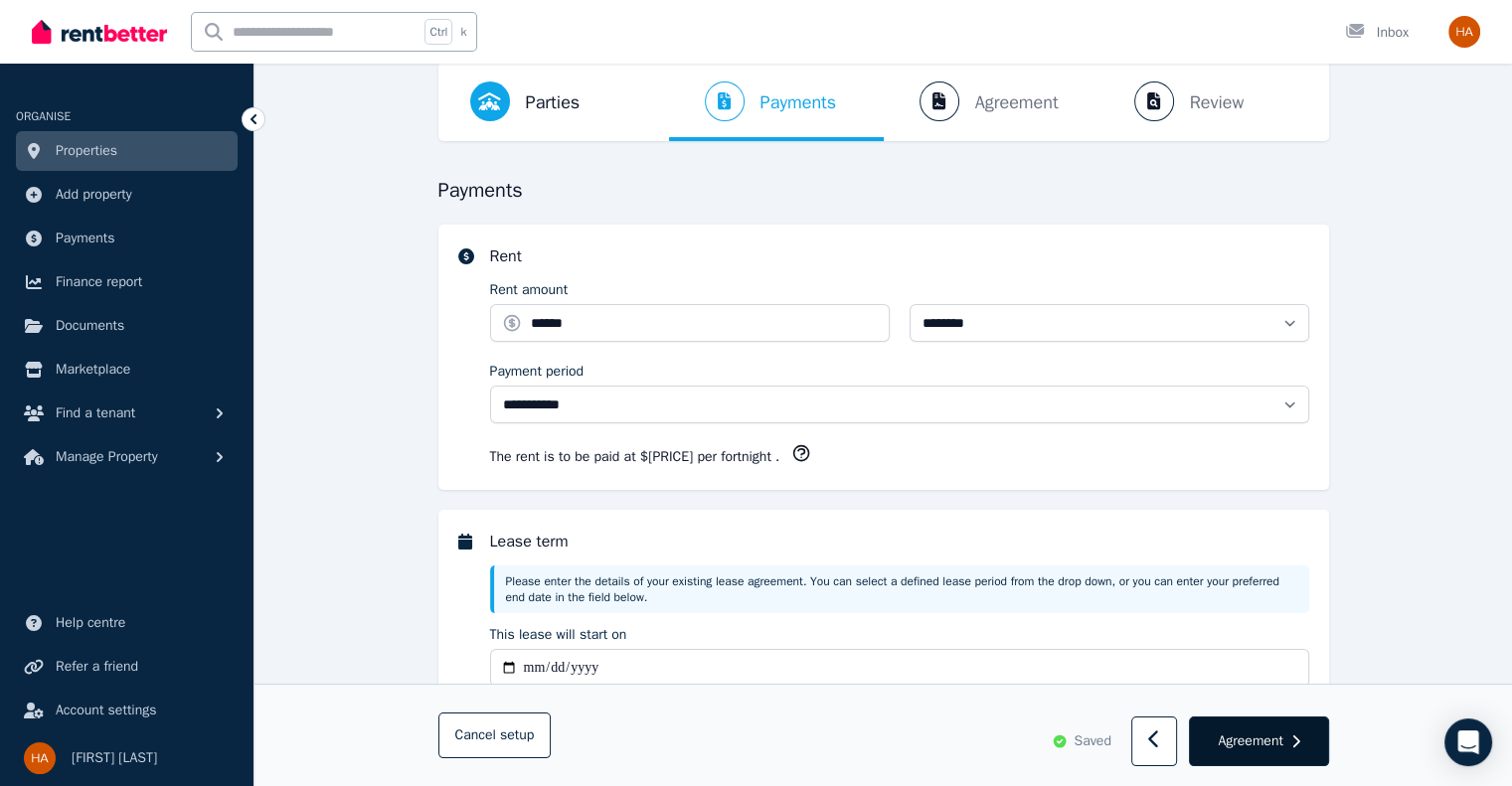 select on "**********" 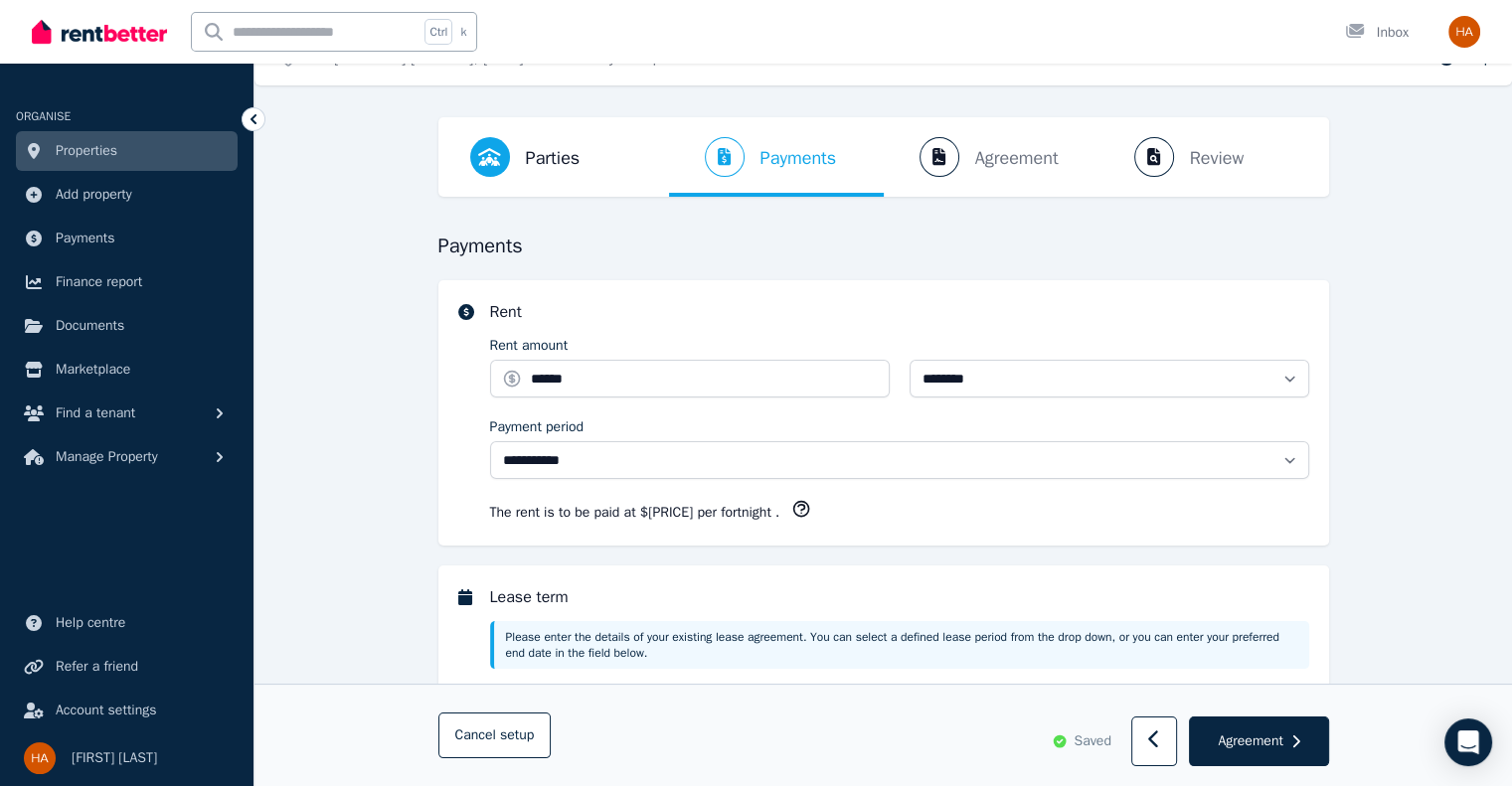 scroll, scrollTop: 0, scrollLeft: 0, axis: both 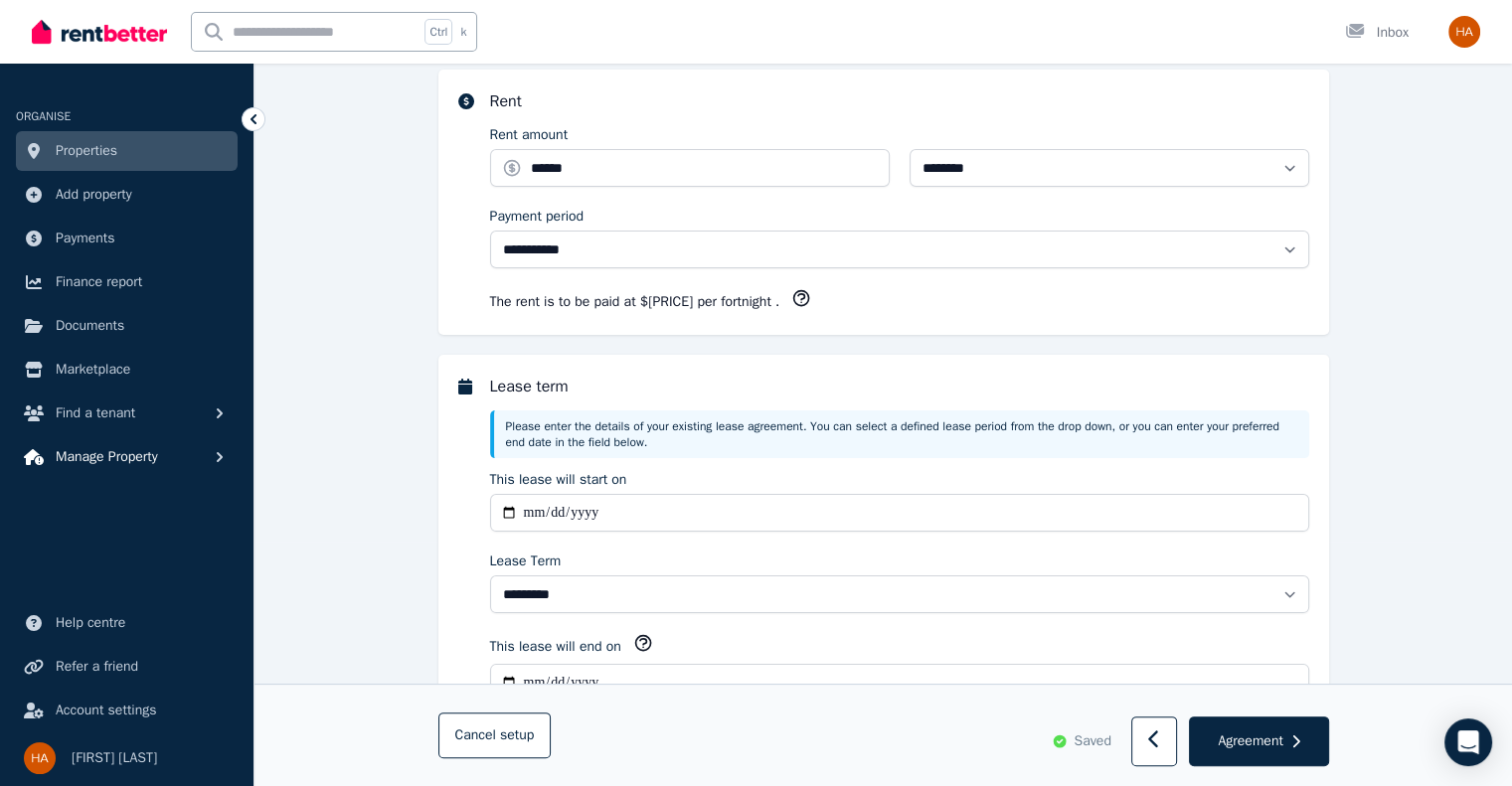 click on "Manage Property" at bounding box center (126, 457) 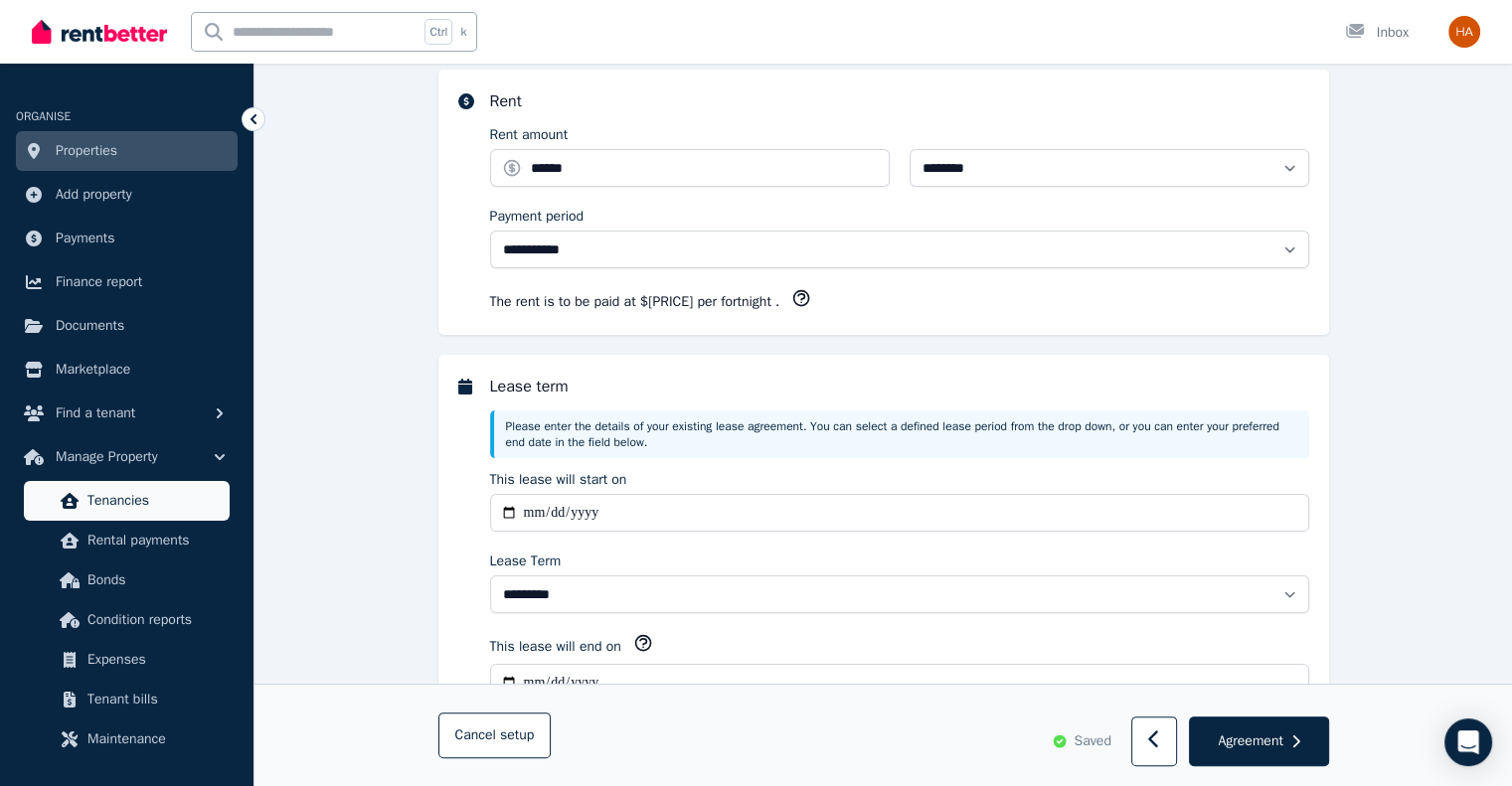 click on "Tenancies" at bounding box center [154, 501] 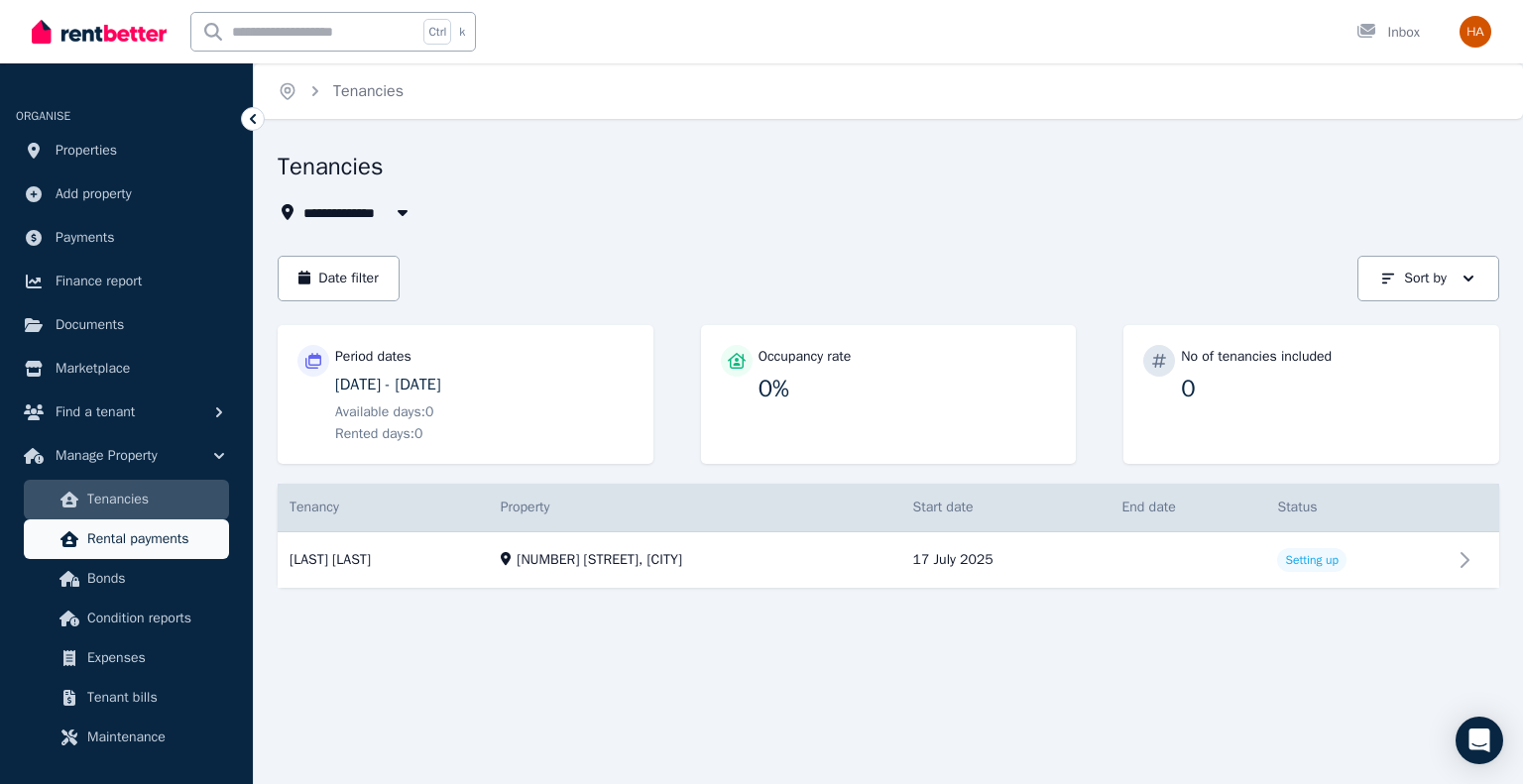 click on "Rental payments" at bounding box center (154, 539) 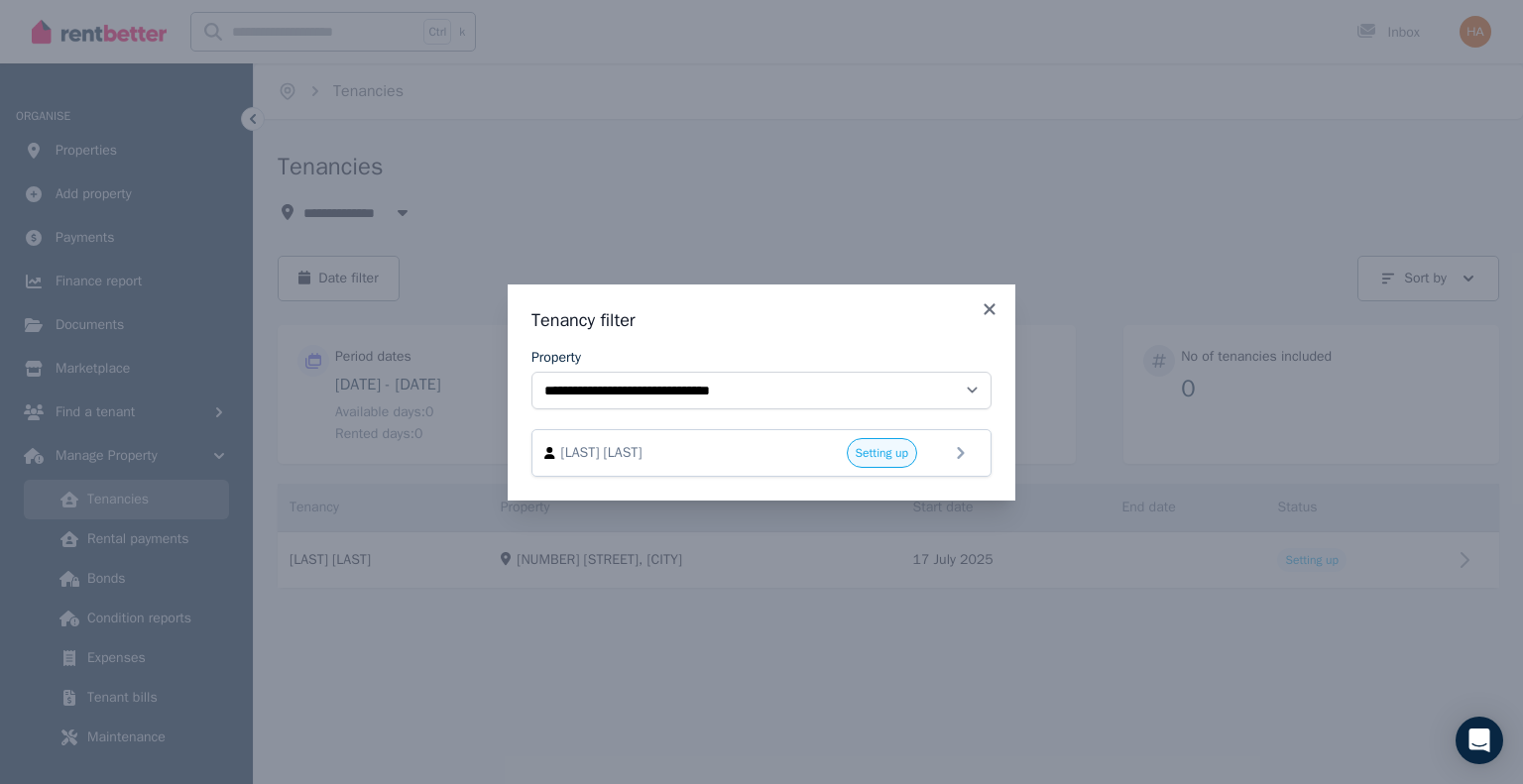click 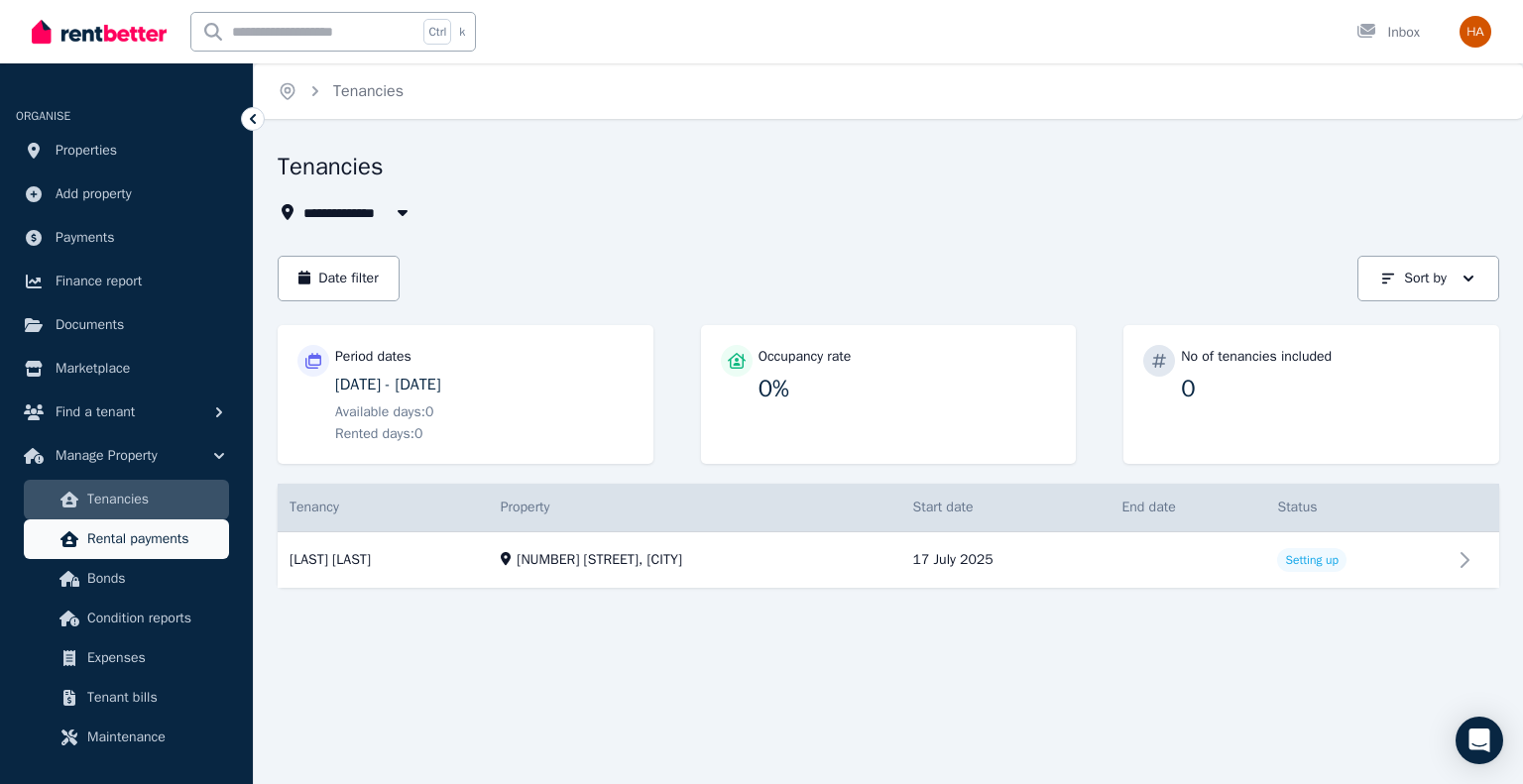 click on "Rental payments" at bounding box center [154, 539] 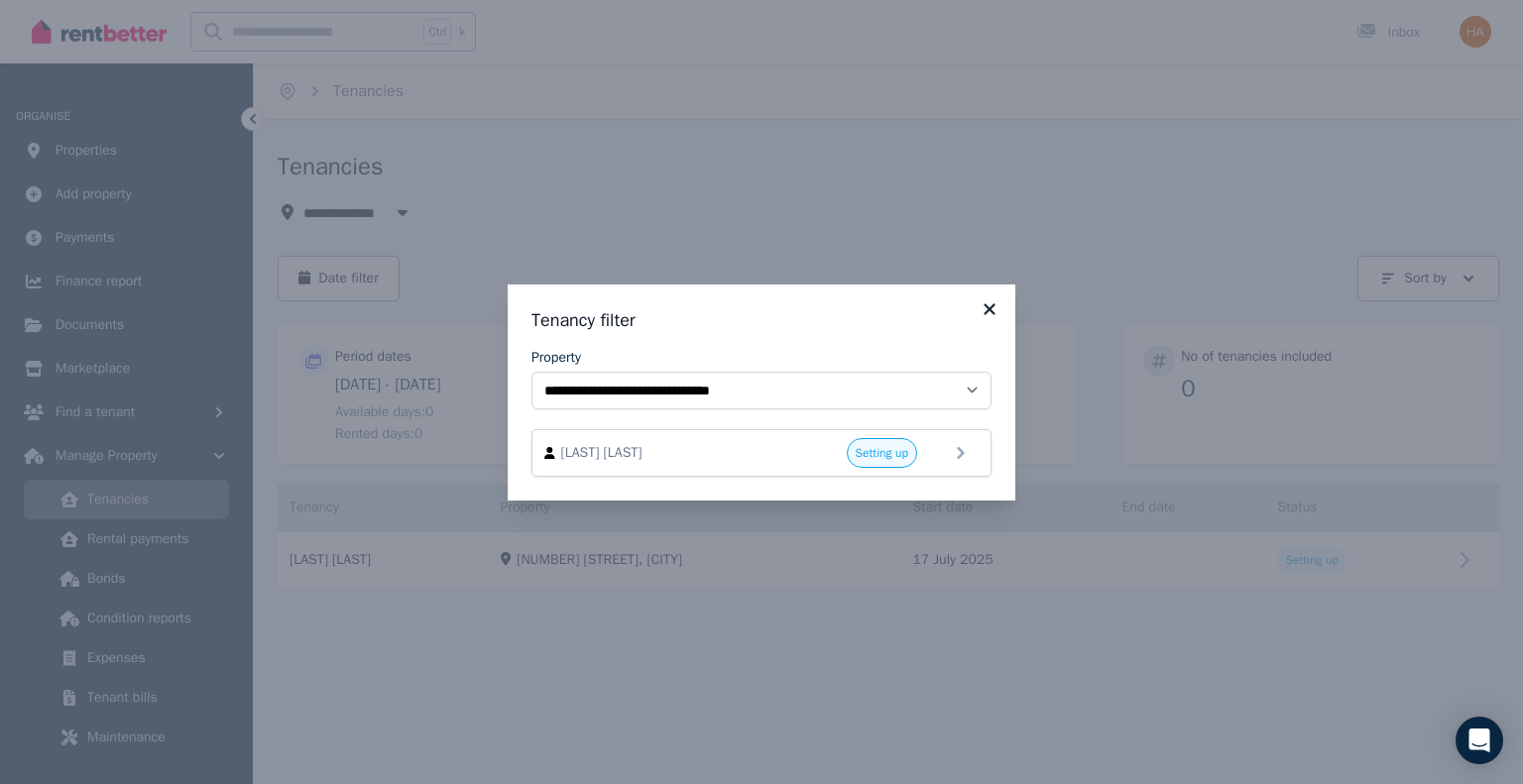 click 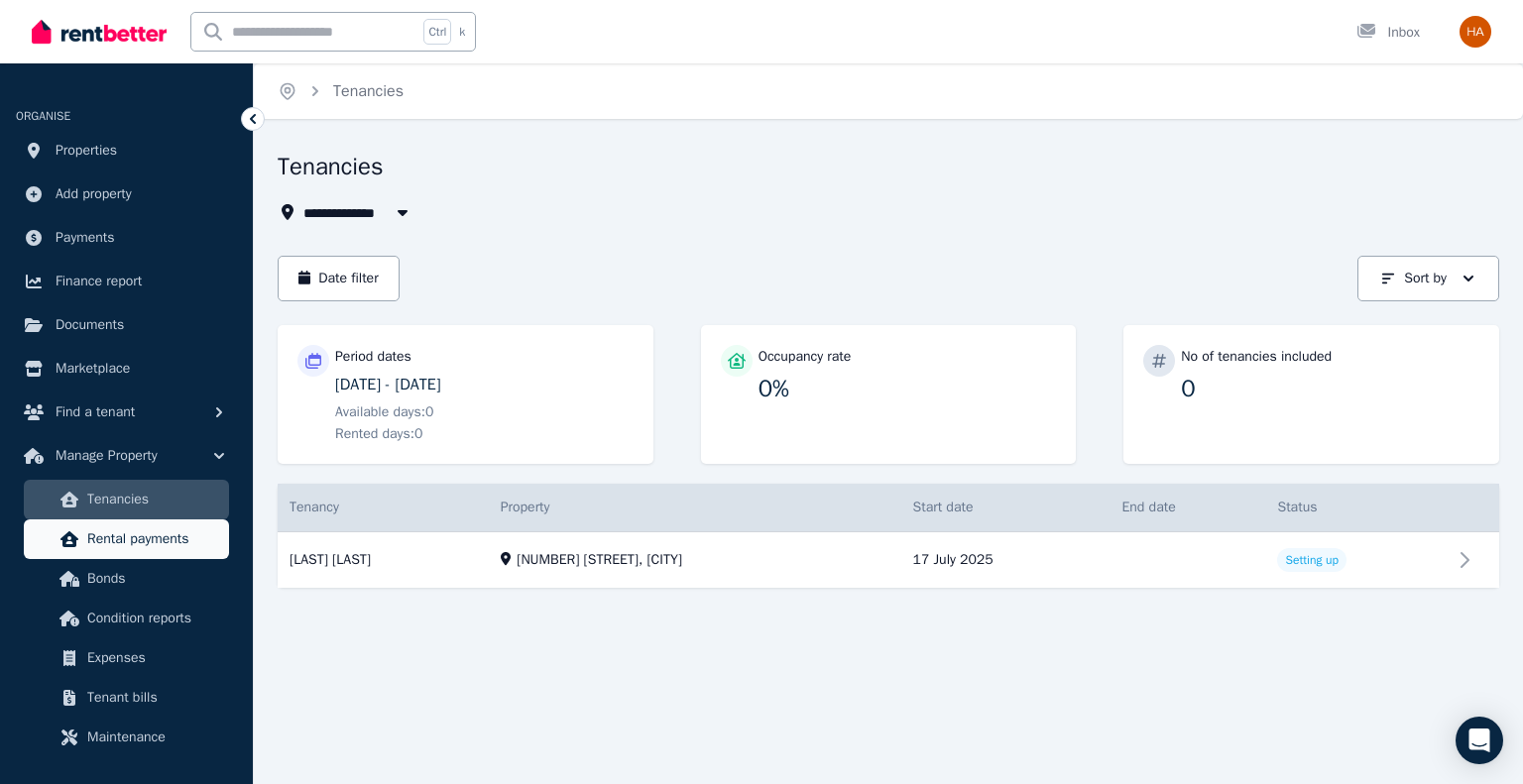 click on "Rental payments" at bounding box center [154, 539] 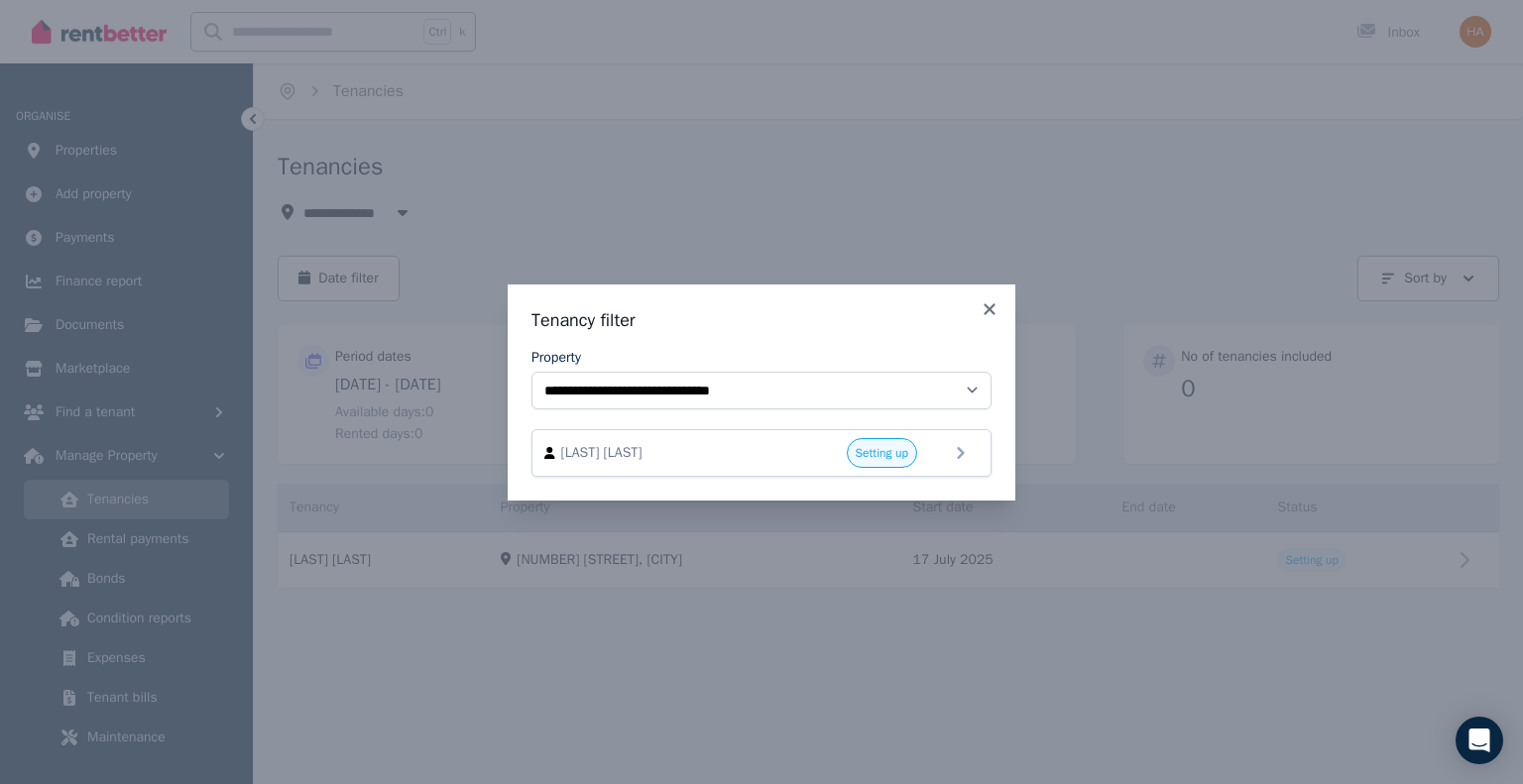 click 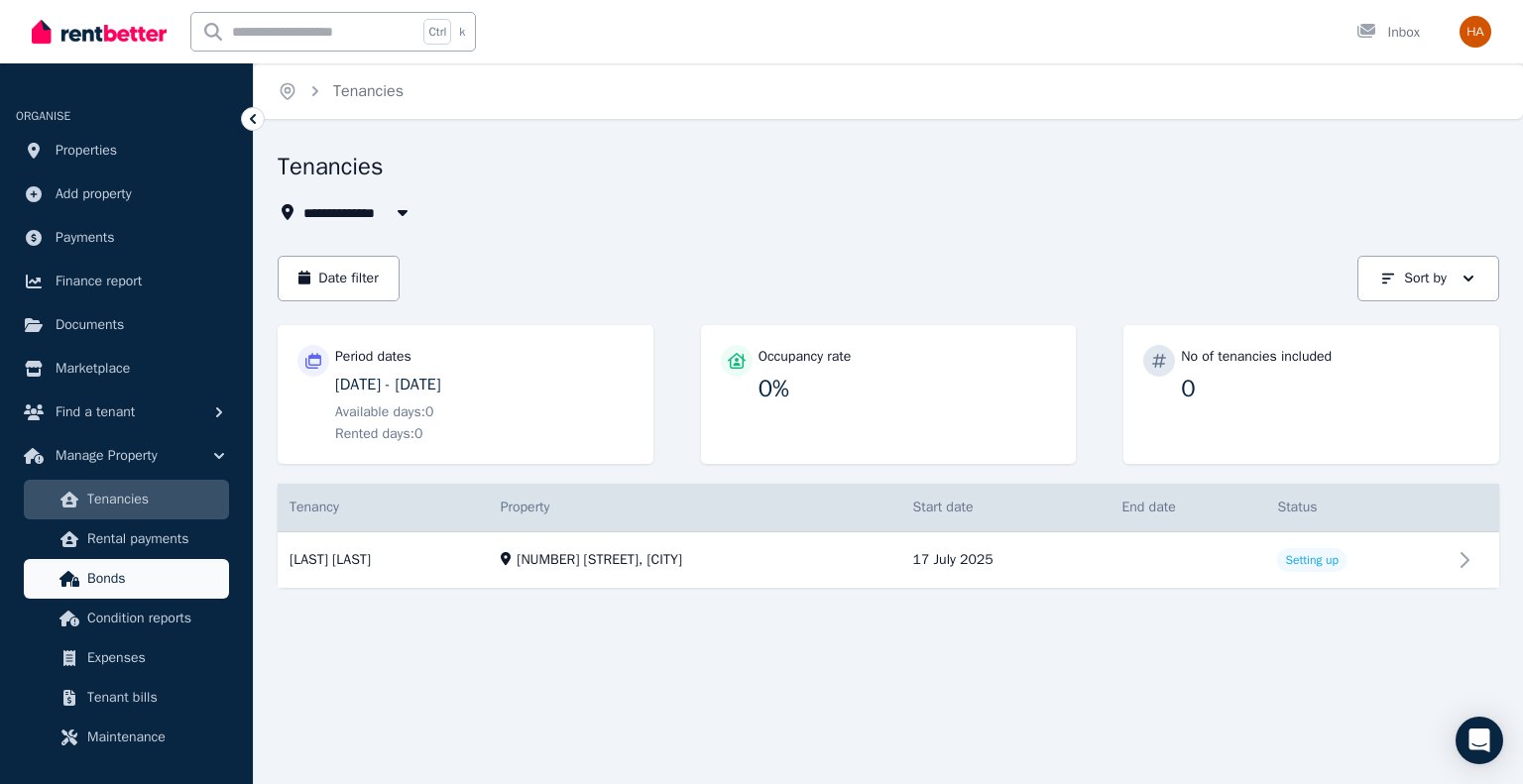 click on "Bonds" at bounding box center [154, 579] 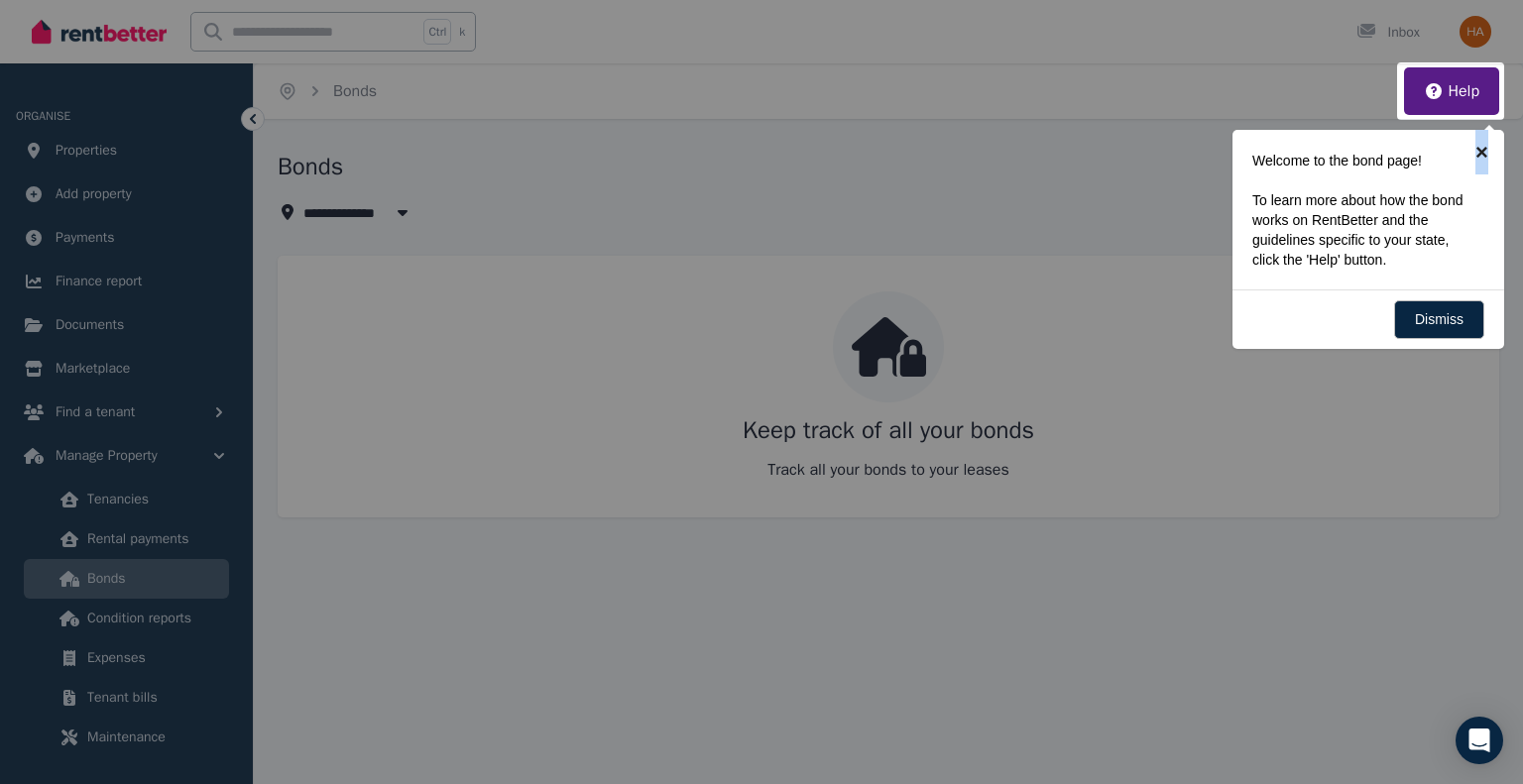 click on "×" at bounding box center [1481, 152] 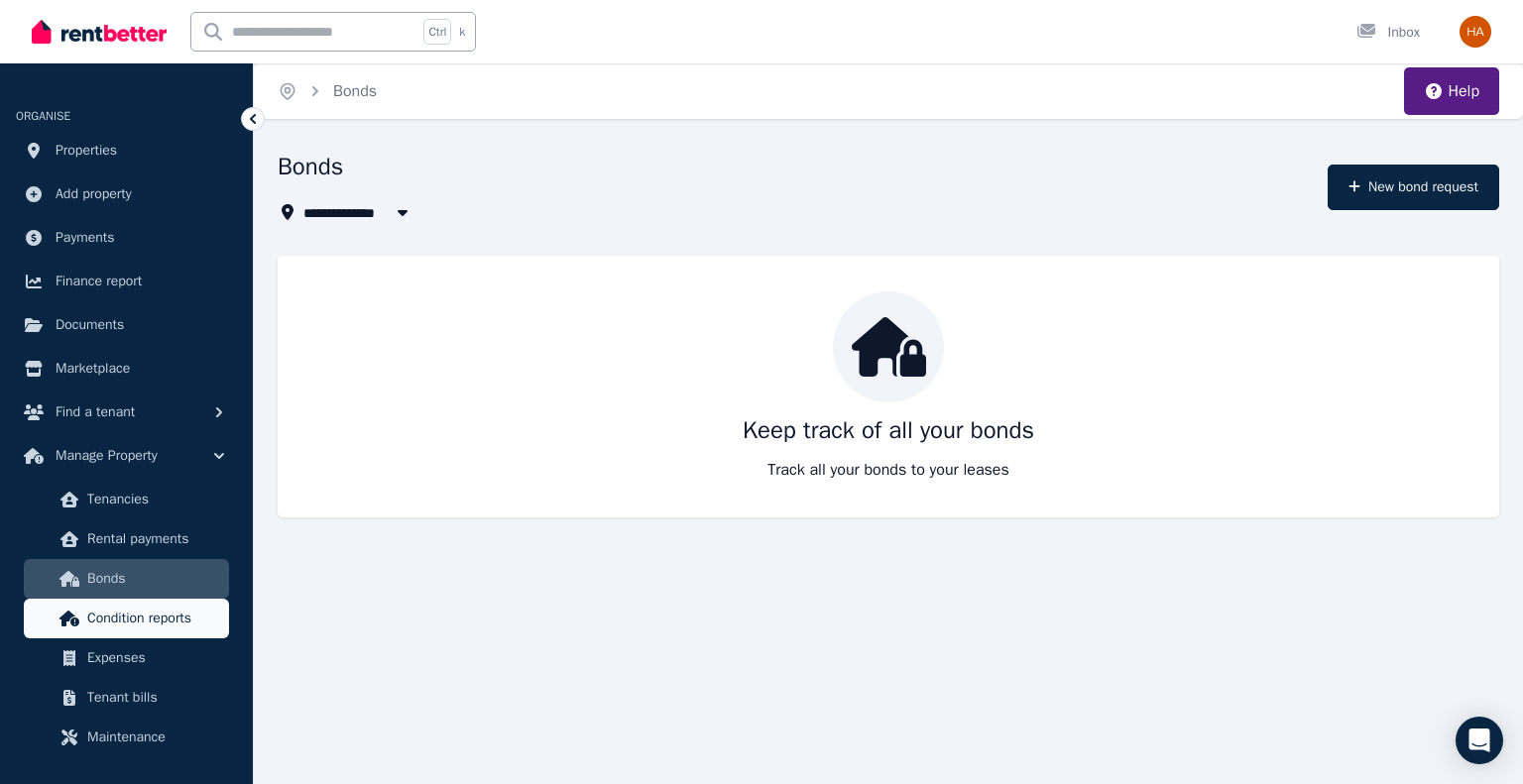 click on "Condition reports" at bounding box center (126, 618) 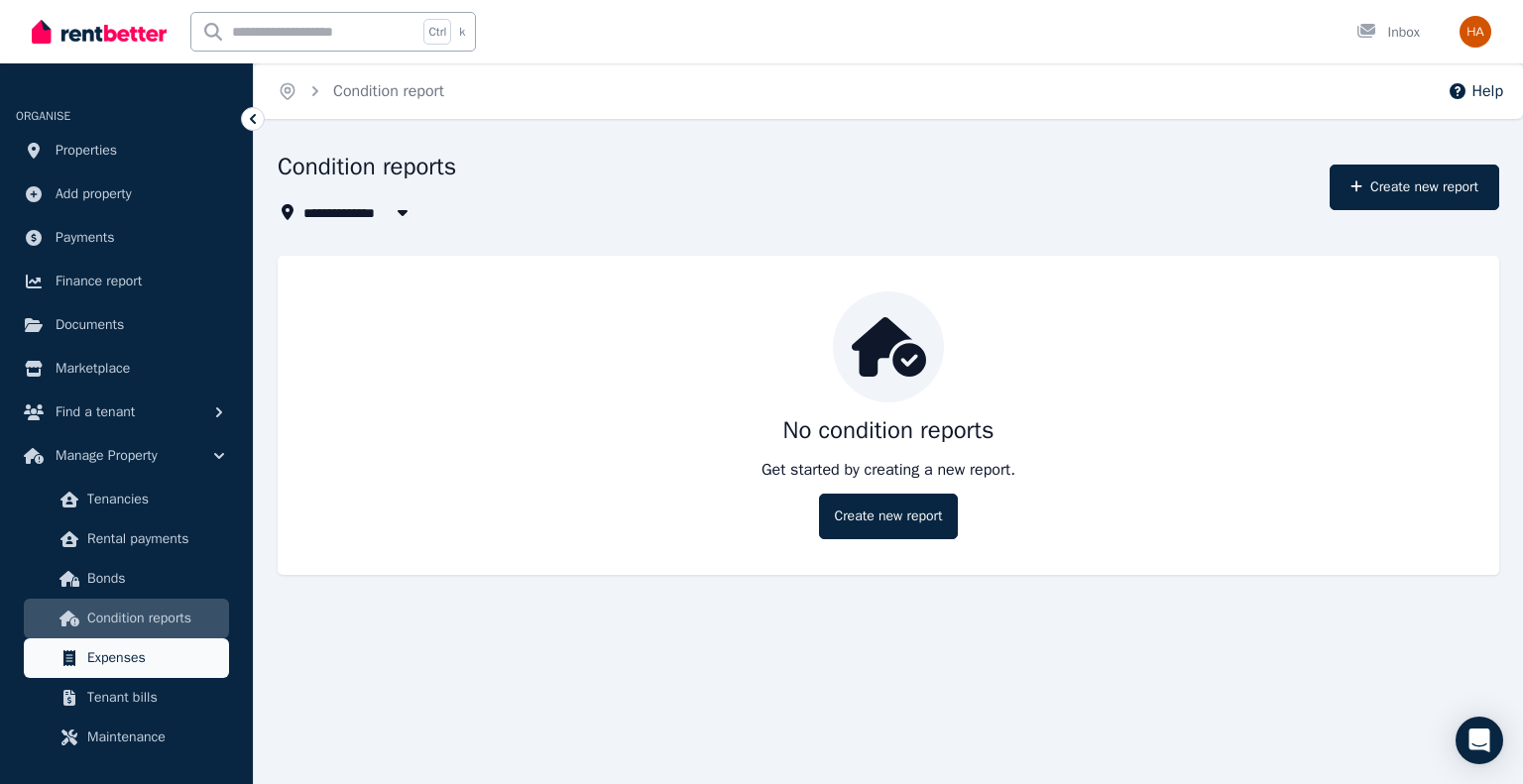 click on "Expenses" at bounding box center [154, 658] 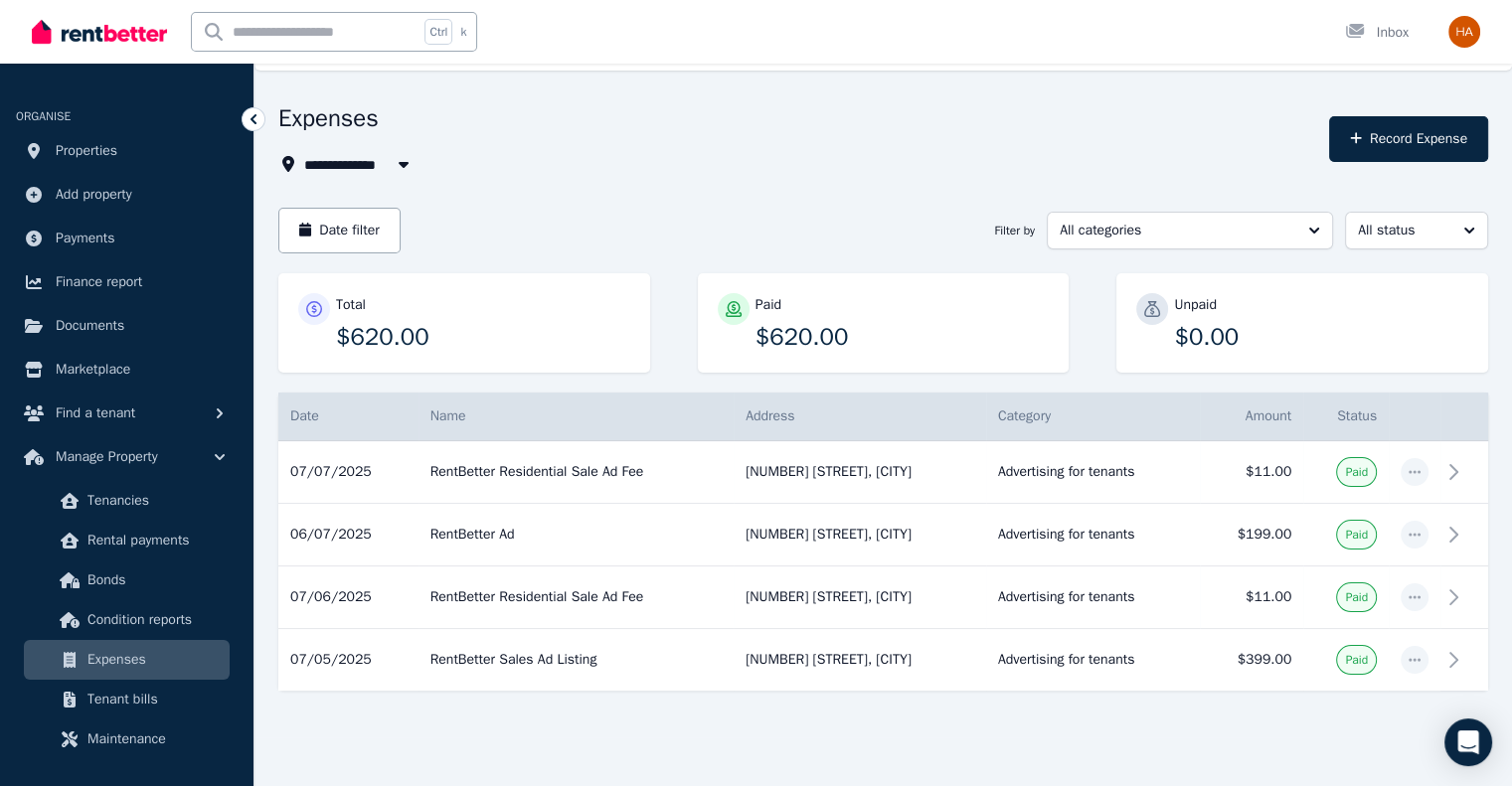 scroll, scrollTop: 55, scrollLeft: 0, axis: vertical 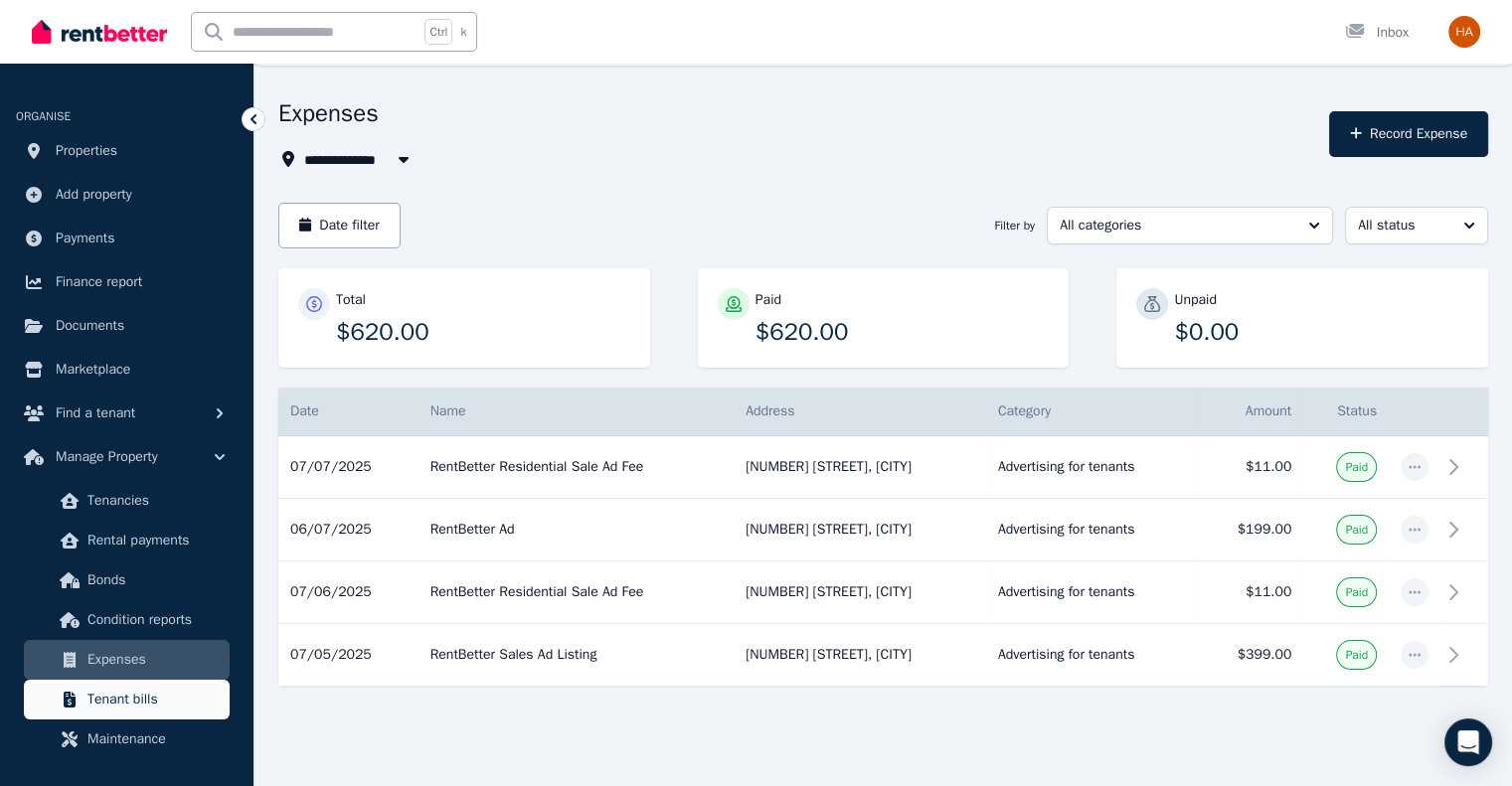 click on "Tenant bills" at bounding box center [154, 700] 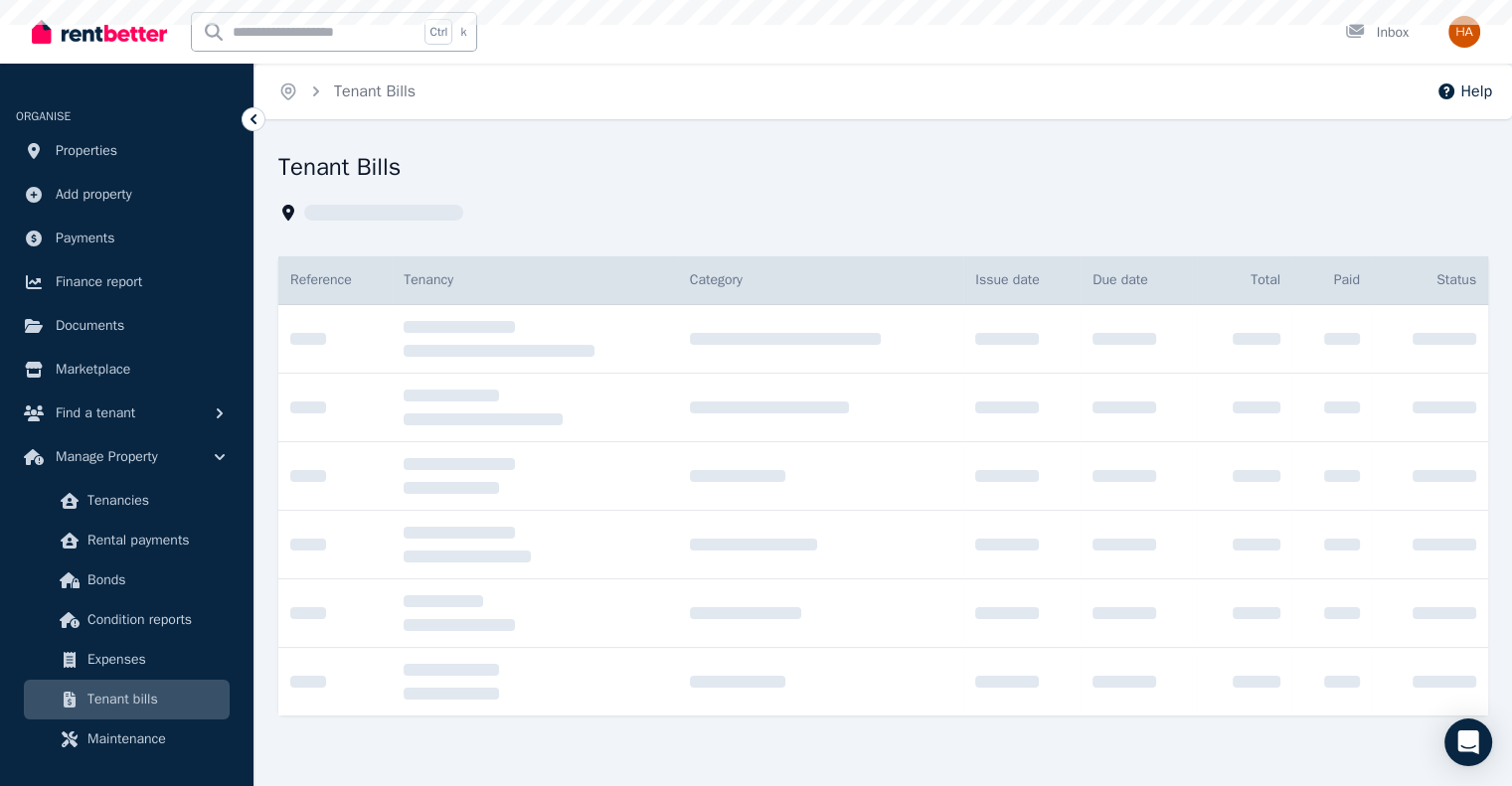 scroll, scrollTop: 0, scrollLeft: 0, axis: both 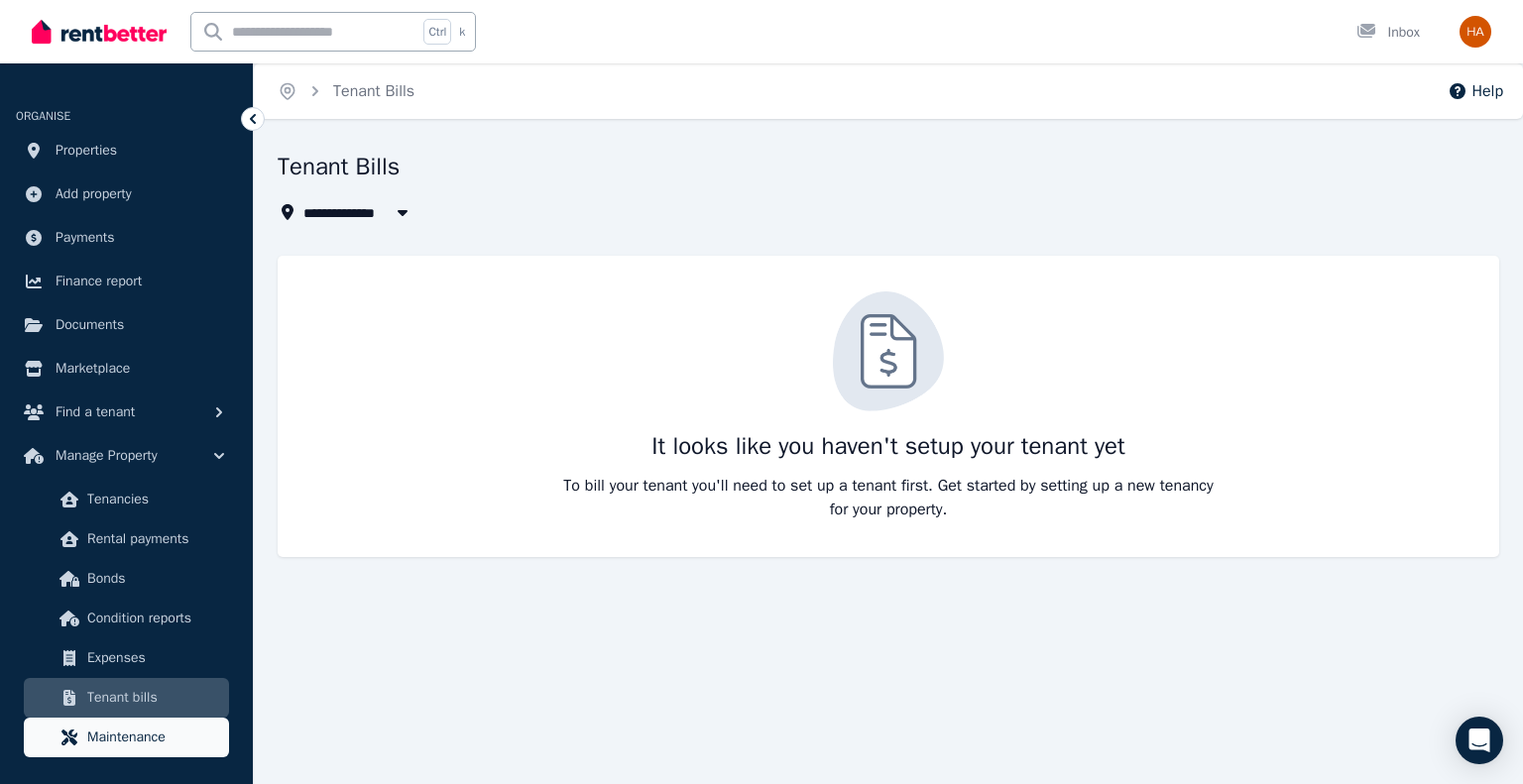 click on "Maintenance" at bounding box center (154, 737) 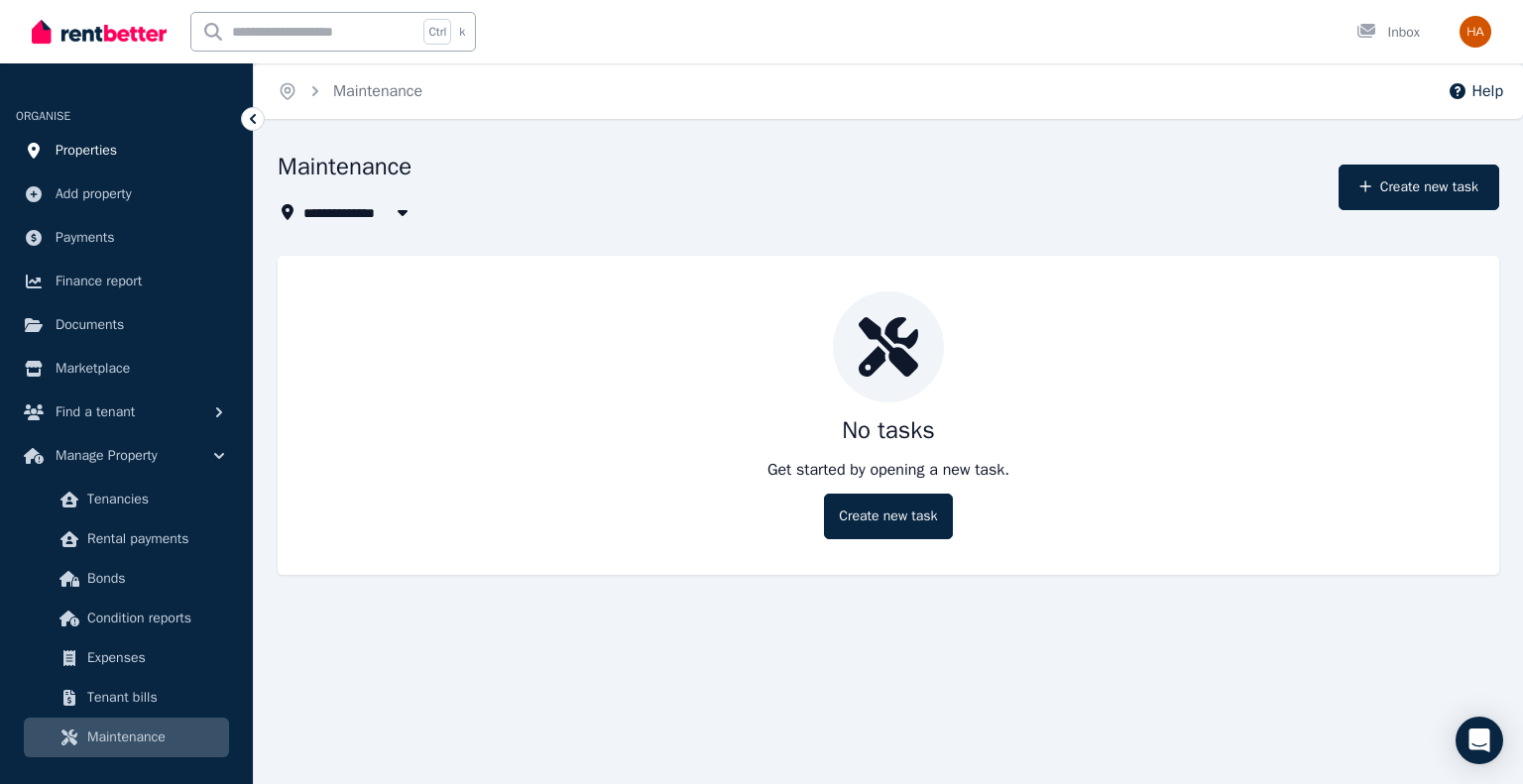 click on "Properties" at bounding box center (86, 151) 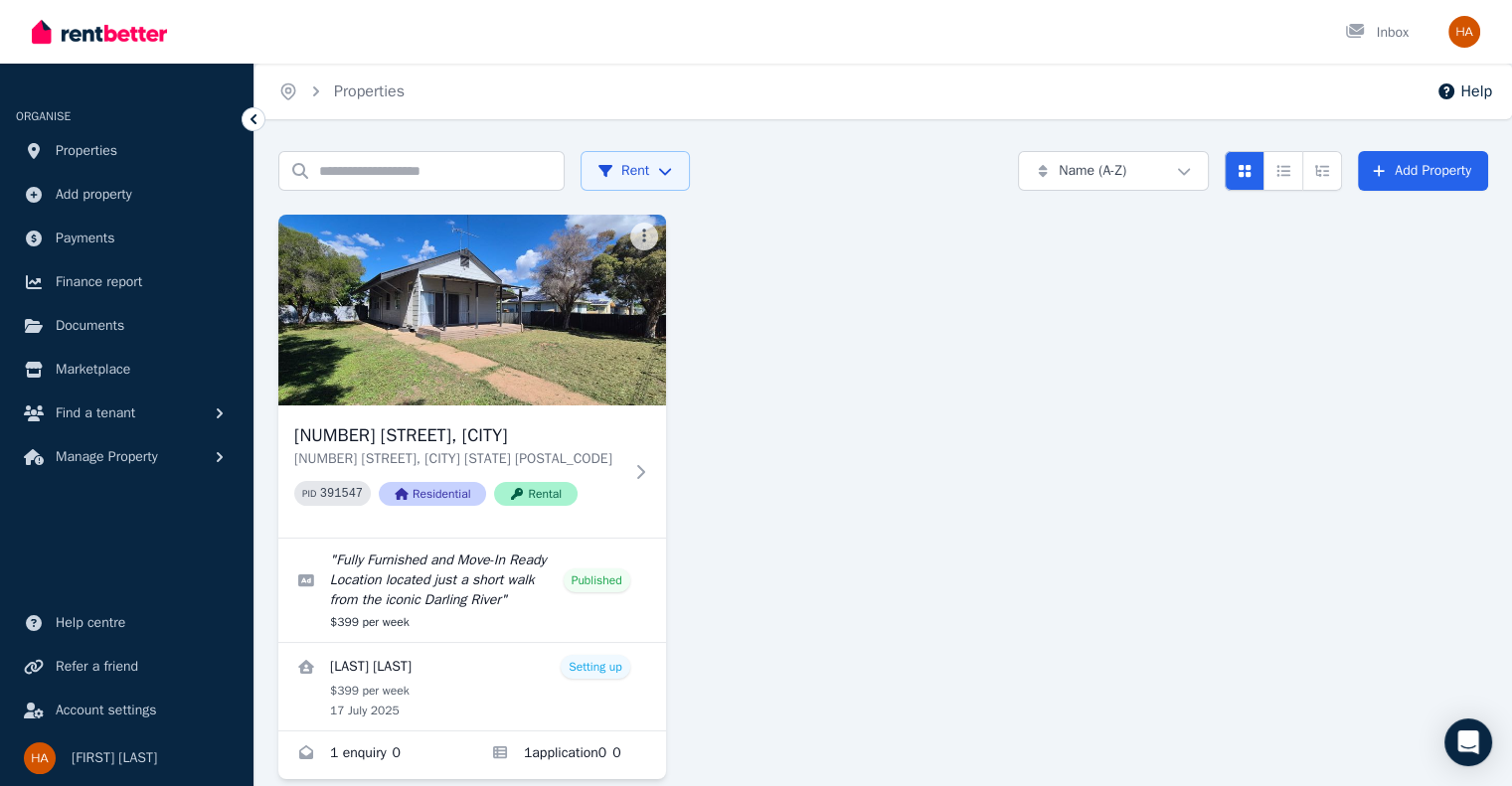scroll, scrollTop: 44, scrollLeft: 0, axis: vertical 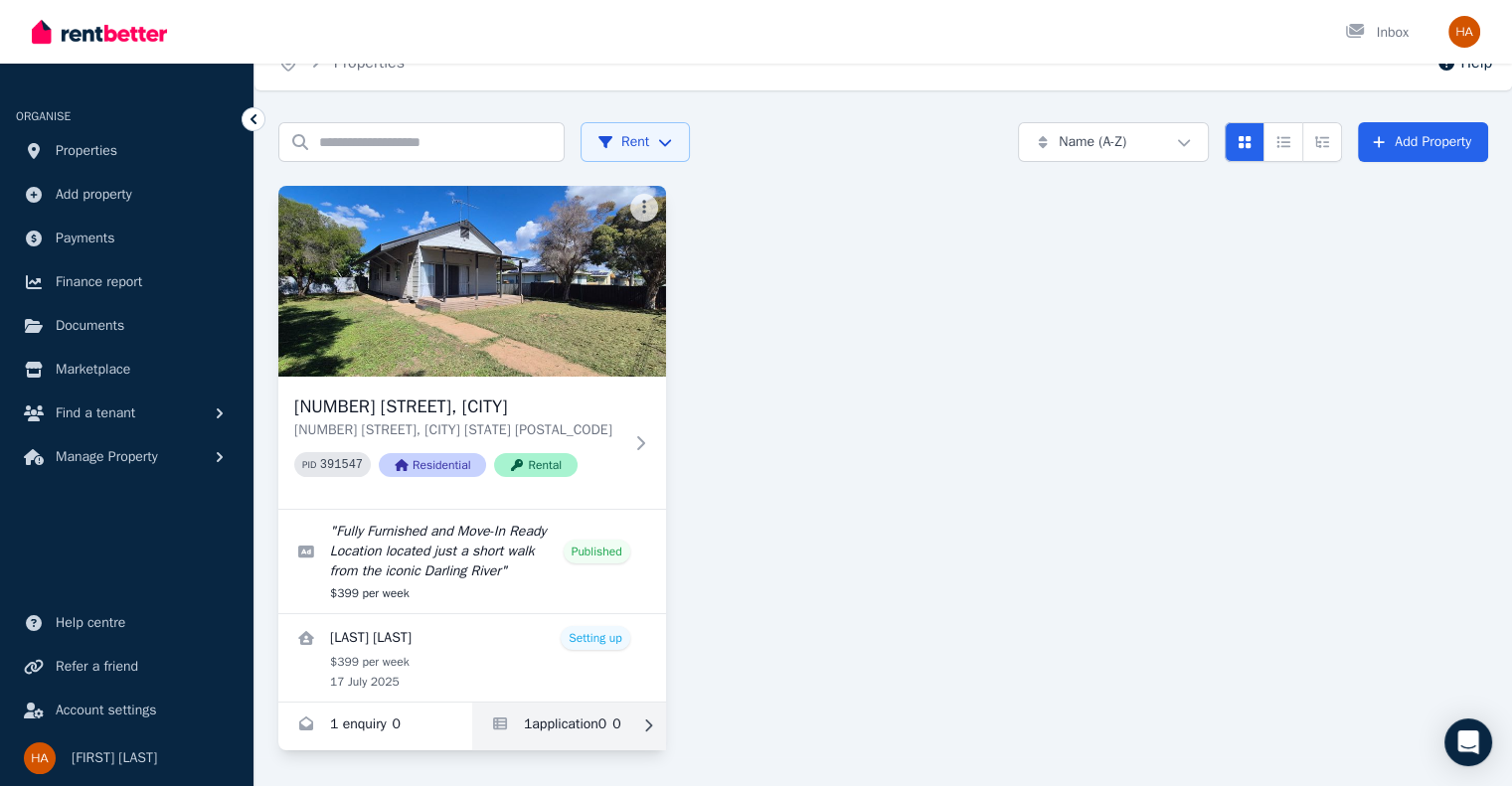 click at bounding box center [569, 726] 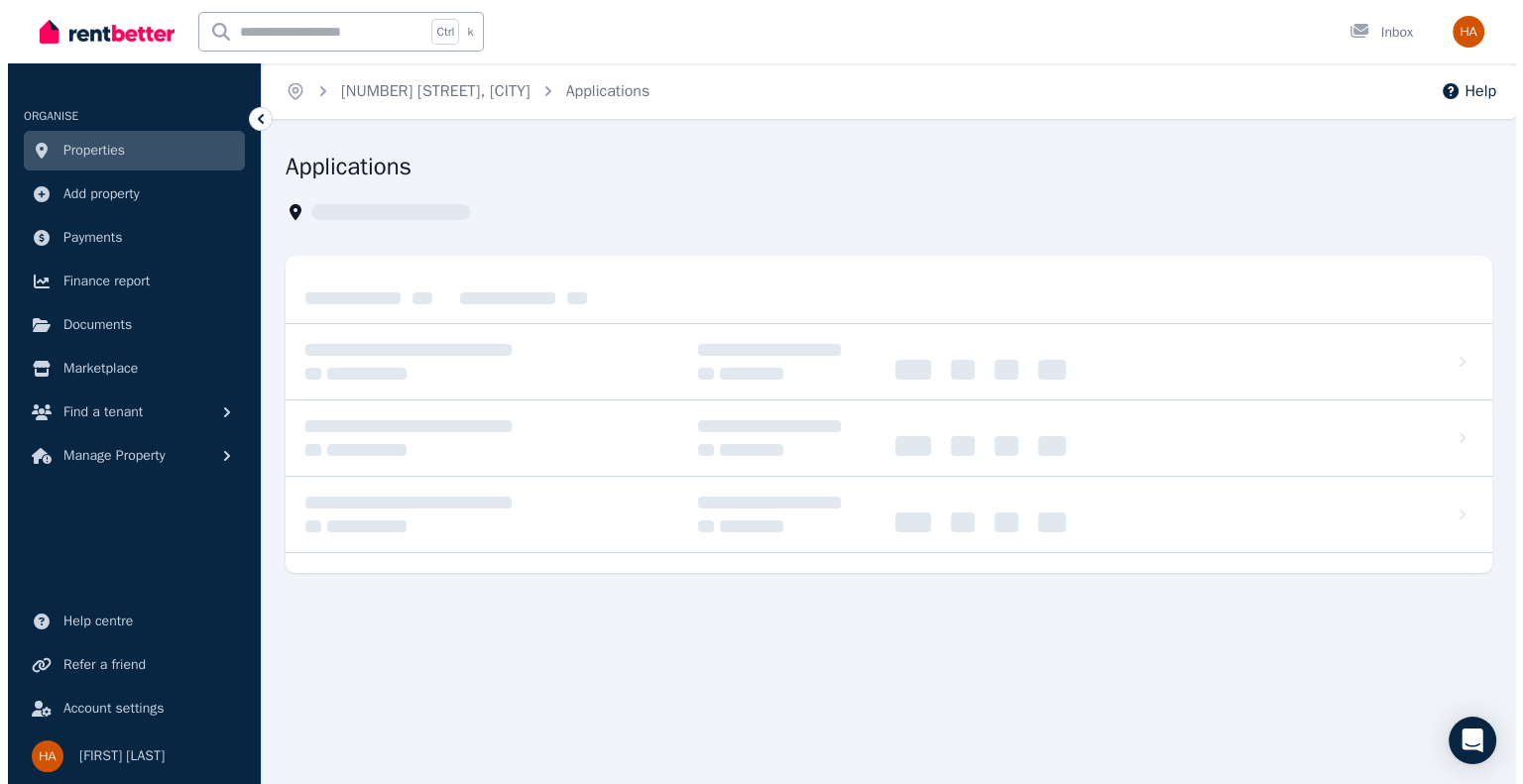 scroll, scrollTop: 0, scrollLeft: 0, axis: both 